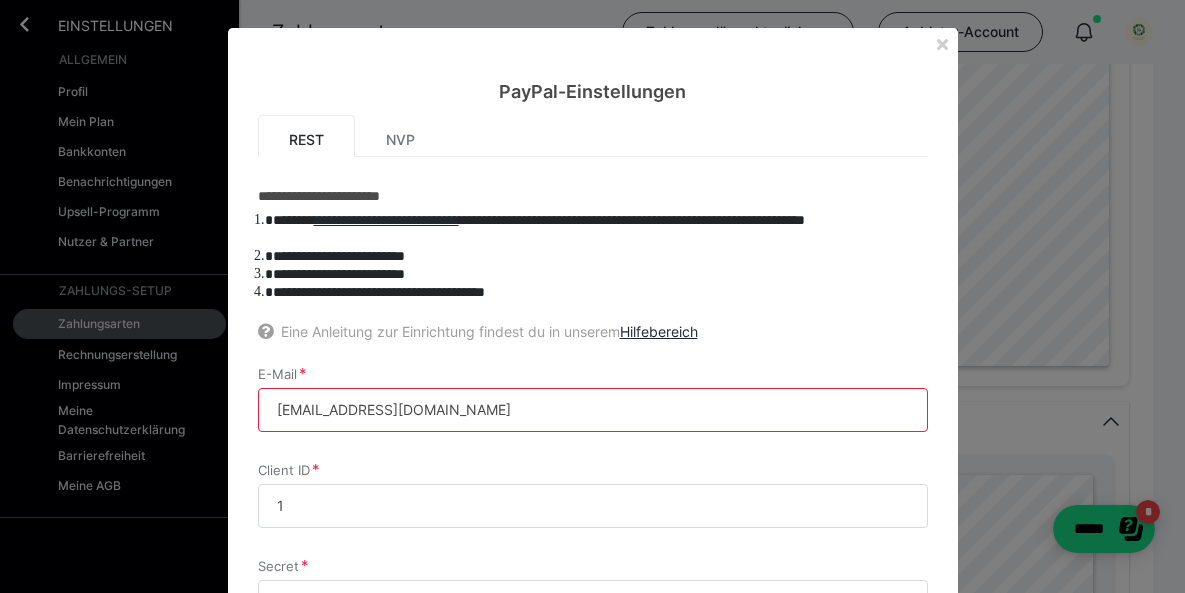 scroll, scrollTop: 0, scrollLeft: 0, axis: both 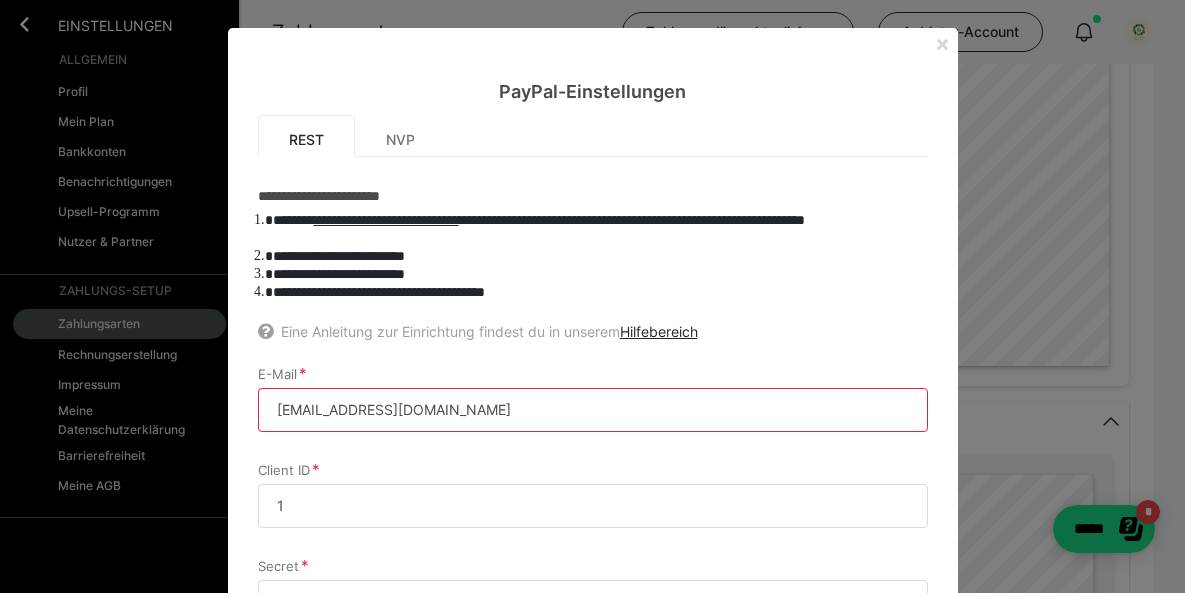 click at bounding box center [942, 44] 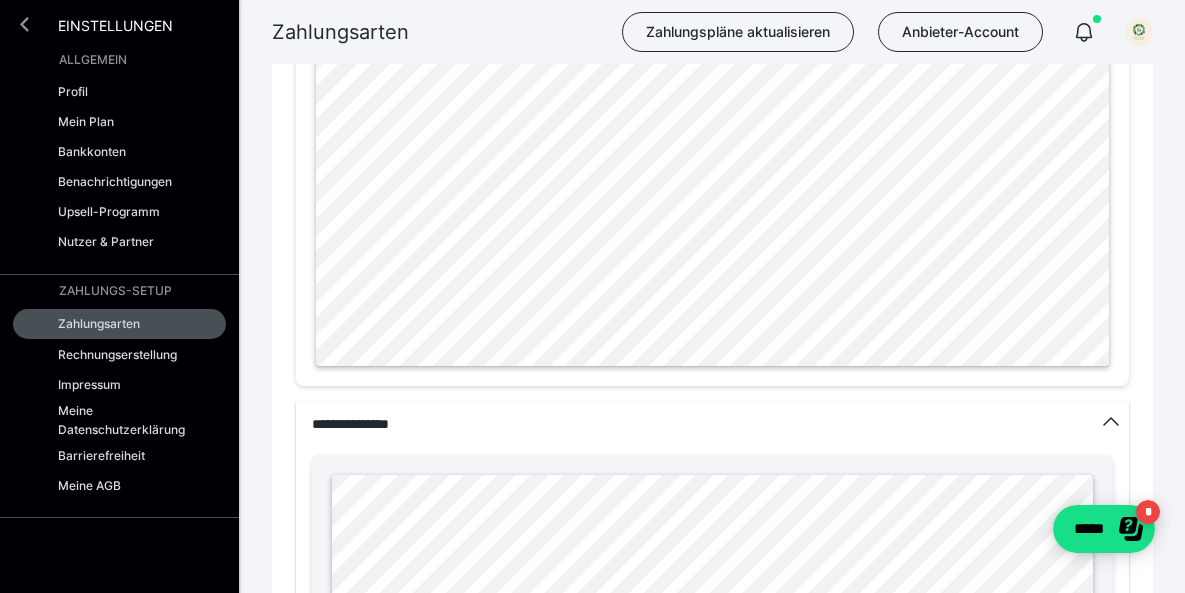 click at bounding box center (24, 24) 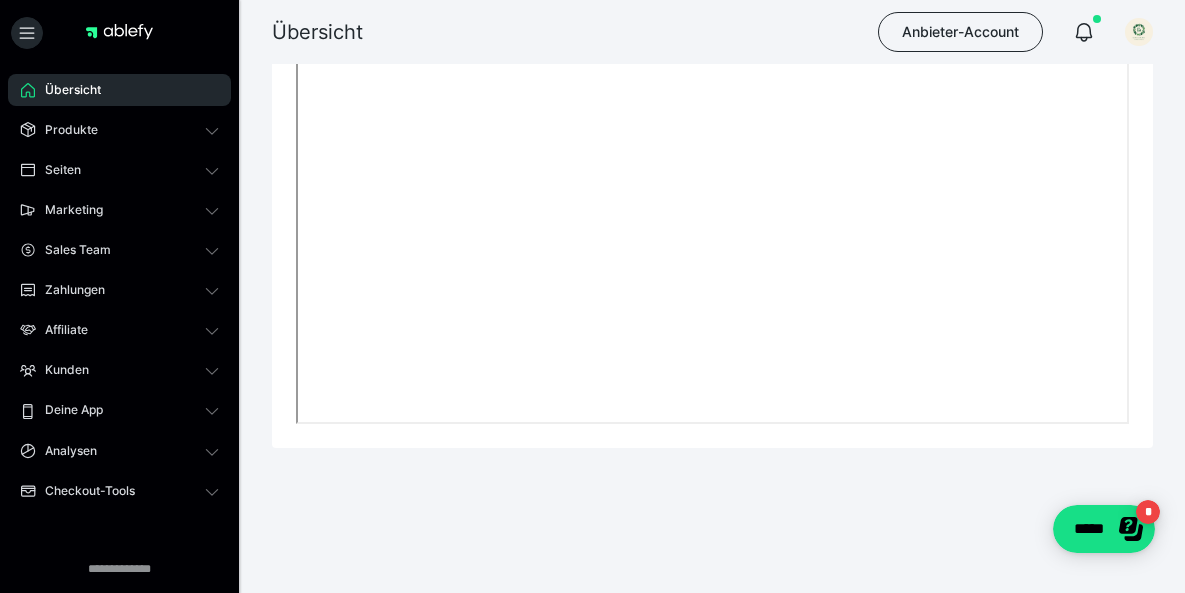 scroll, scrollTop: 722, scrollLeft: 0, axis: vertical 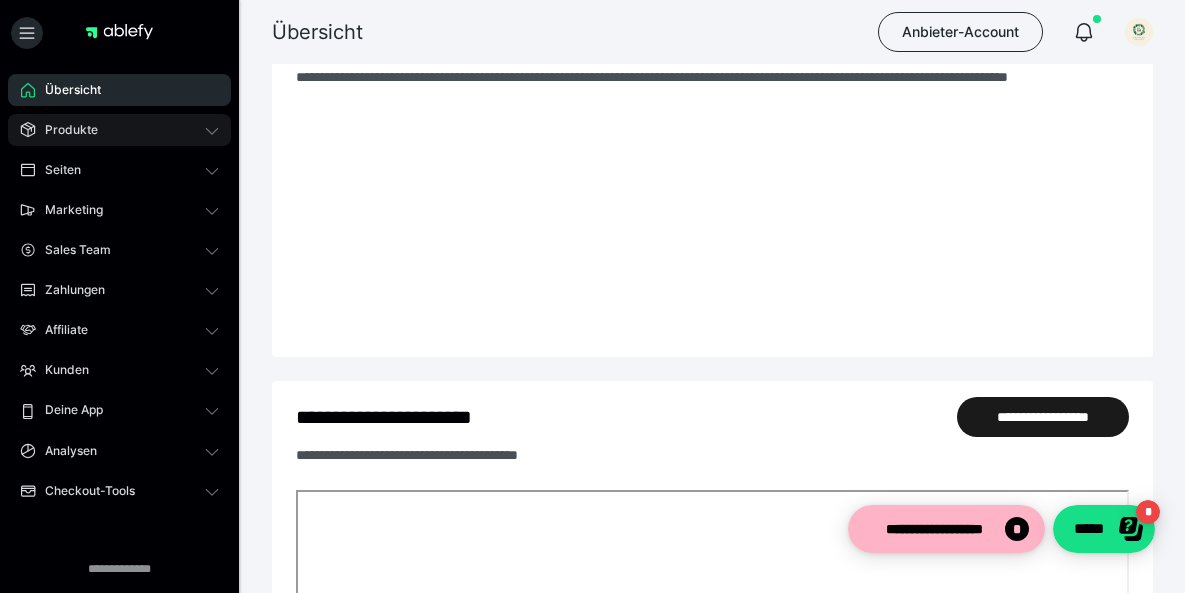 click 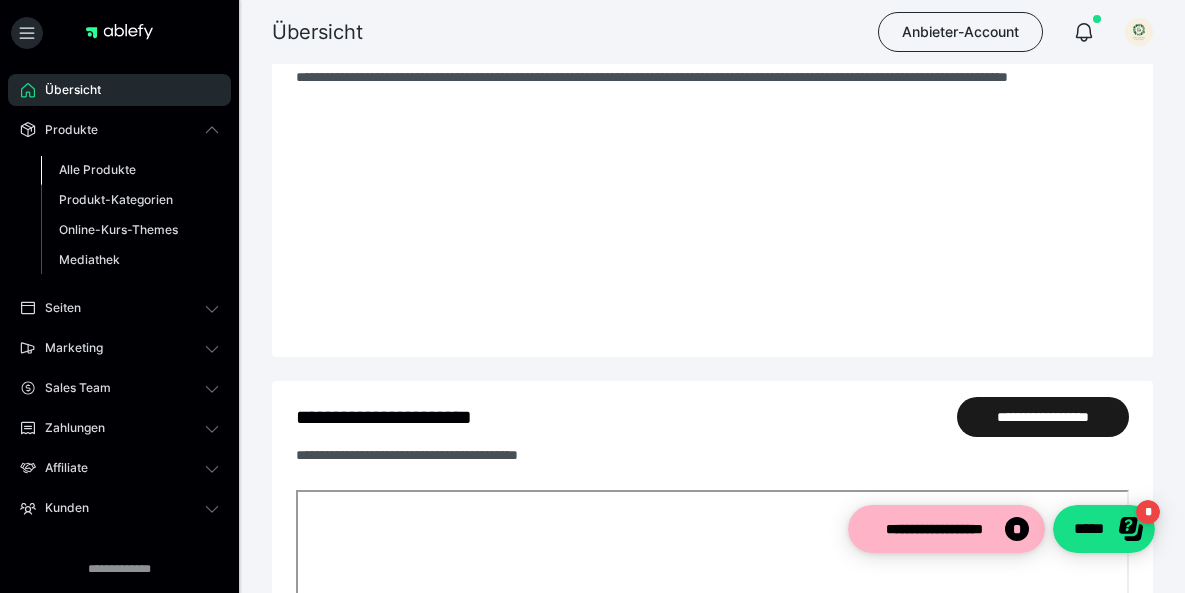 click on "Alle Produkte" at bounding box center [97, 169] 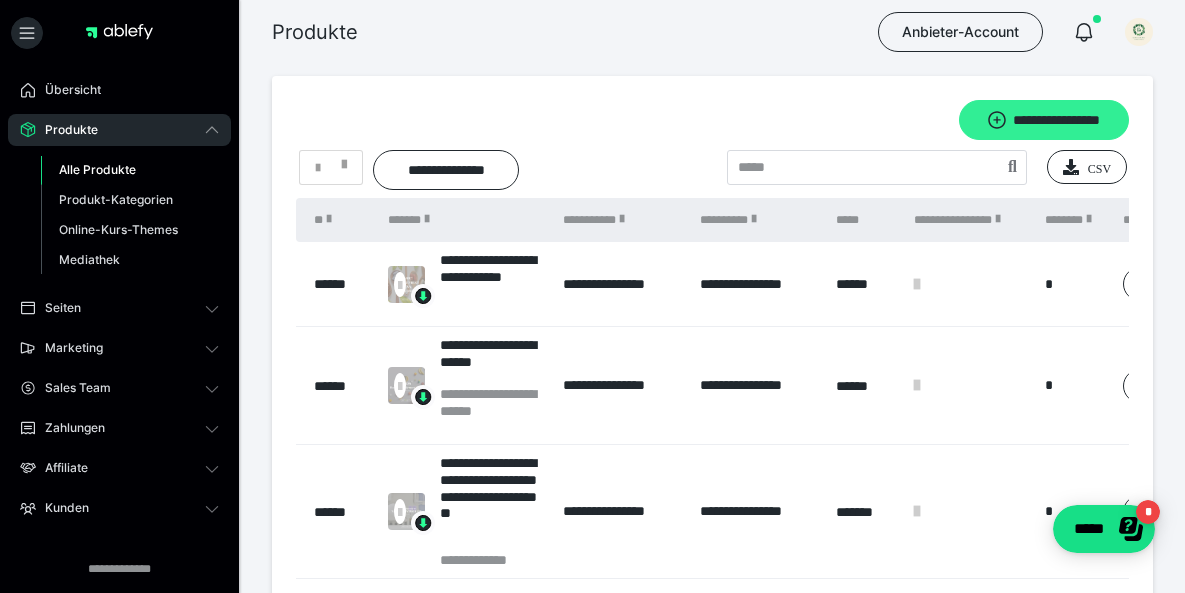 scroll, scrollTop: 0, scrollLeft: 0, axis: both 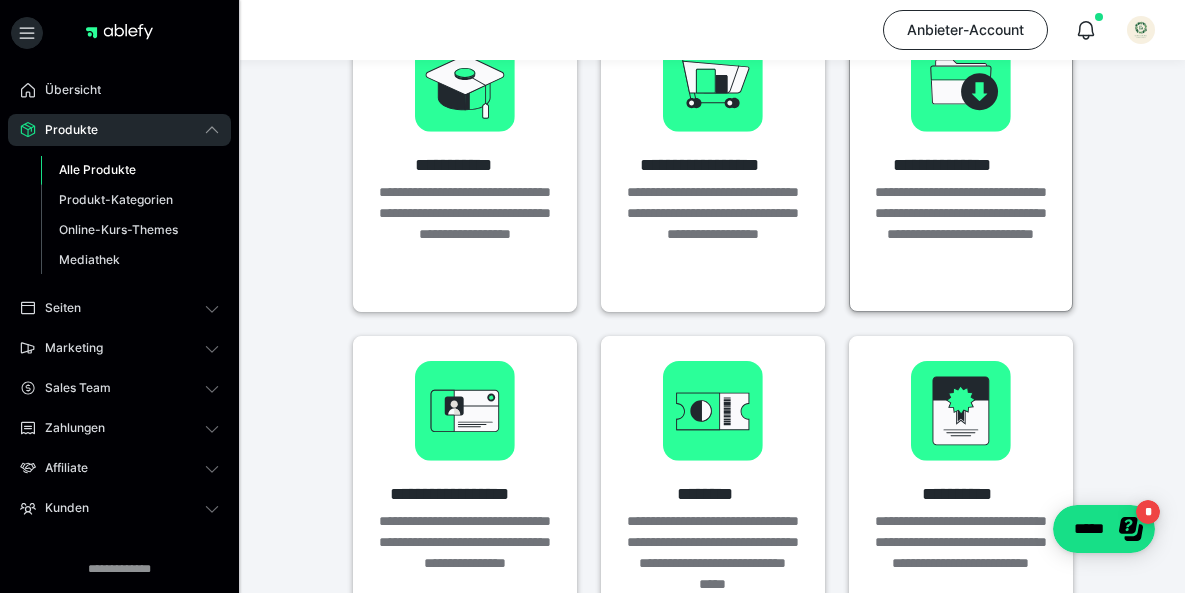 click on "**********" at bounding box center (961, 234) 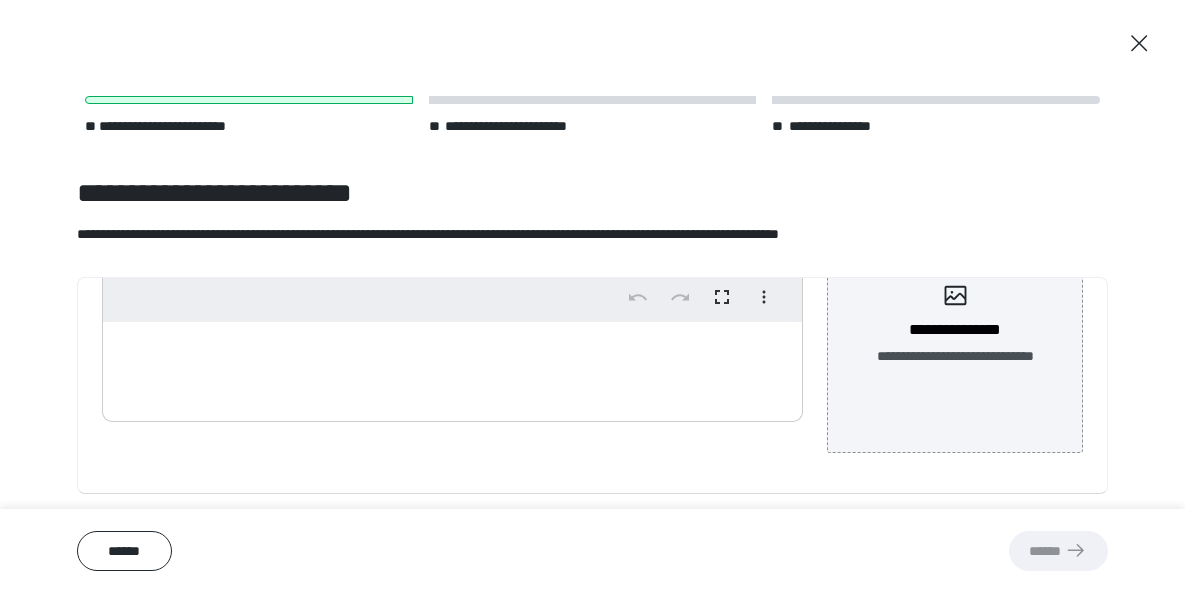 scroll, scrollTop: 223, scrollLeft: 0, axis: vertical 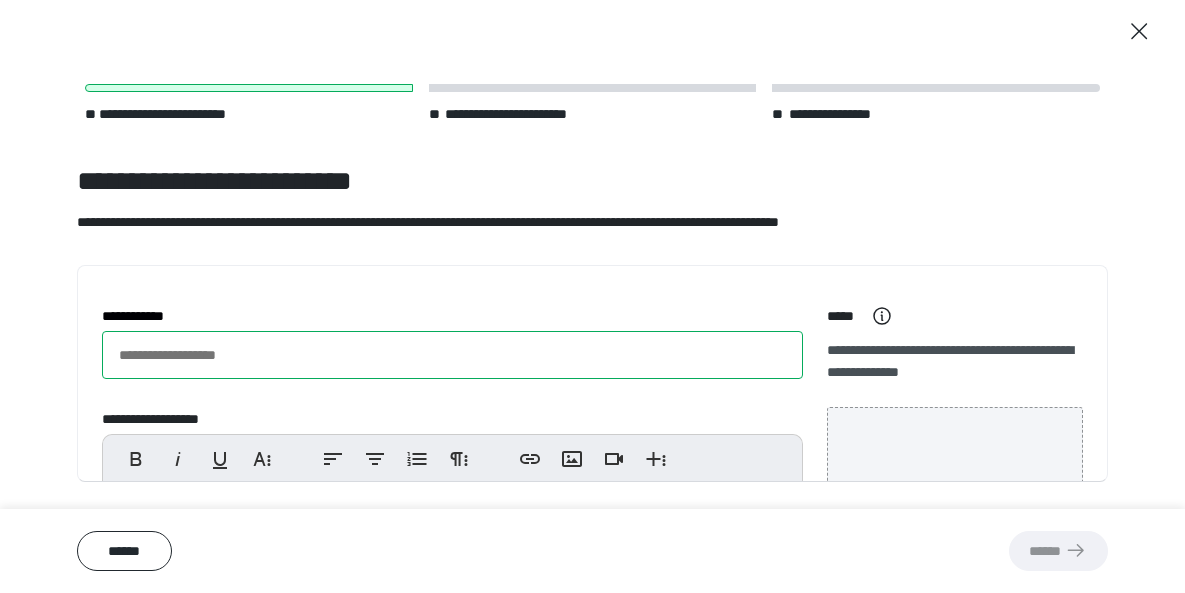 click on "**********" at bounding box center (452, 355) 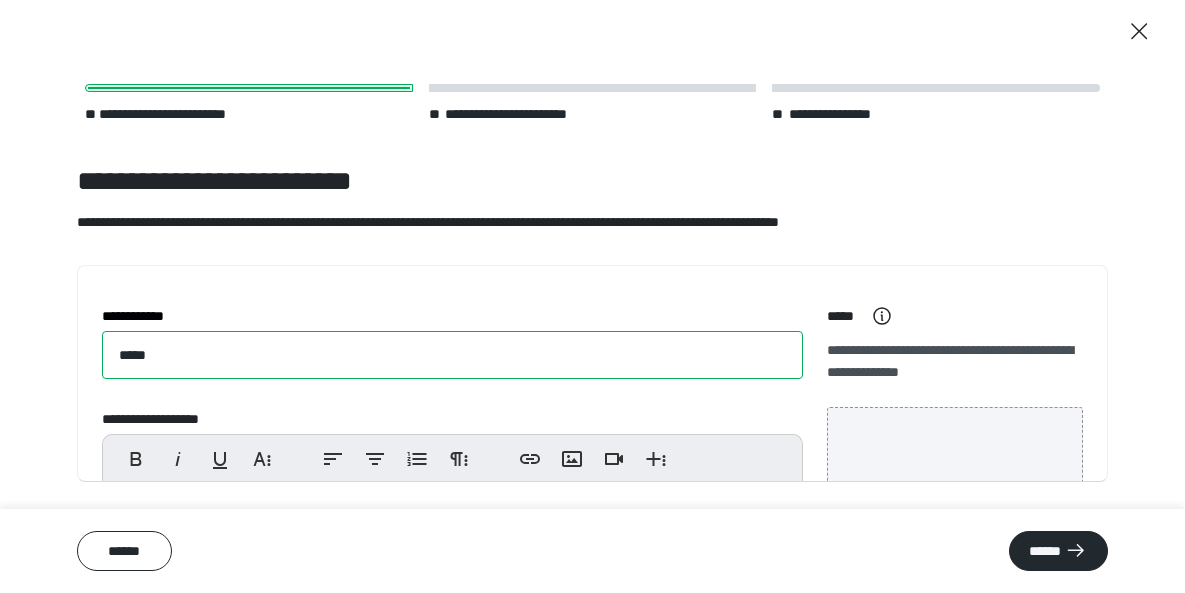 type on "*****" 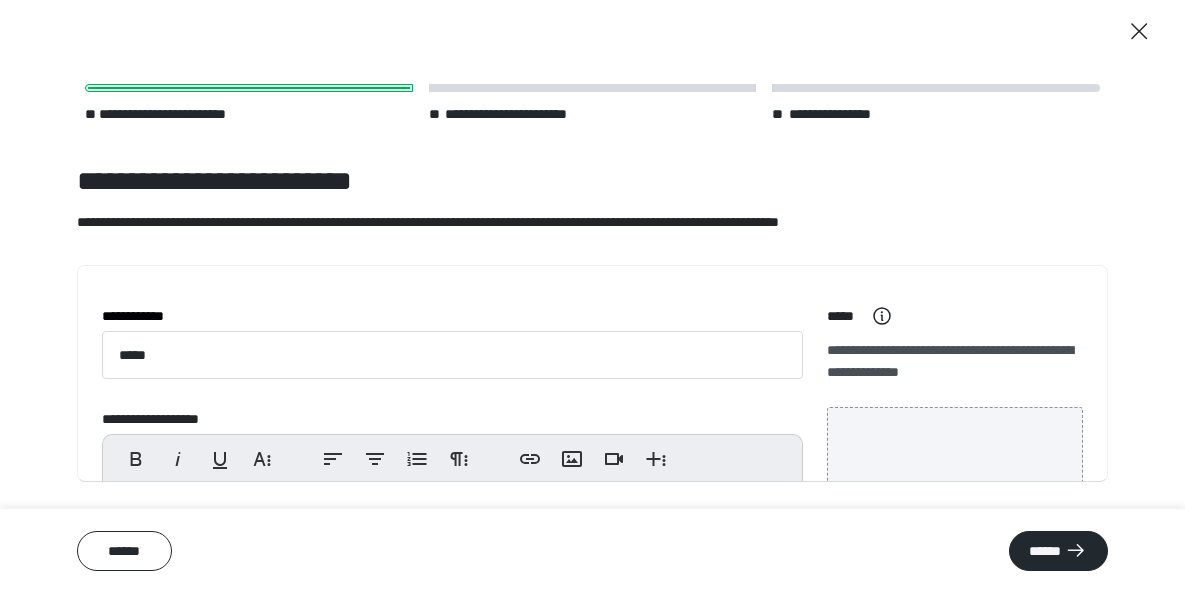 scroll, scrollTop: 190, scrollLeft: 0, axis: vertical 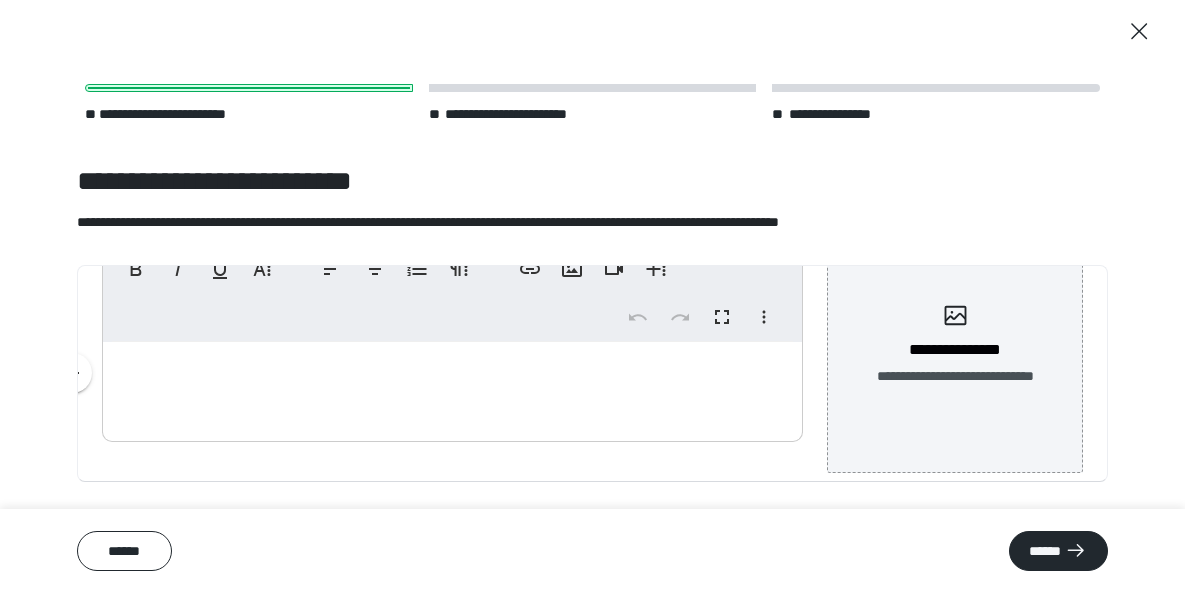 type 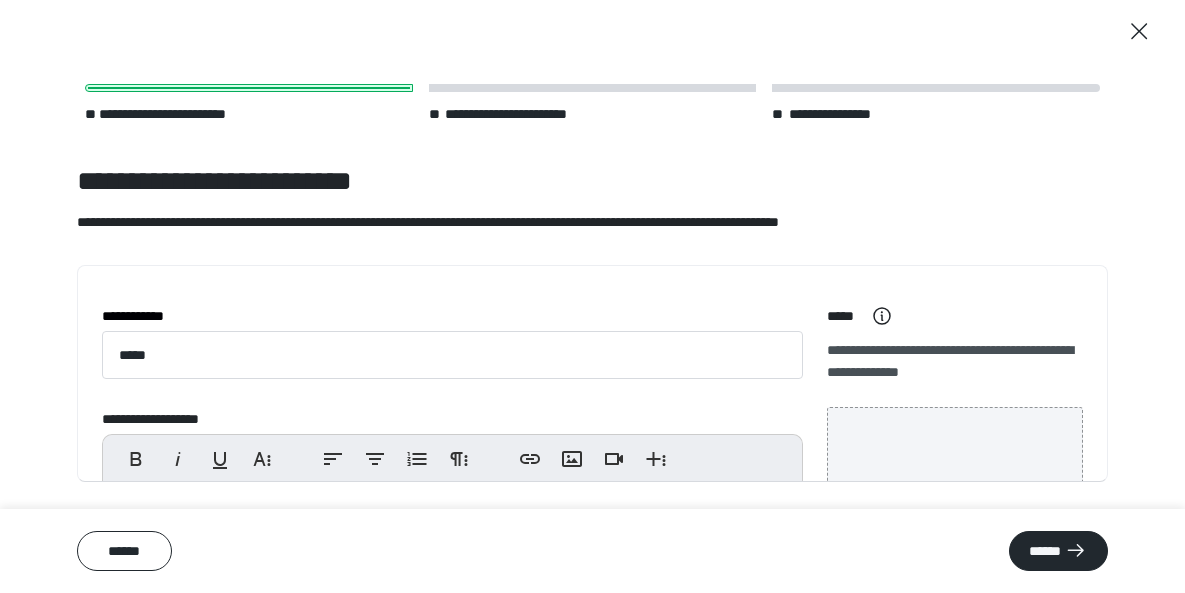 scroll, scrollTop: 0, scrollLeft: 0, axis: both 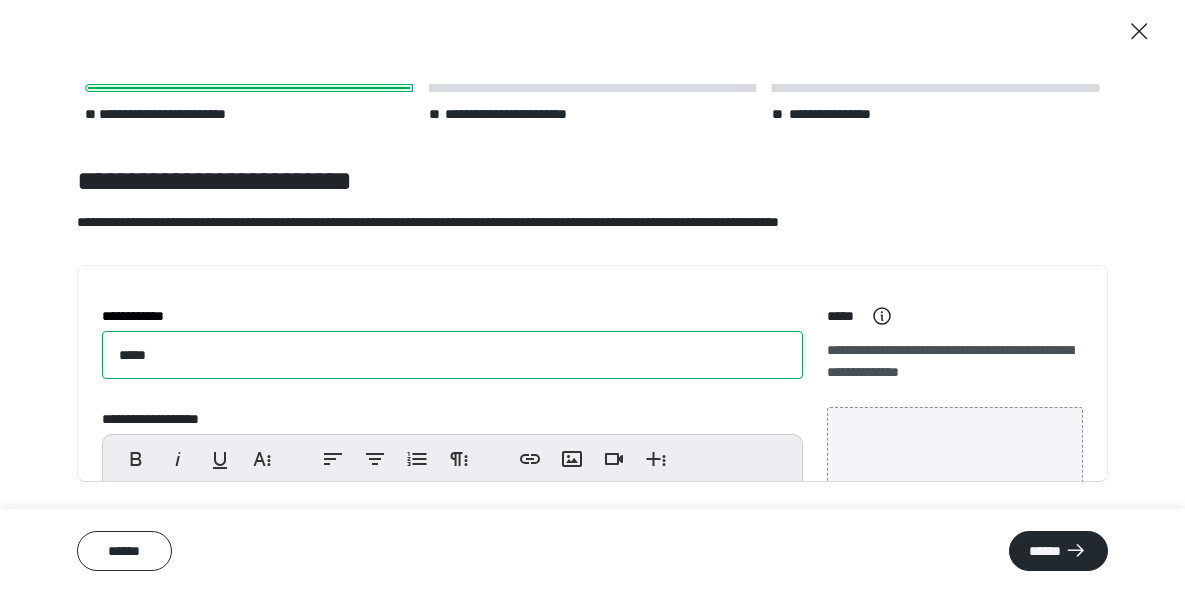 click on "*****" at bounding box center [452, 355] 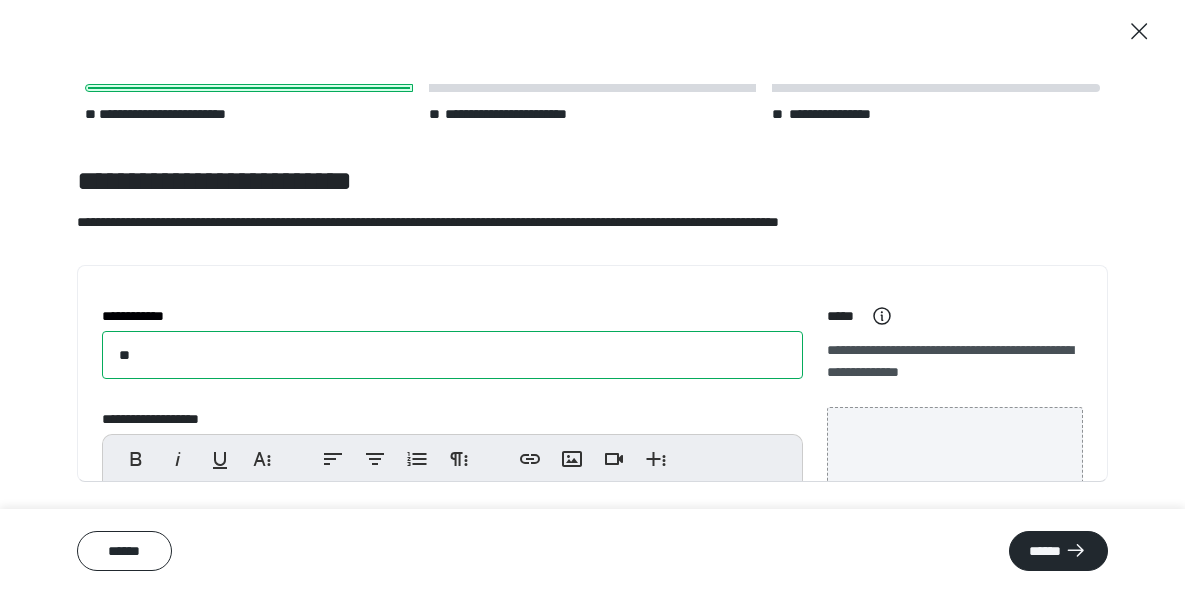 type on "*" 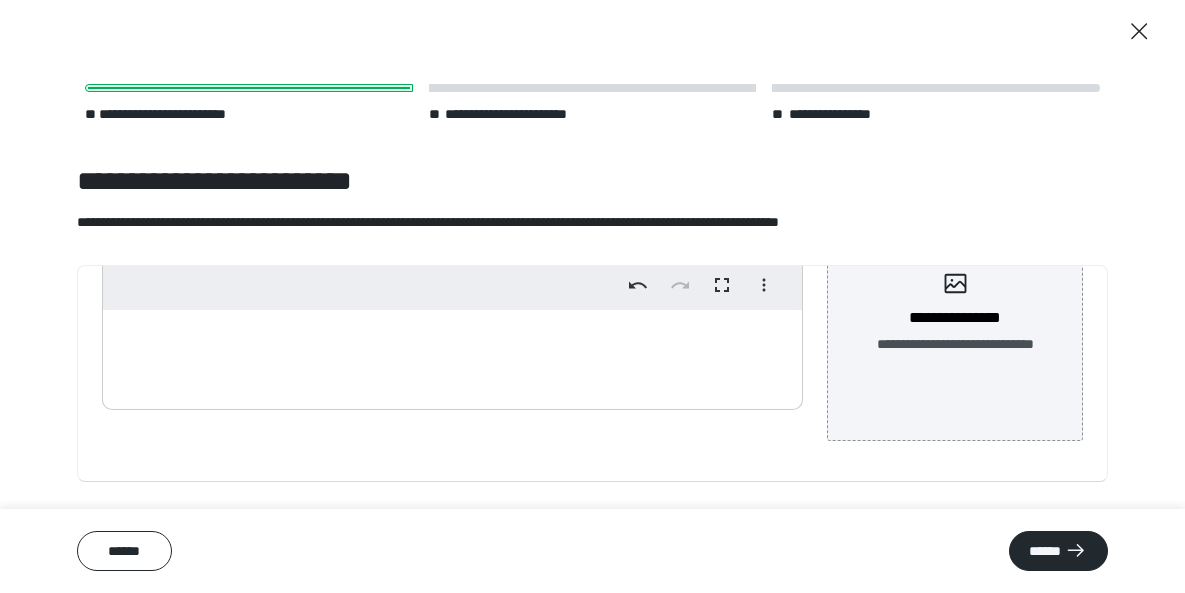 scroll, scrollTop: 223, scrollLeft: 0, axis: vertical 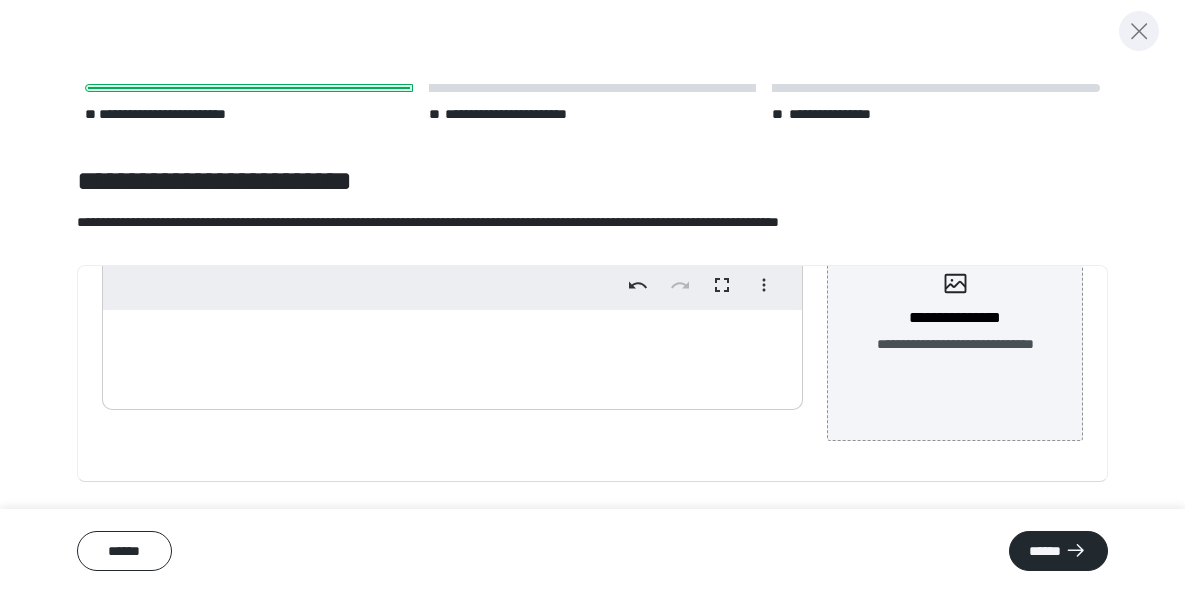 type on "**********" 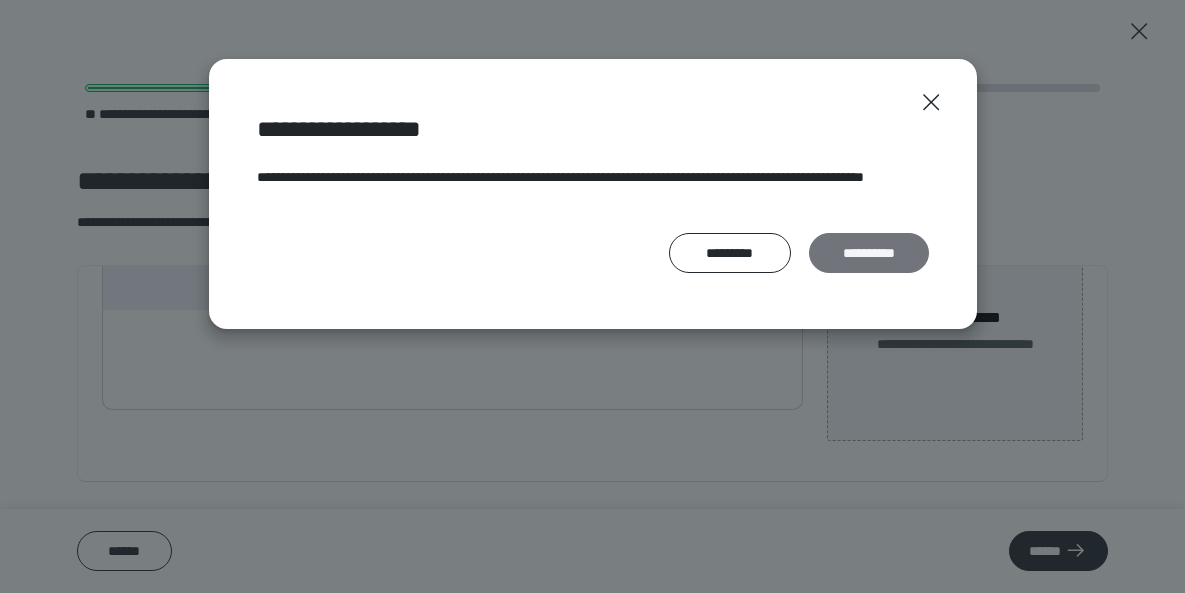click on "**********" at bounding box center [869, 253] 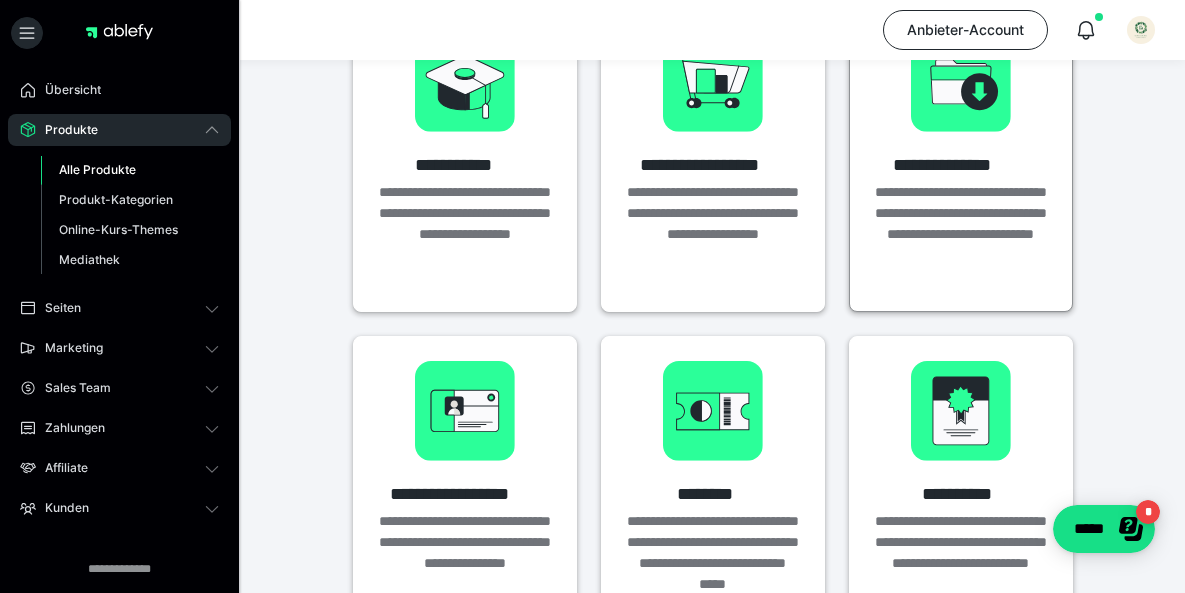 click on "**********" at bounding box center (961, 234) 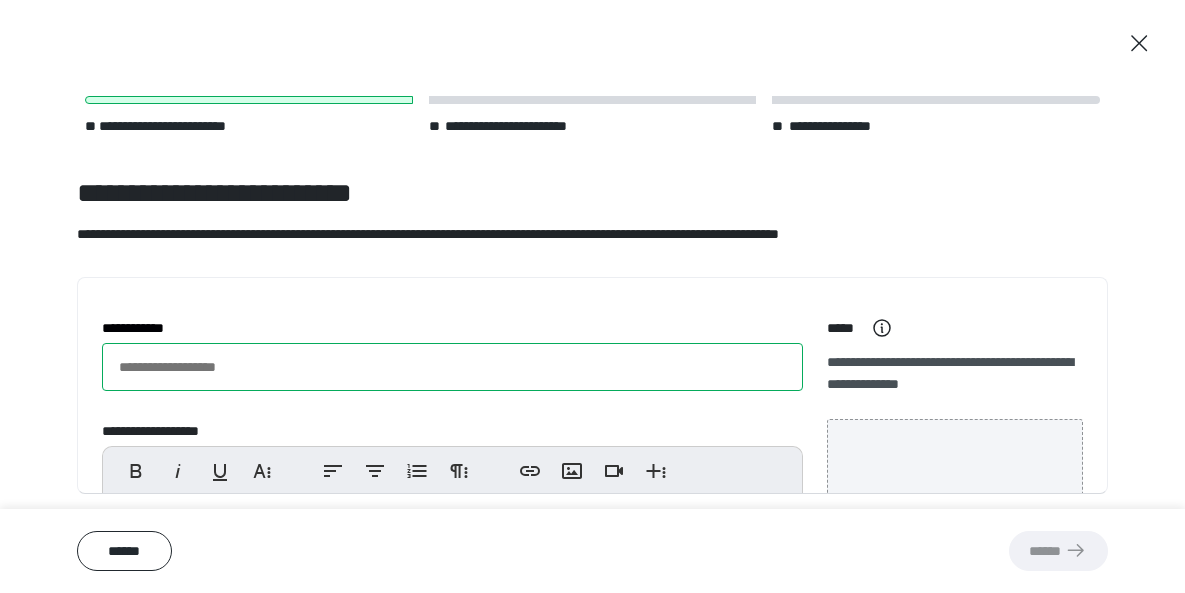 click on "**********" at bounding box center [452, 367] 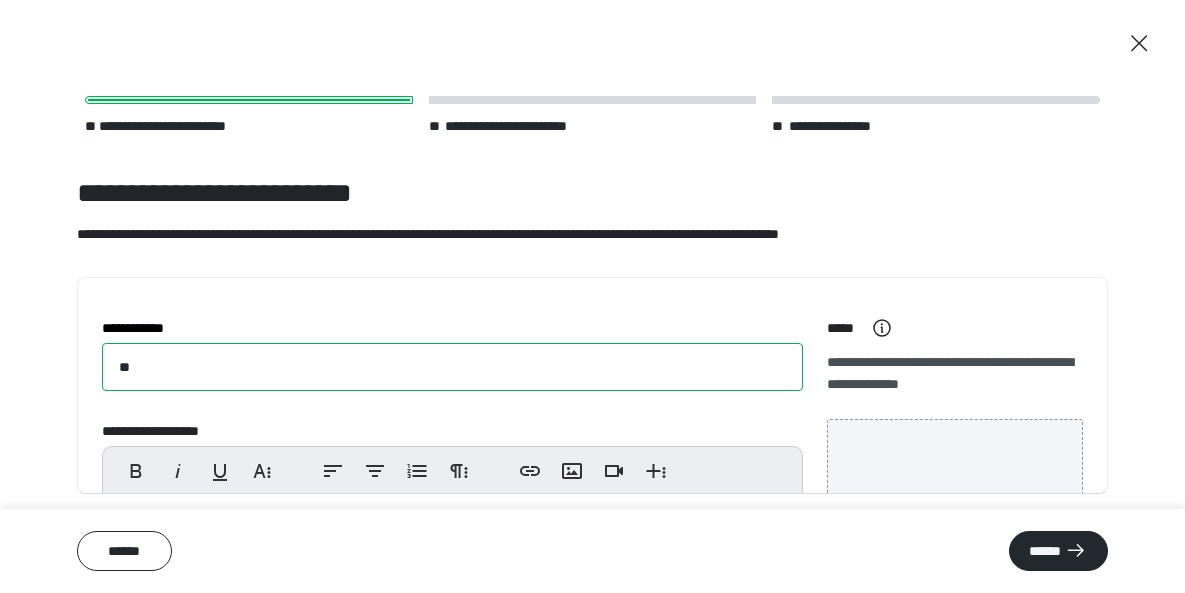 type on "*" 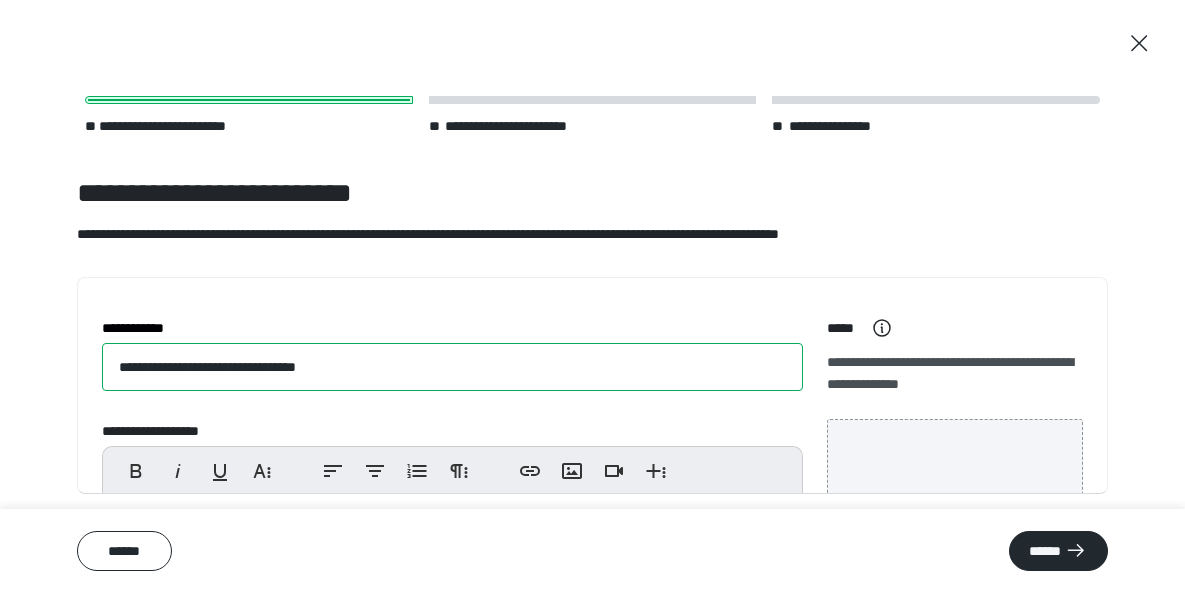 click on "**********" at bounding box center [452, 367] 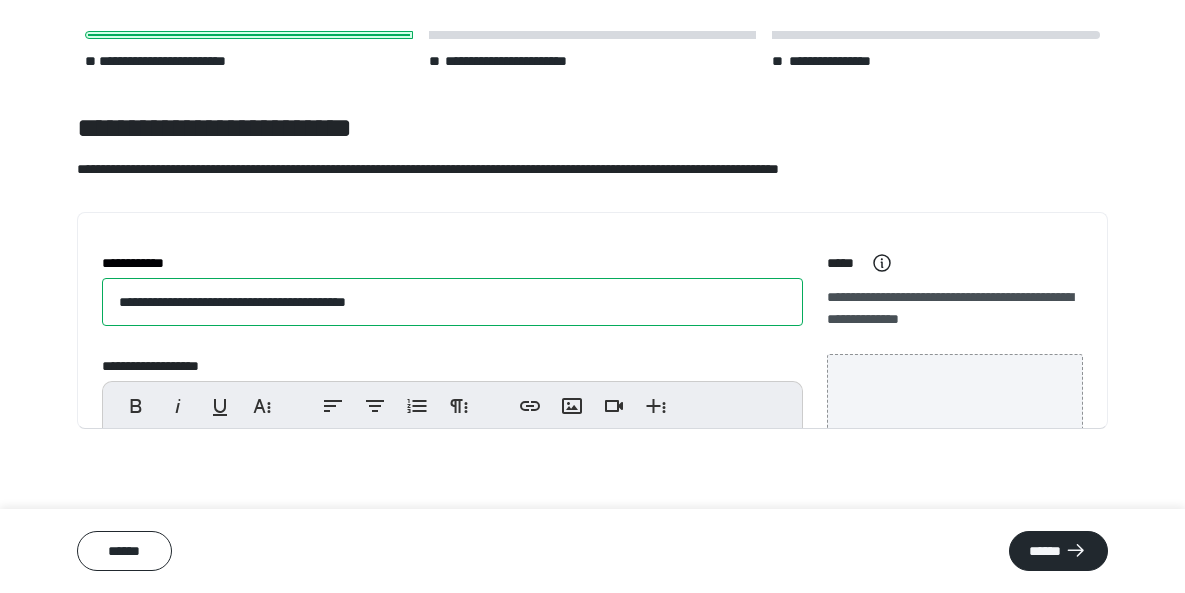 scroll, scrollTop: 66, scrollLeft: 0, axis: vertical 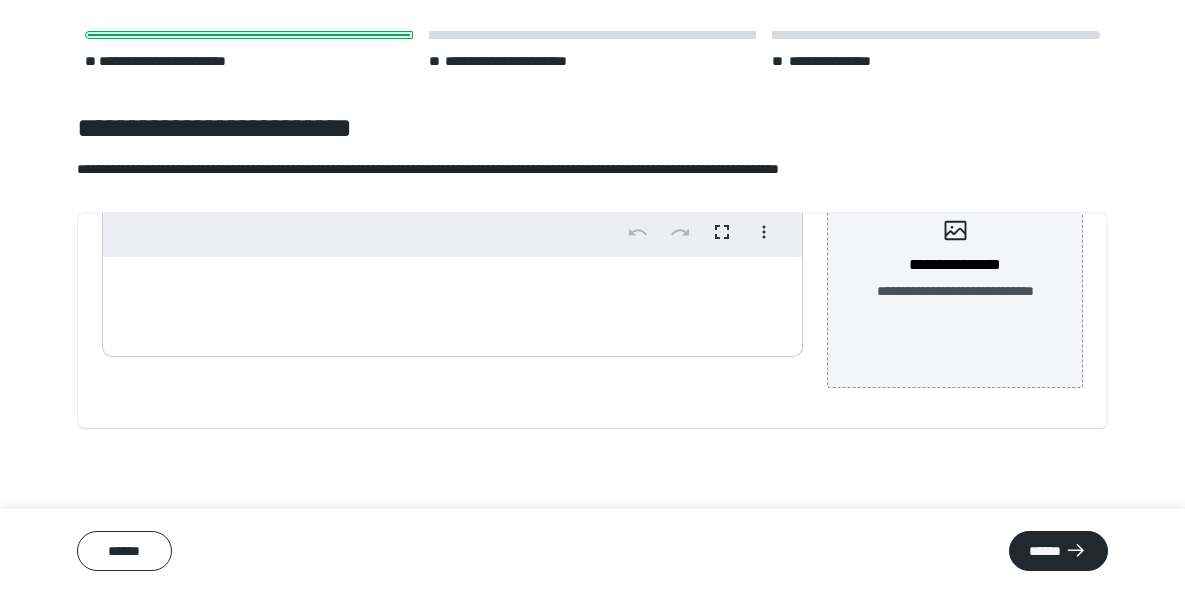type on "**********" 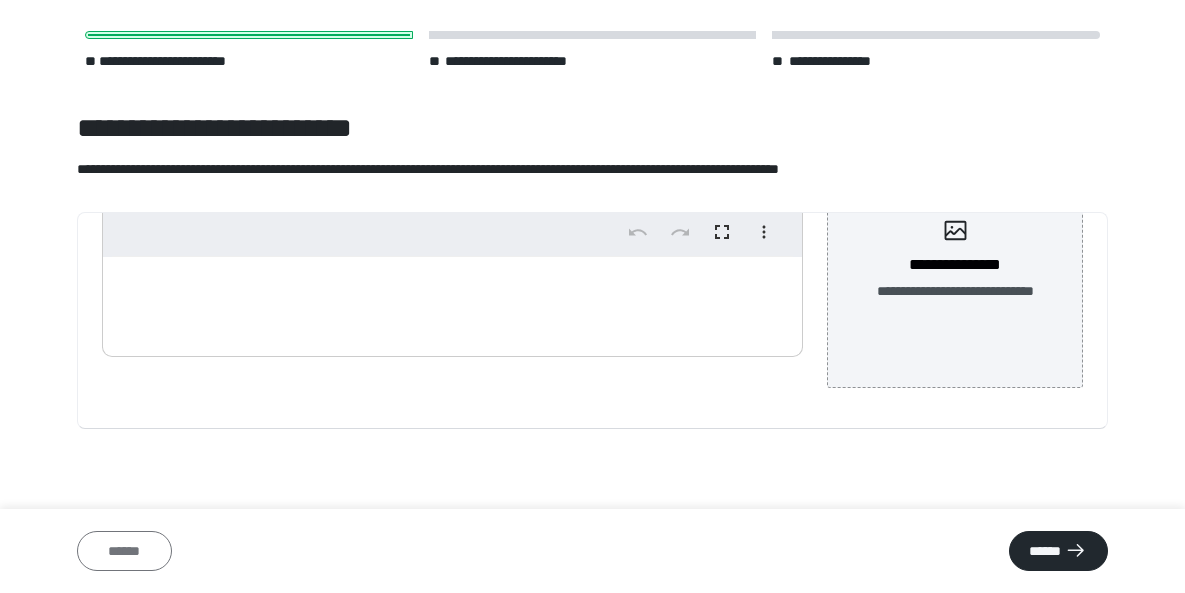 click on "******" at bounding box center (124, 551) 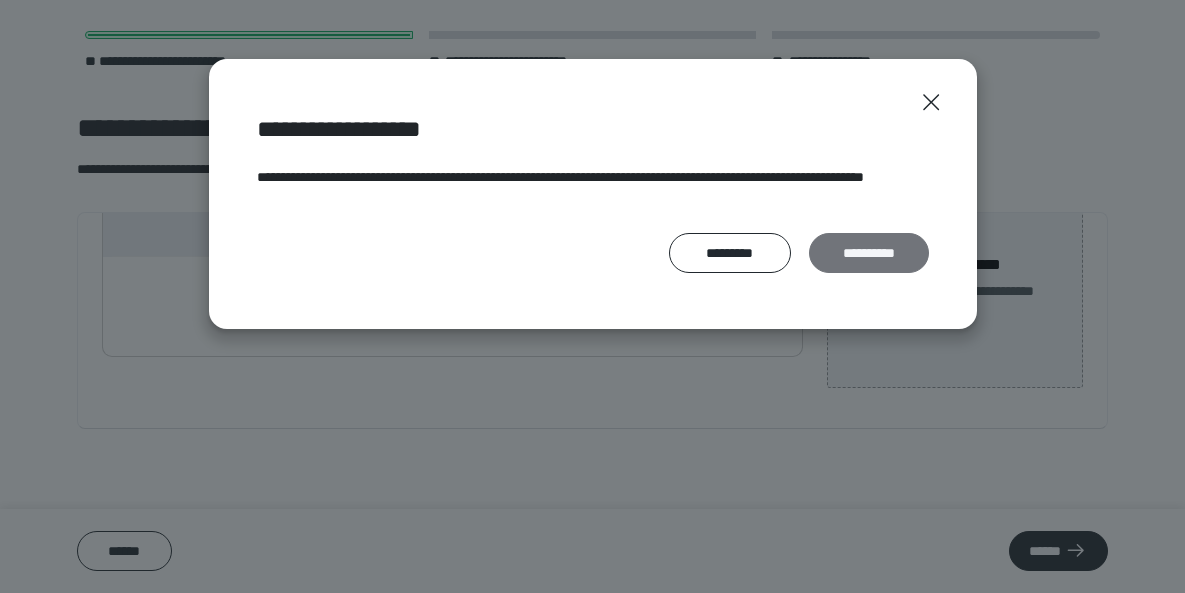 click on "**********" at bounding box center [869, 253] 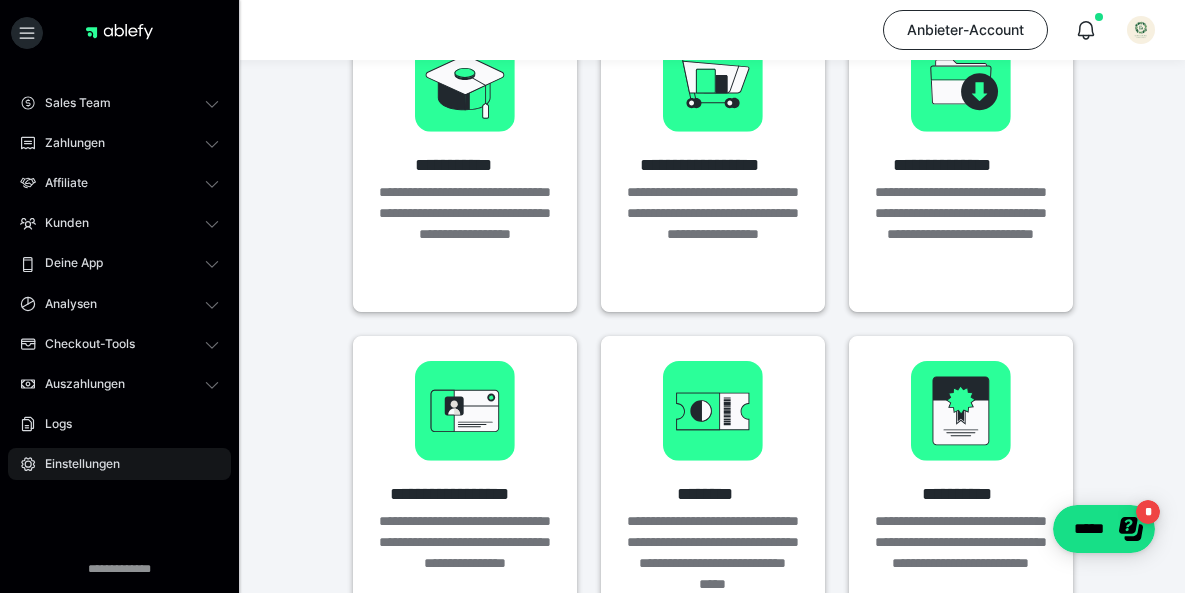scroll, scrollTop: 285, scrollLeft: 0, axis: vertical 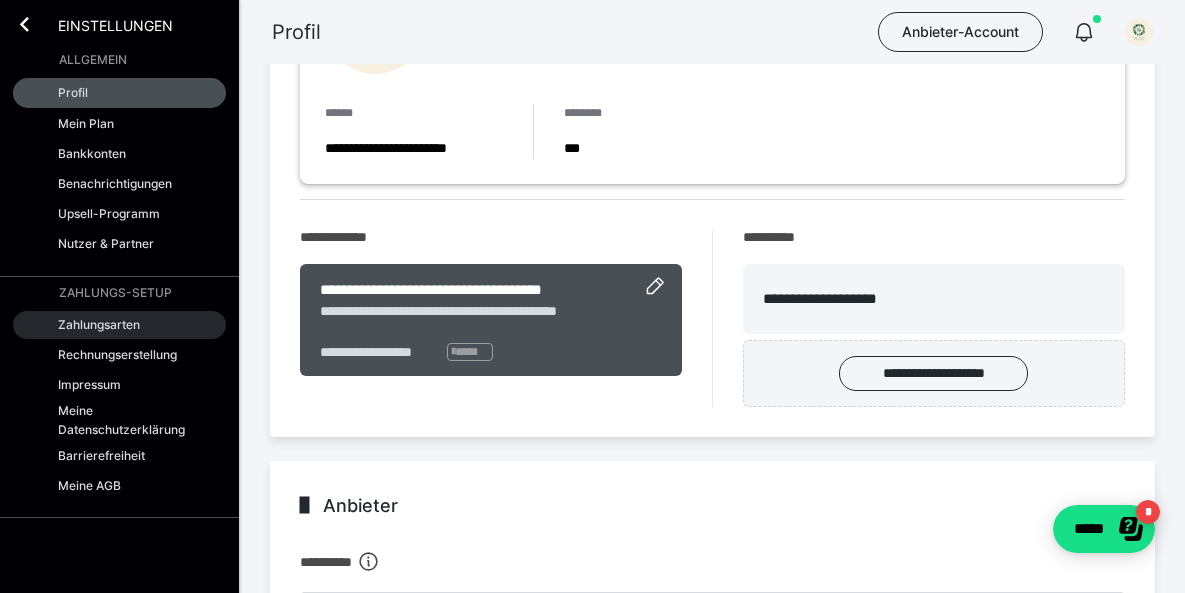 click on "Zahlungsarten" at bounding box center [119, 325] 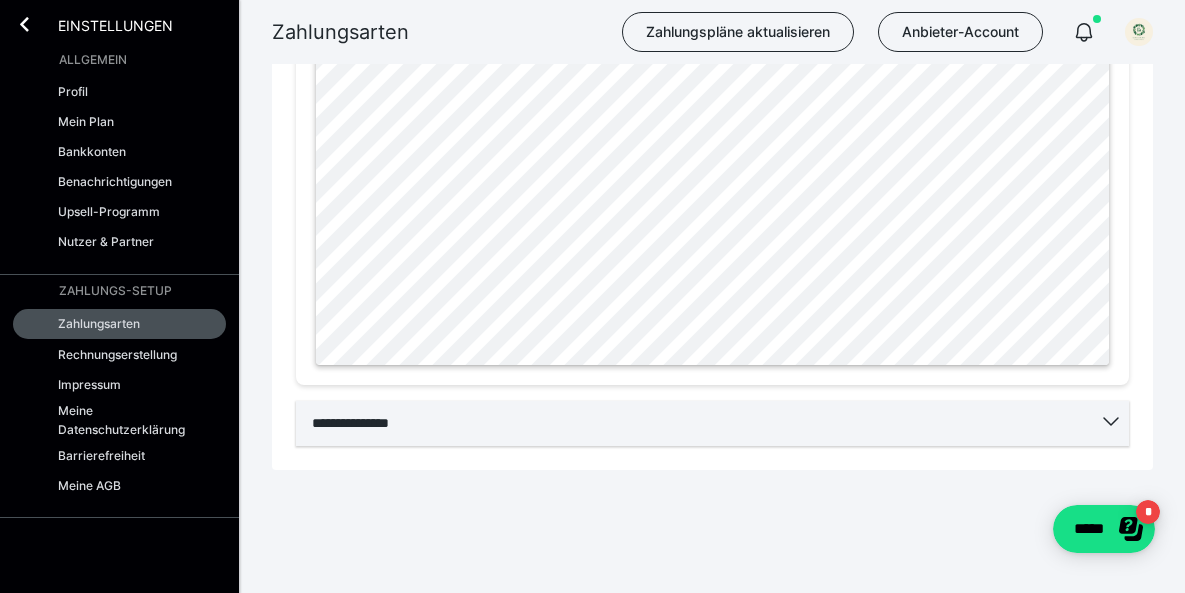 scroll, scrollTop: 1265, scrollLeft: 0, axis: vertical 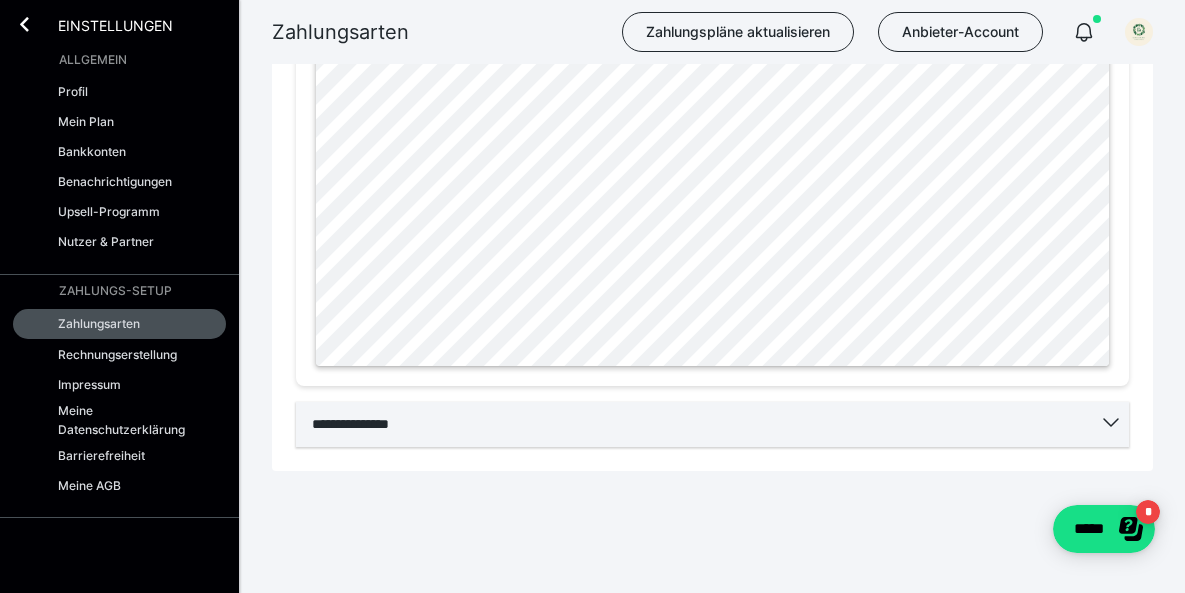 click 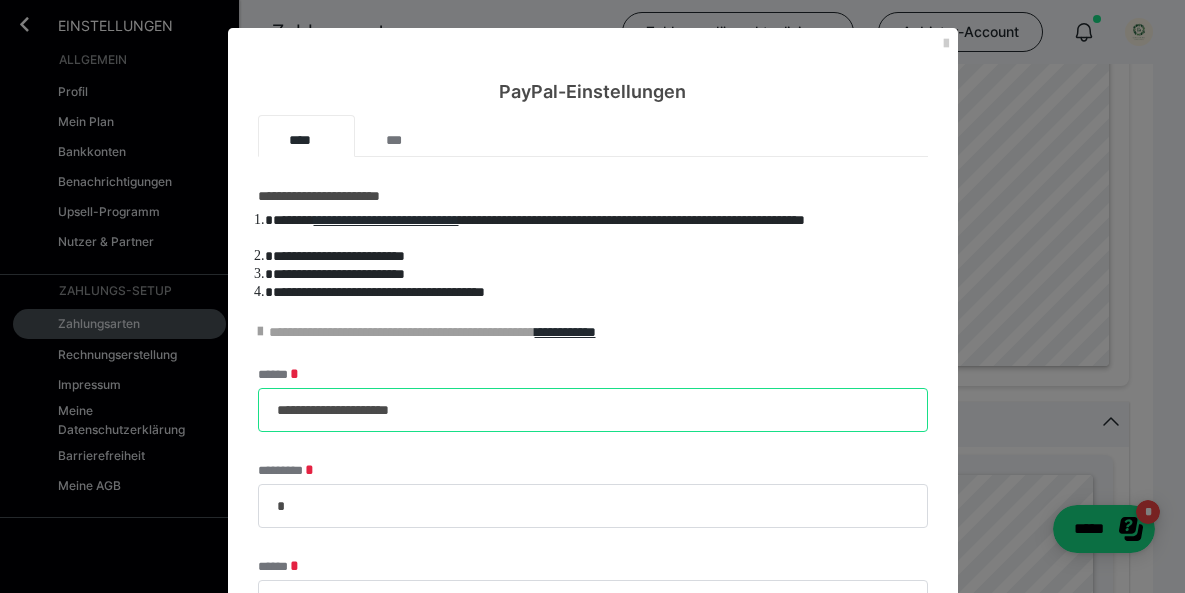 click on "**********" at bounding box center (593, 410) 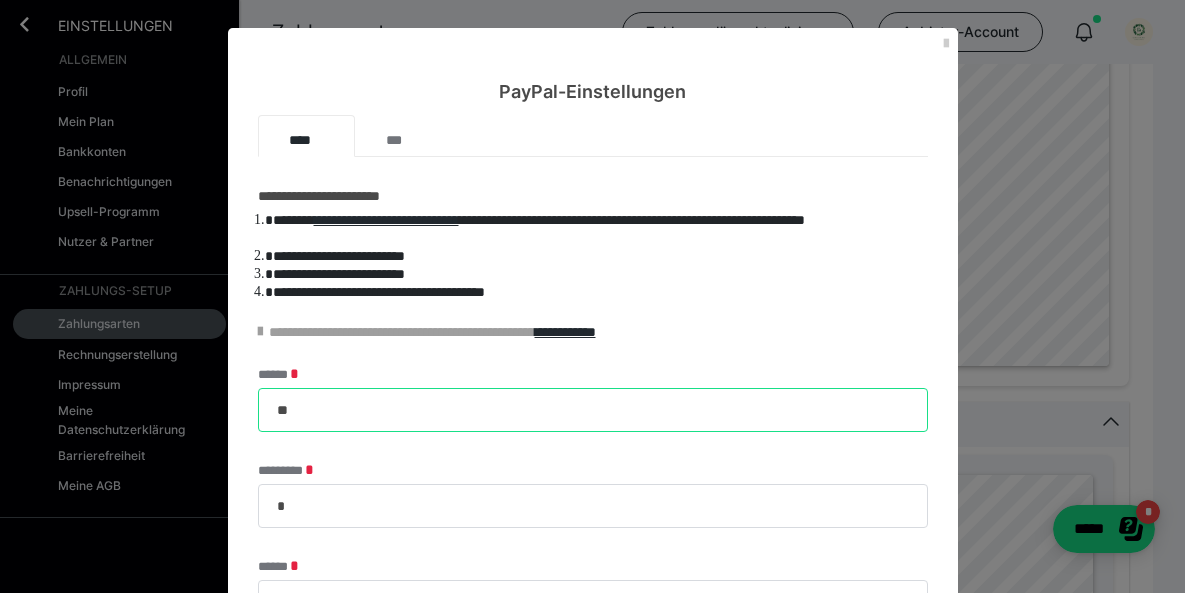 type on "*" 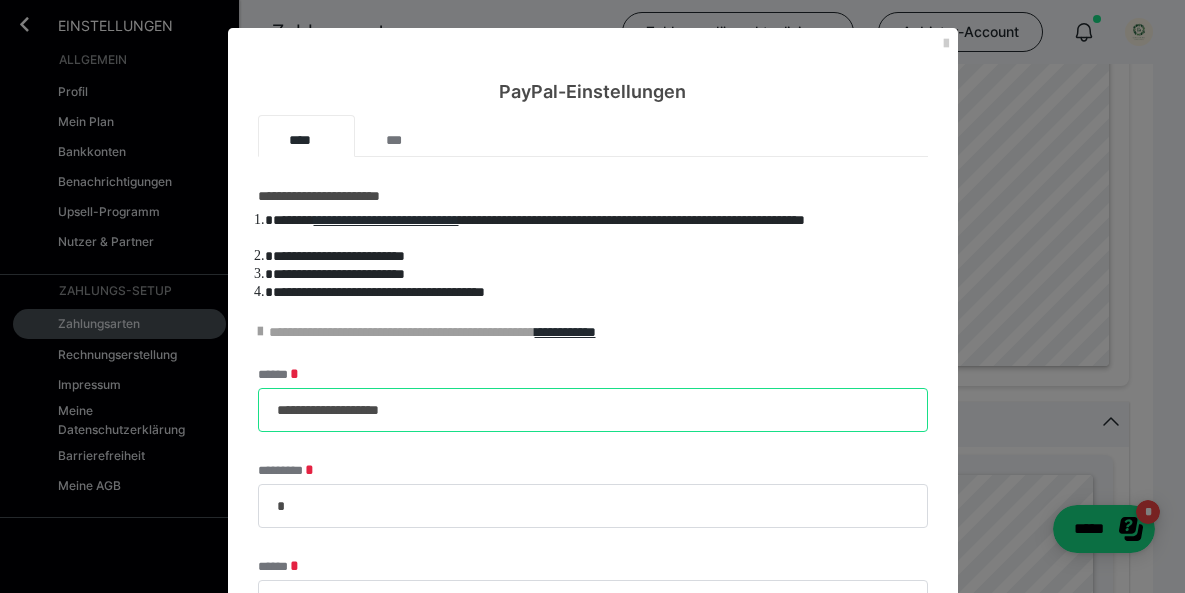 type on "**********" 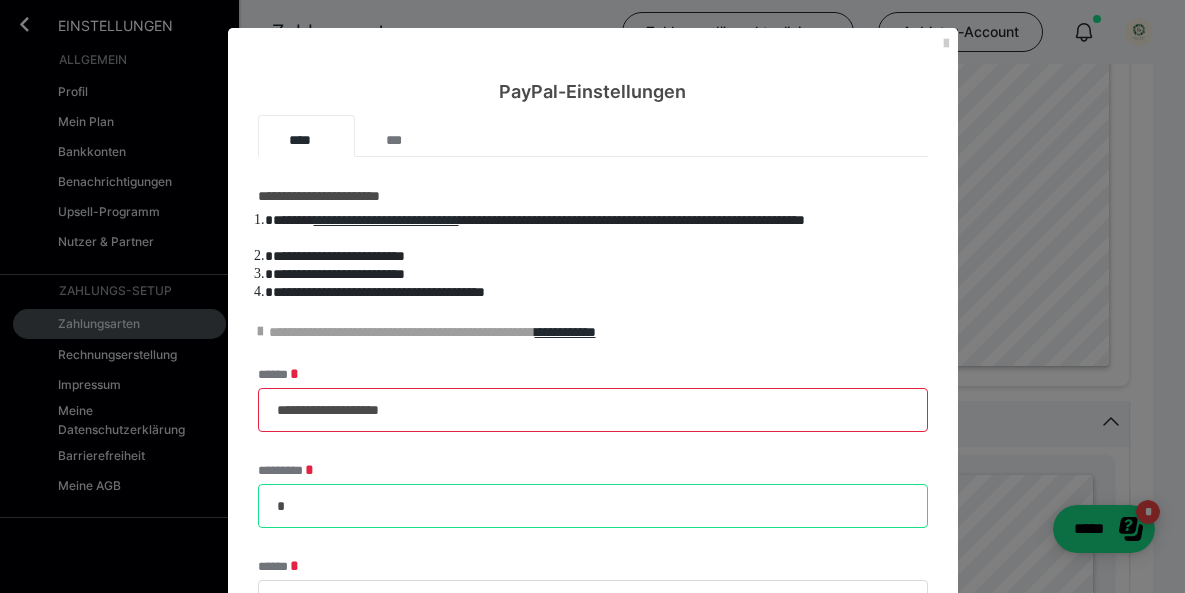 click on "*" at bounding box center [593, 506] 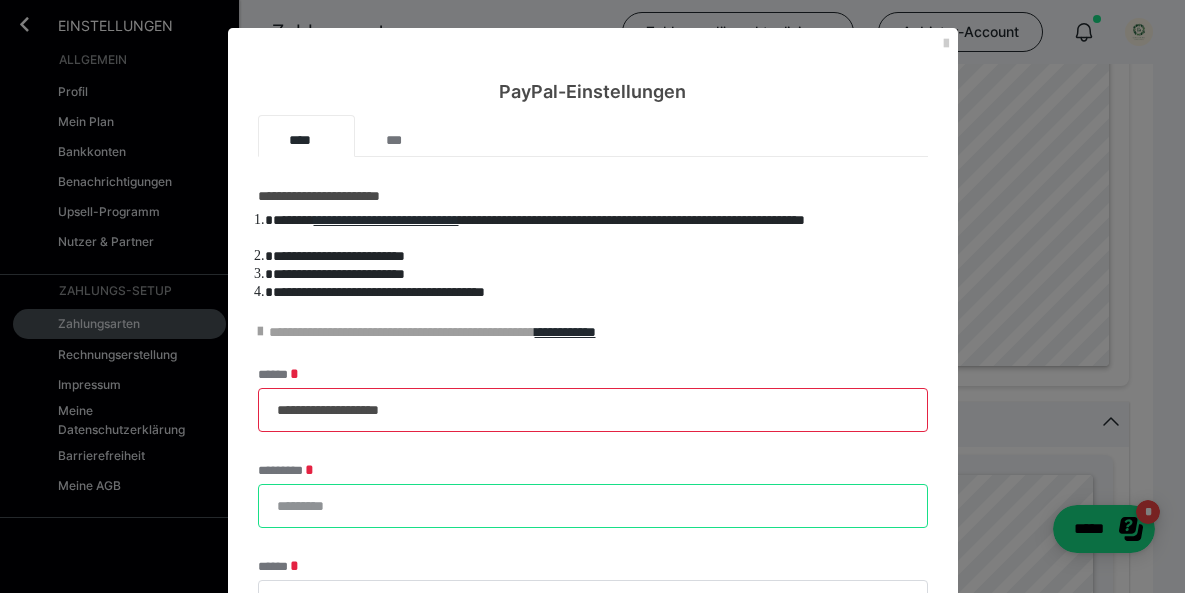 click on "*********" at bounding box center (593, 506) 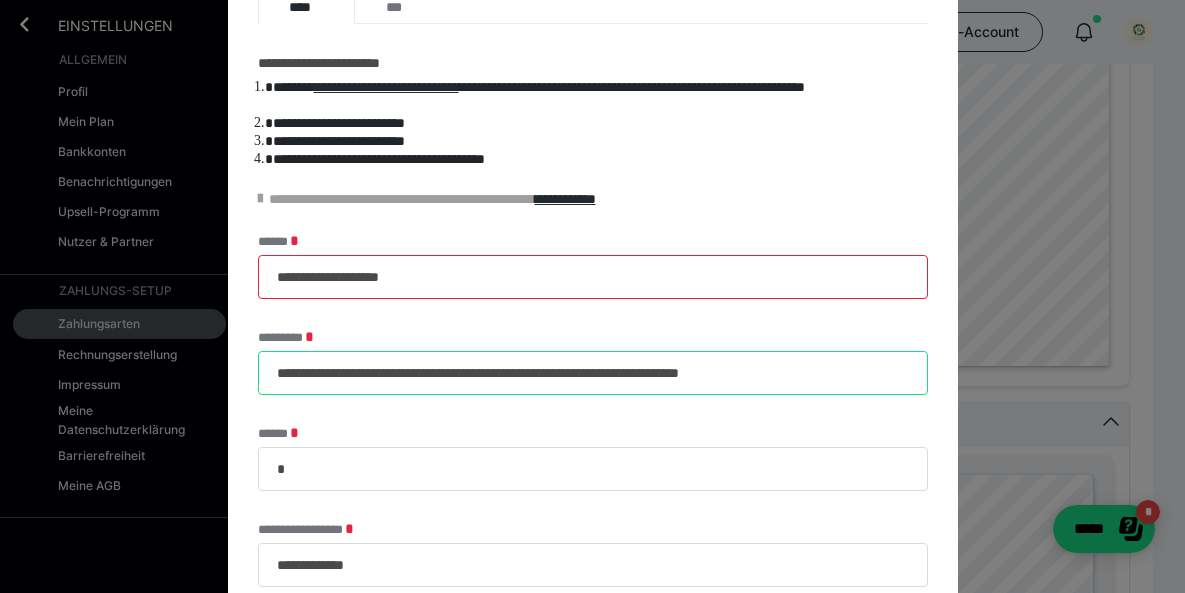 scroll, scrollTop: 139, scrollLeft: 0, axis: vertical 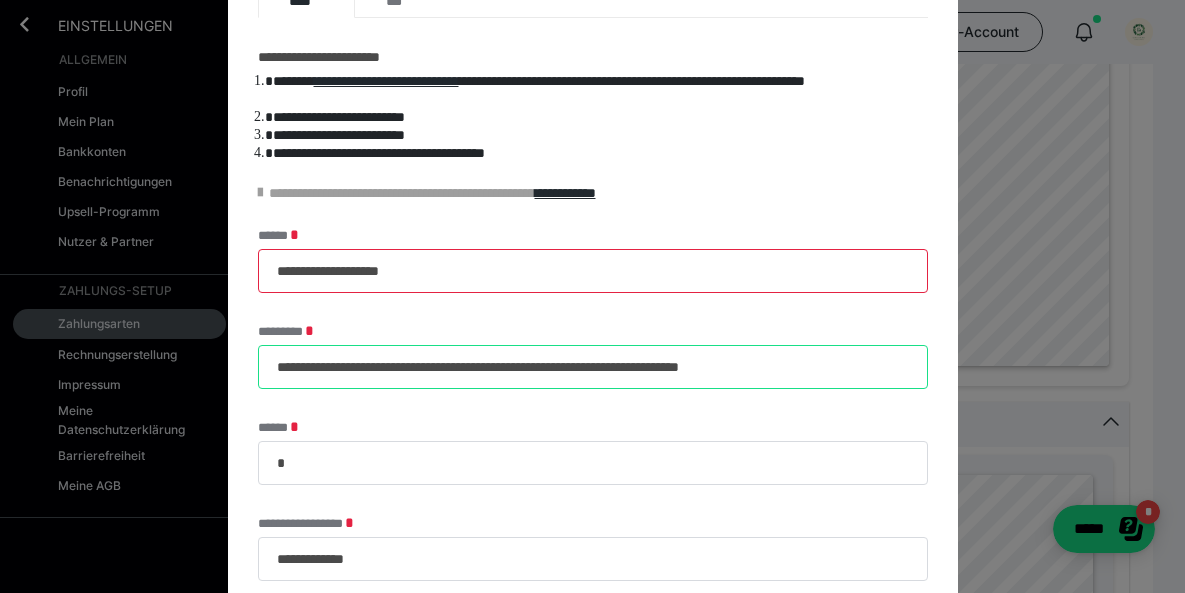 type on "**********" 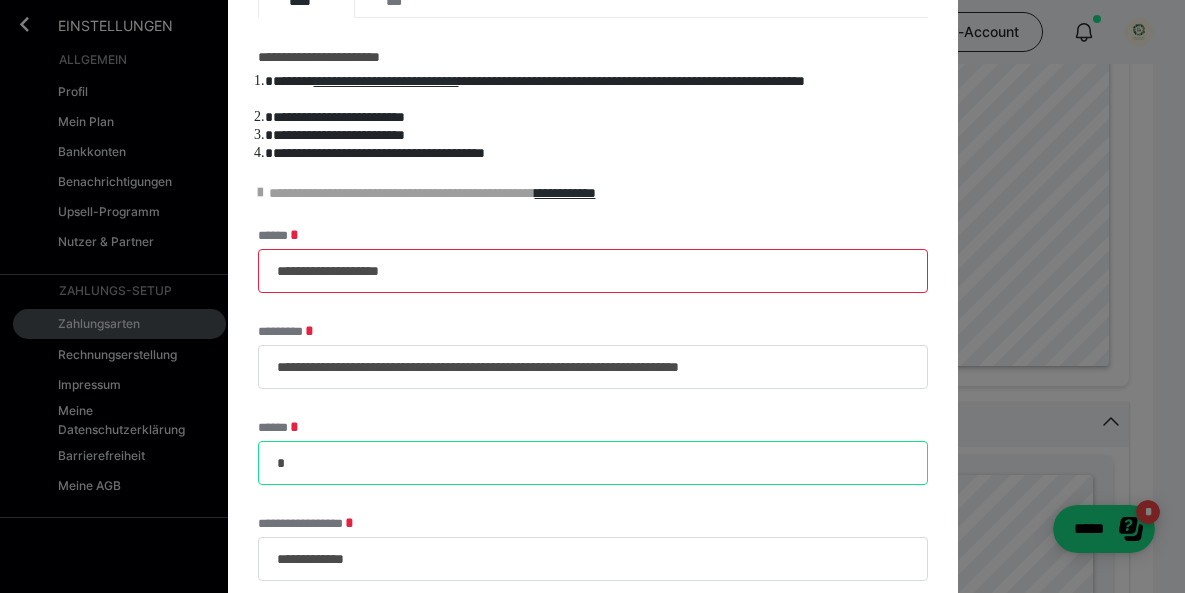 click on "*" at bounding box center (593, 463) 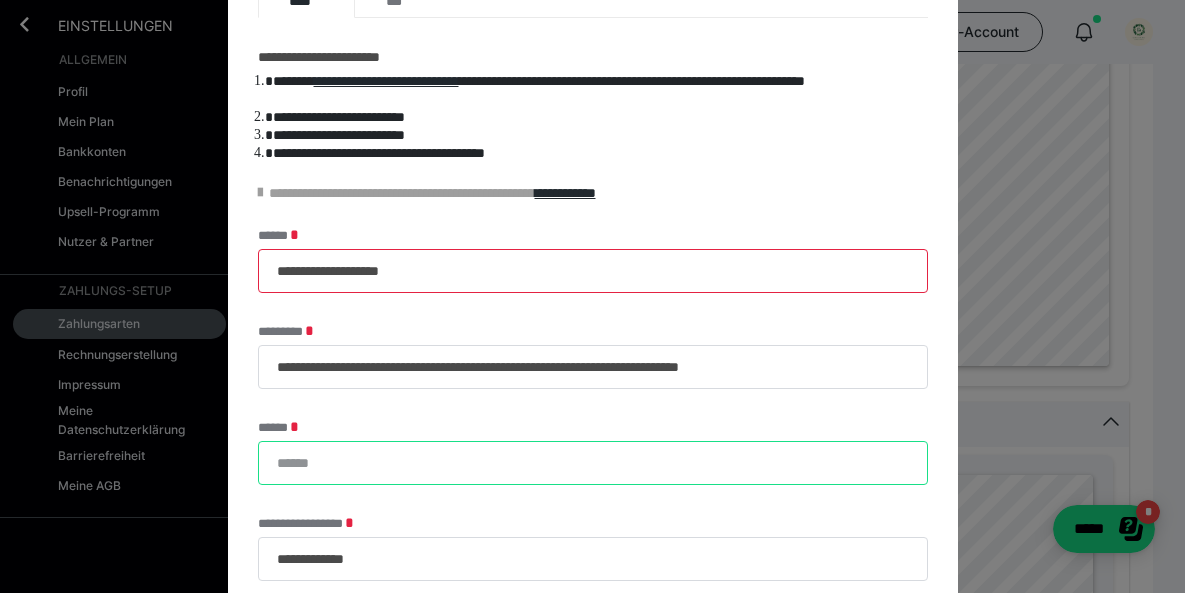 click on "******" at bounding box center [593, 463] 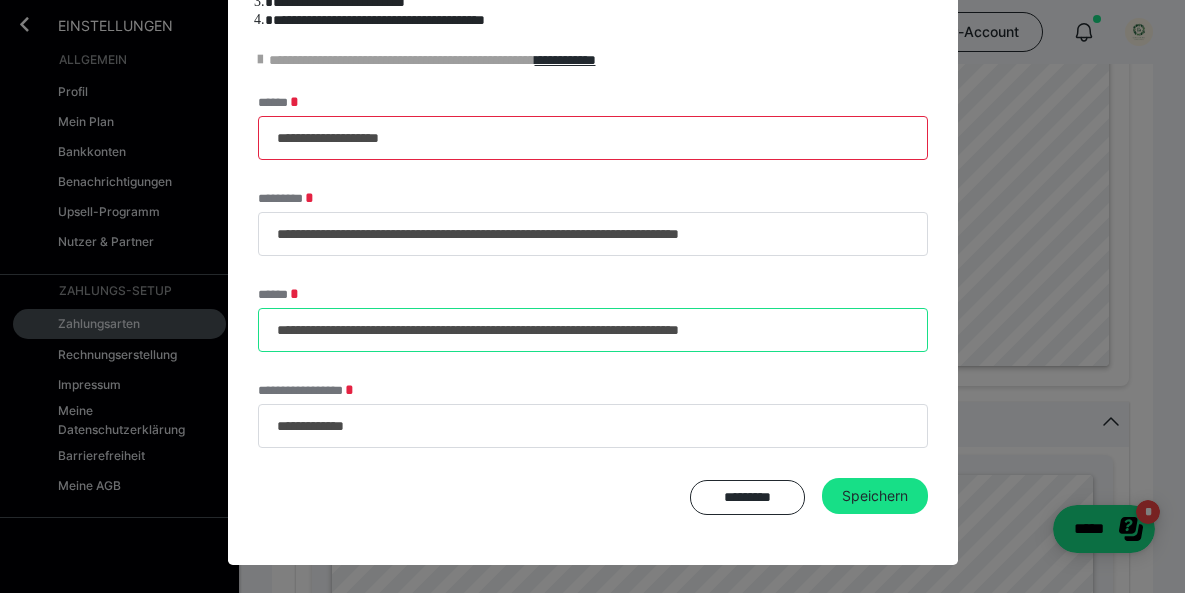 scroll, scrollTop: 274, scrollLeft: 0, axis: vertical 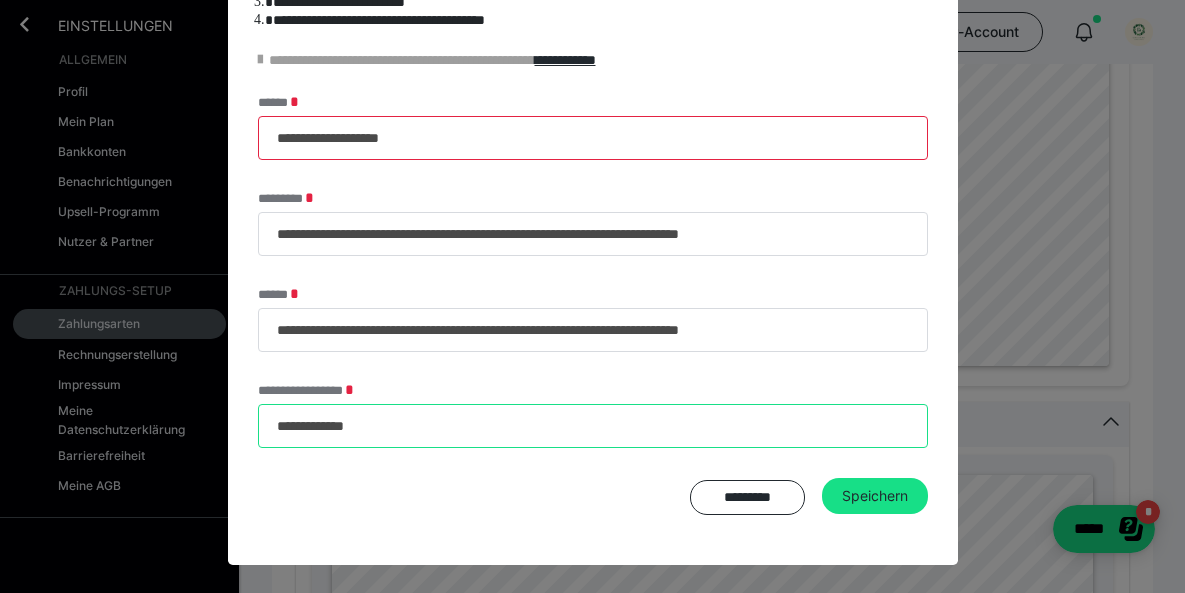 click on "**********" at bounding box center [593, 426] 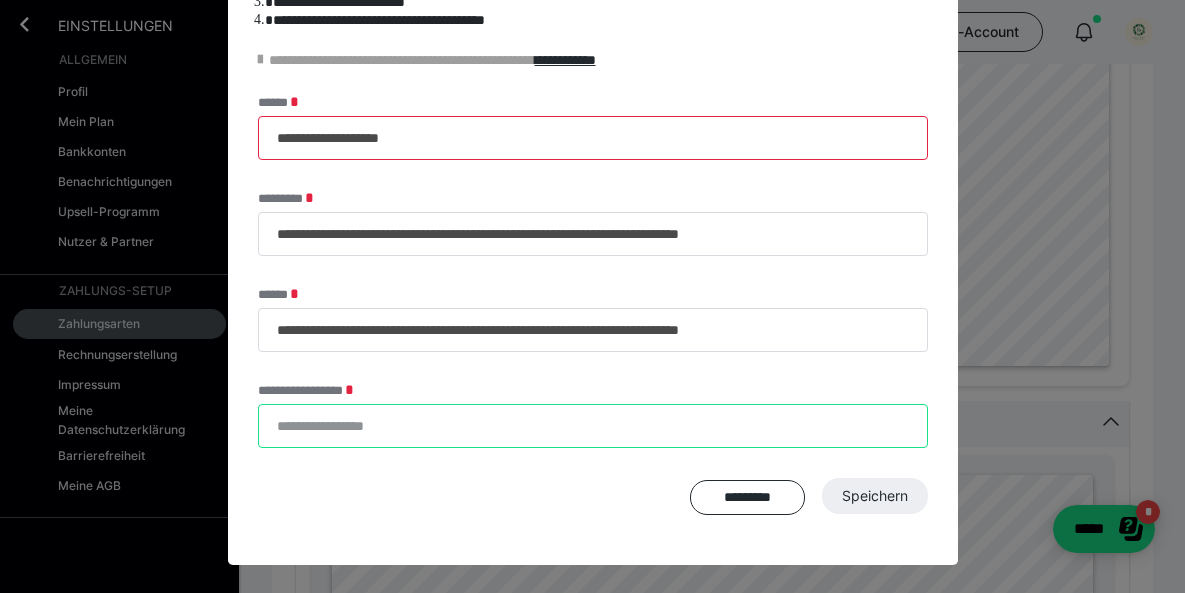 click on "**********" at bounding box center (593, 426) 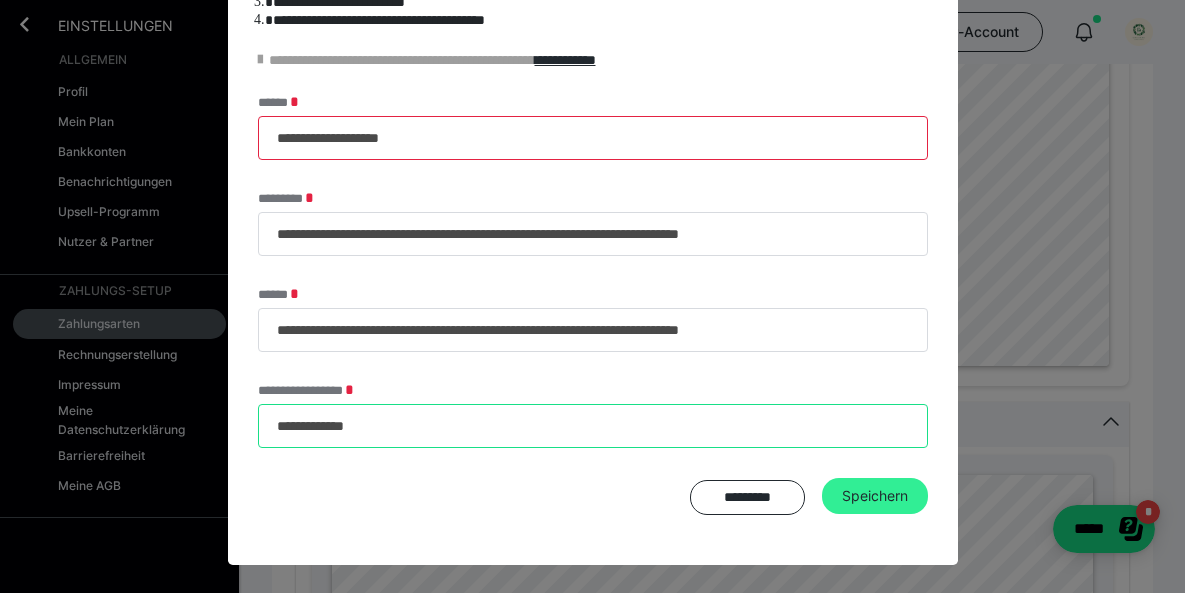type on "**********" 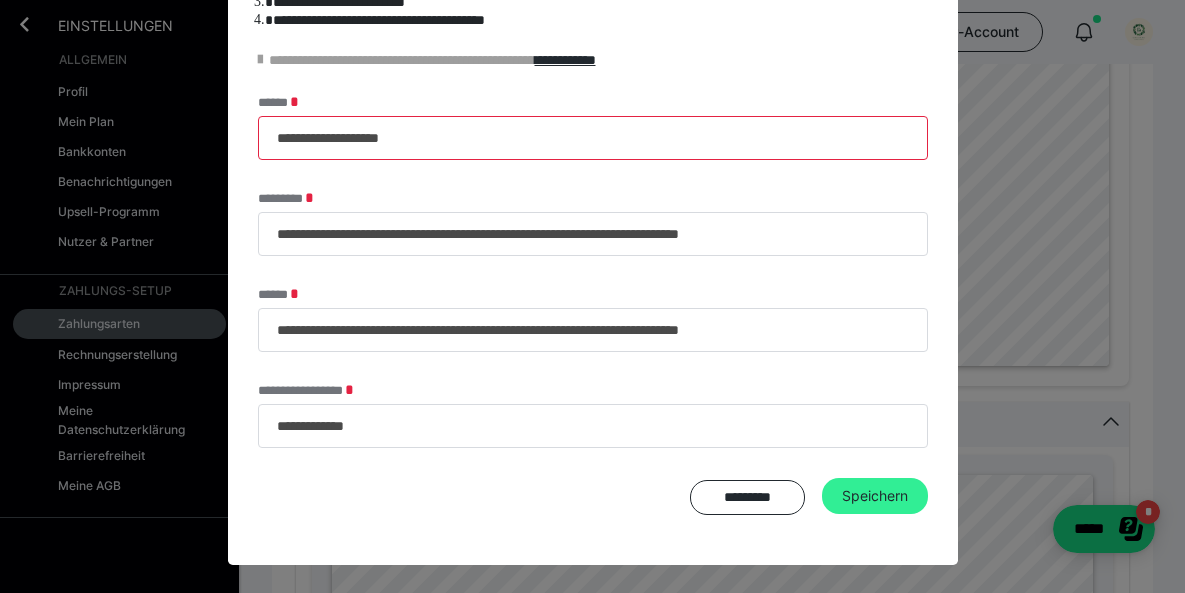 click on "Speichern" at bounding box center (875, 496) 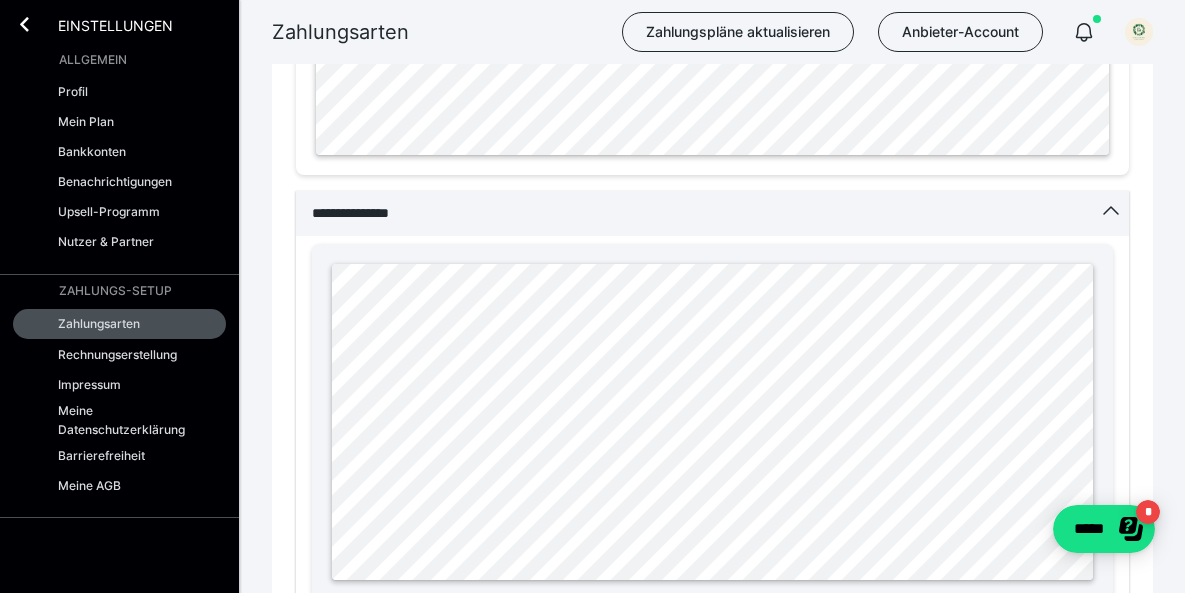scroll, scrollTop: 1458, scrollLeft: 0, axis: vertical 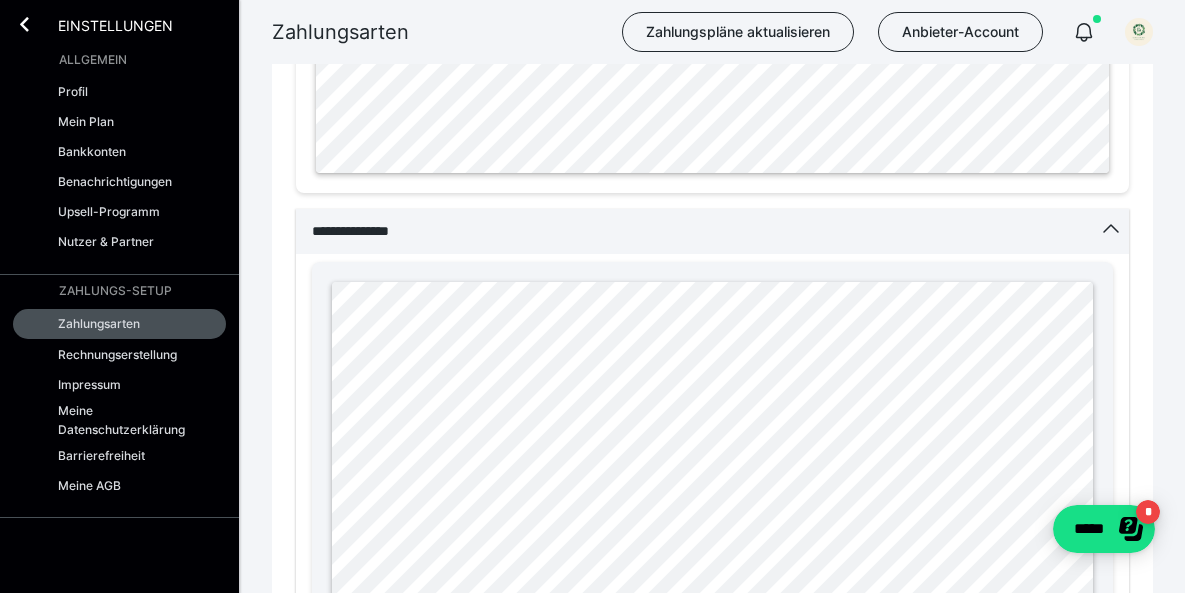 click on "Einstellungen" at bounding box center [101, 24] 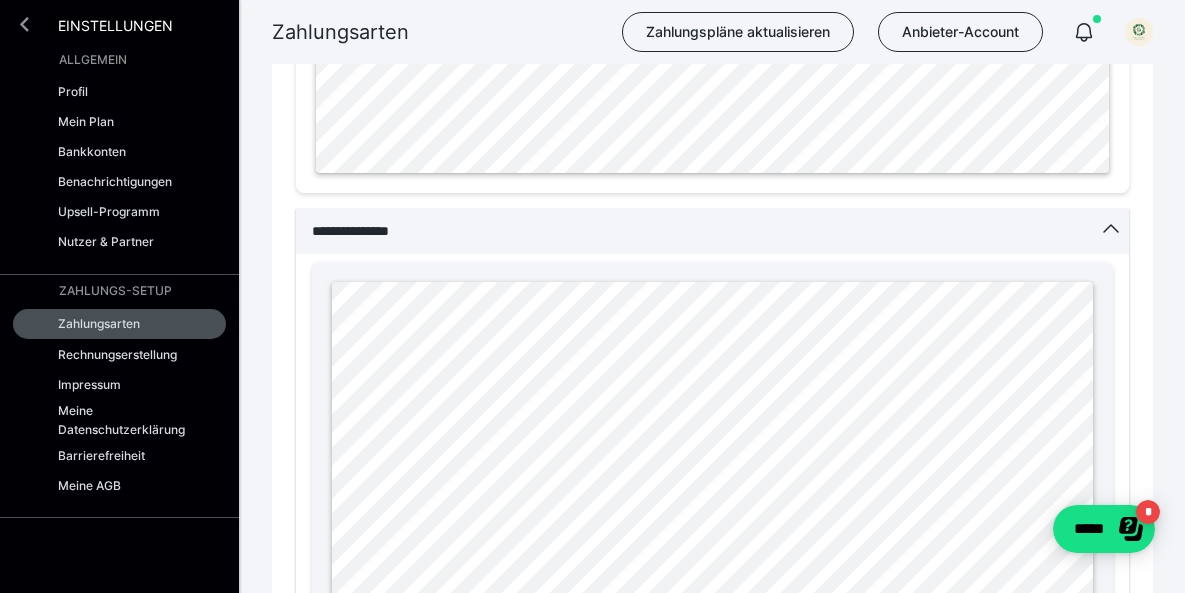 click at bounding box center (24, 24) 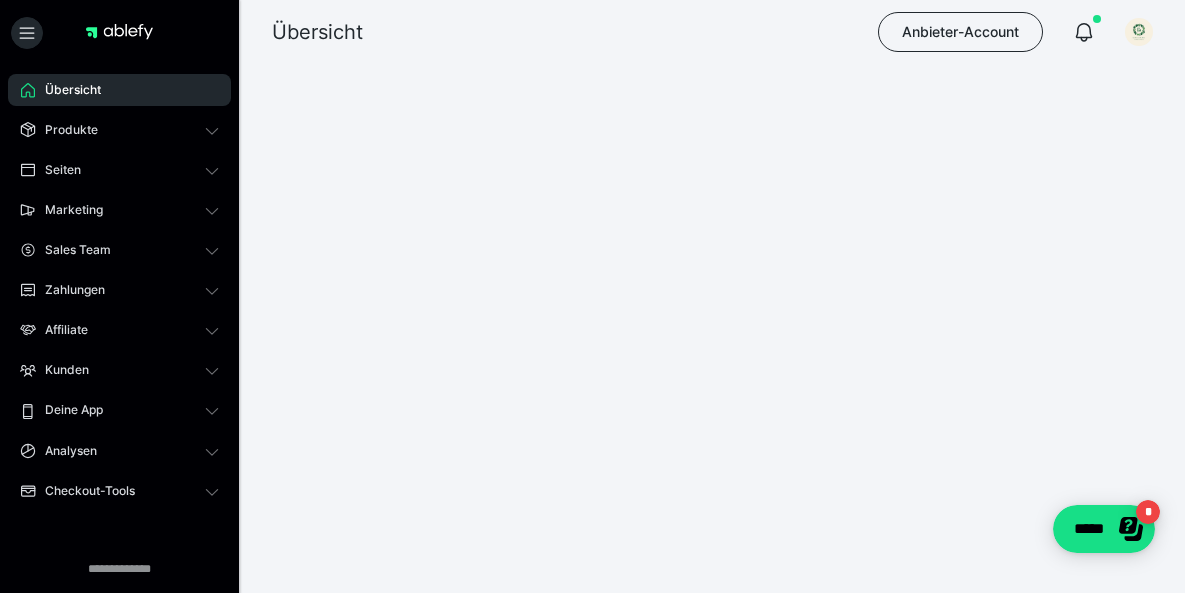 scroll, scrollTop: 722, scrollLeft: 0, axis: vertical 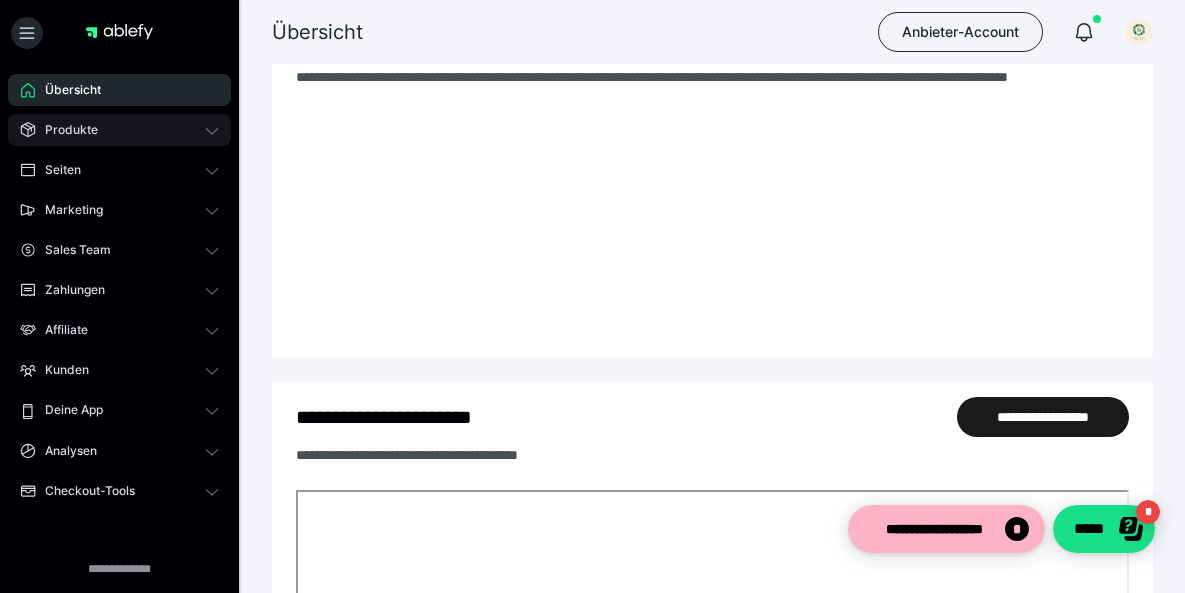 click 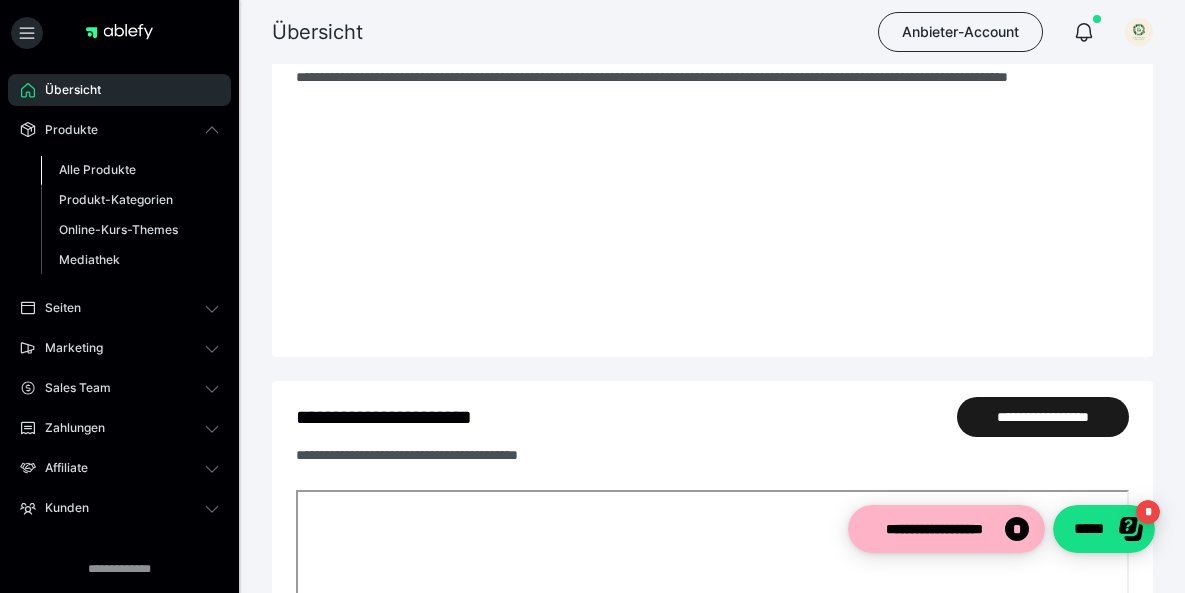 click on "Alle Produkte" at bounding box center (97, 169) 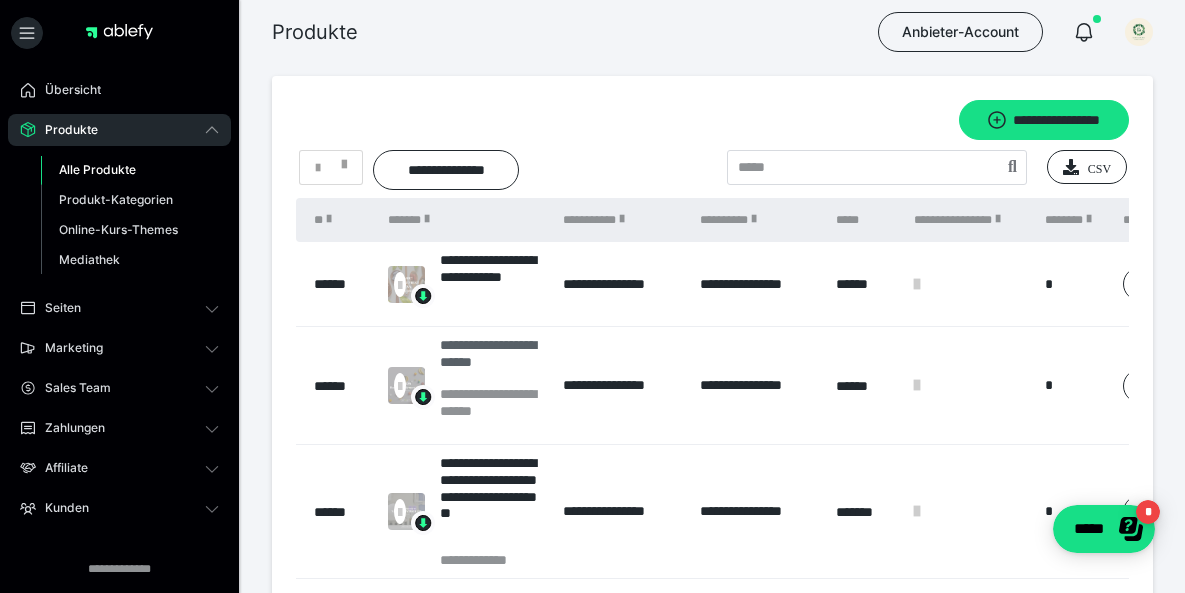 scroll, scrollTop: 0, scrollLeft: 0, axis: both 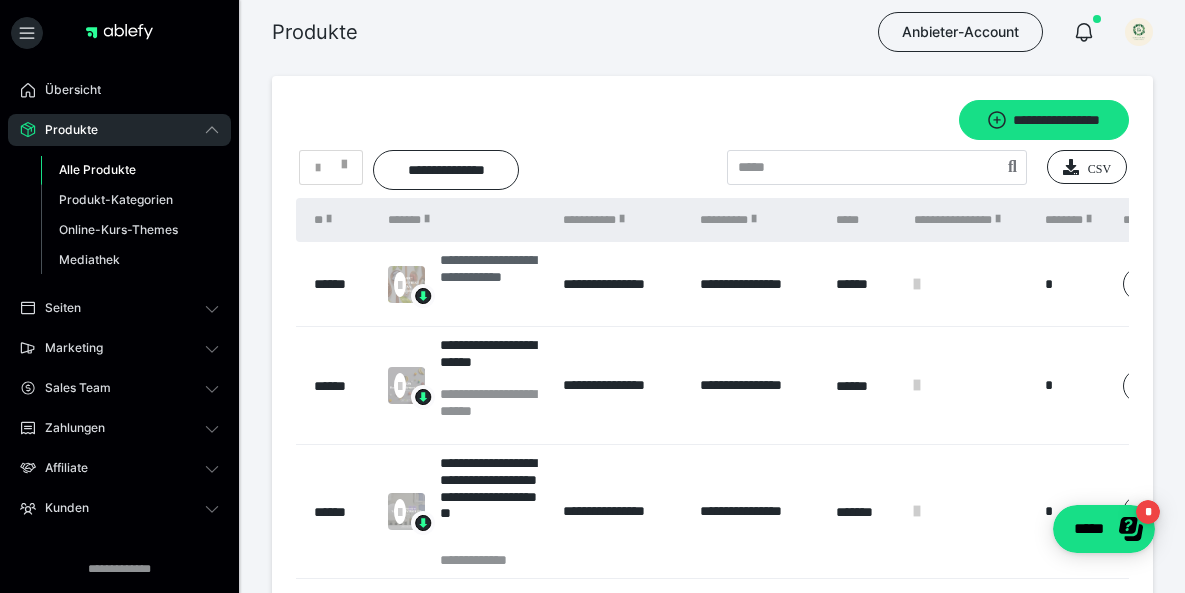 click on "**********" at bounding box center (491, 284) 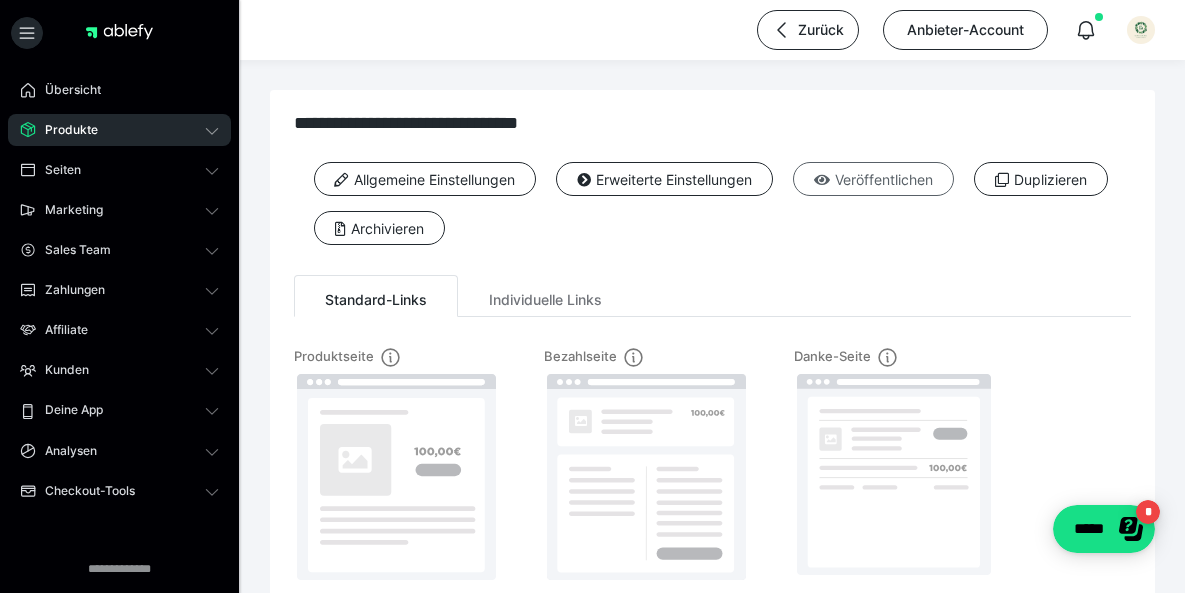 click on "Veröffentlichen" at bounding box center (873, 179) 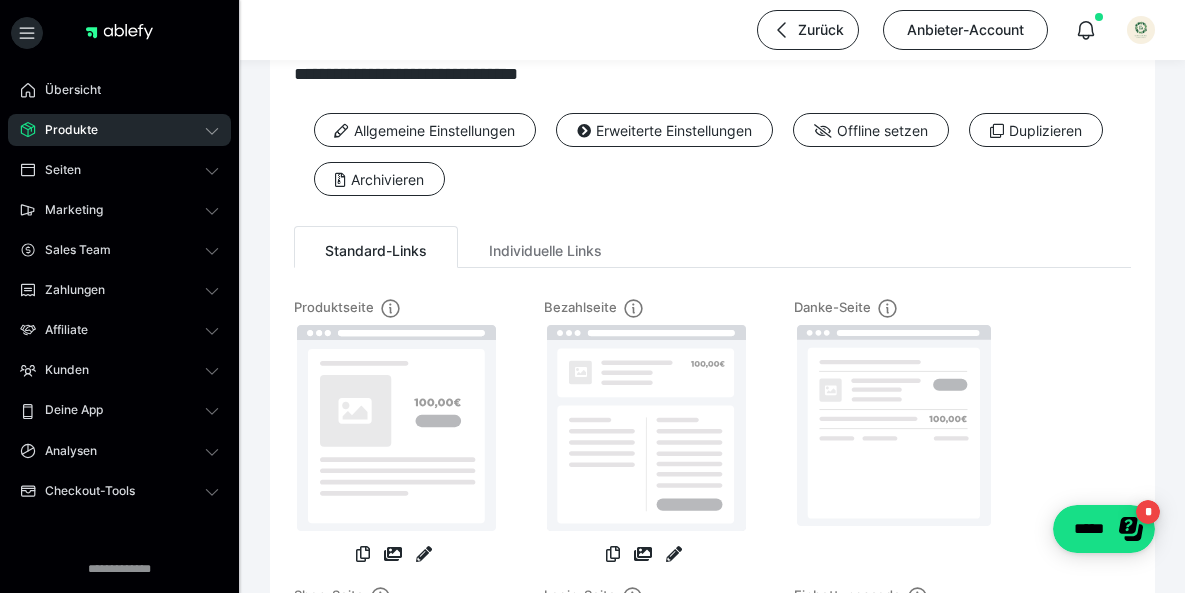 scroll, scrollTop: 48, scrollLeft: 0, axis: vertical 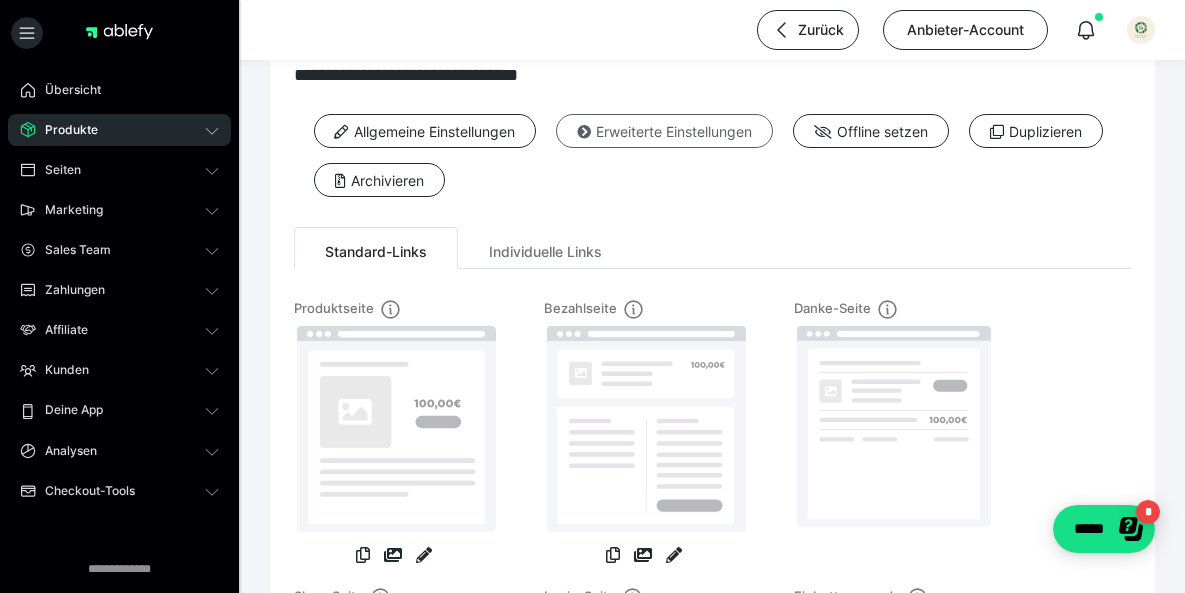 click on "Erweiterte Einstellungen" at bounding box center (664, 131) 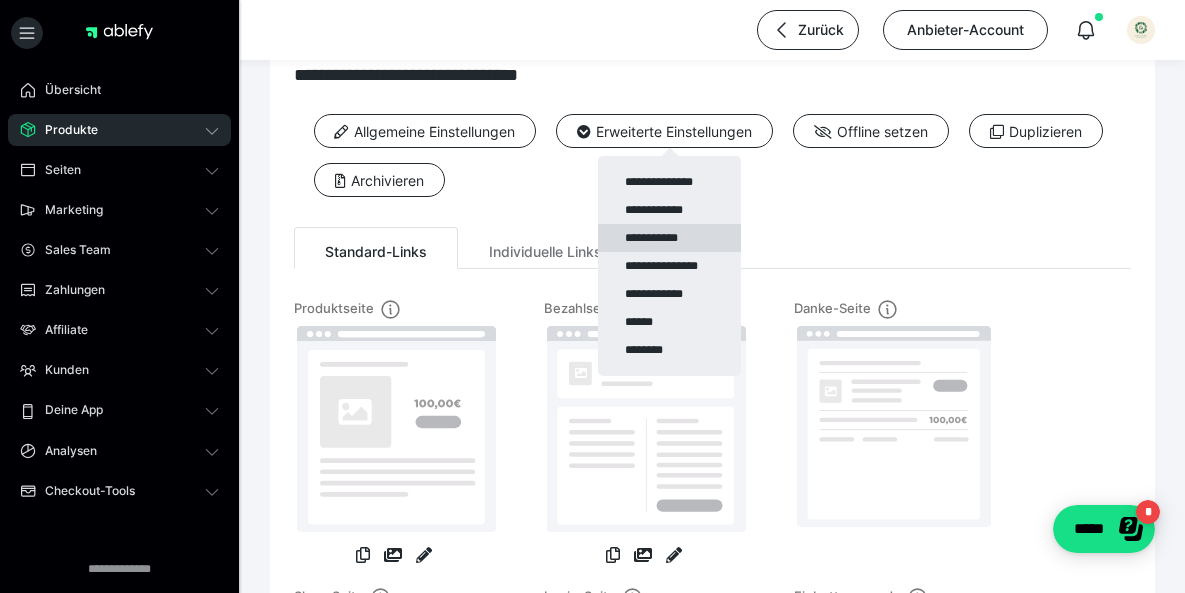 click on "**********" at bounding box center [669, 238] 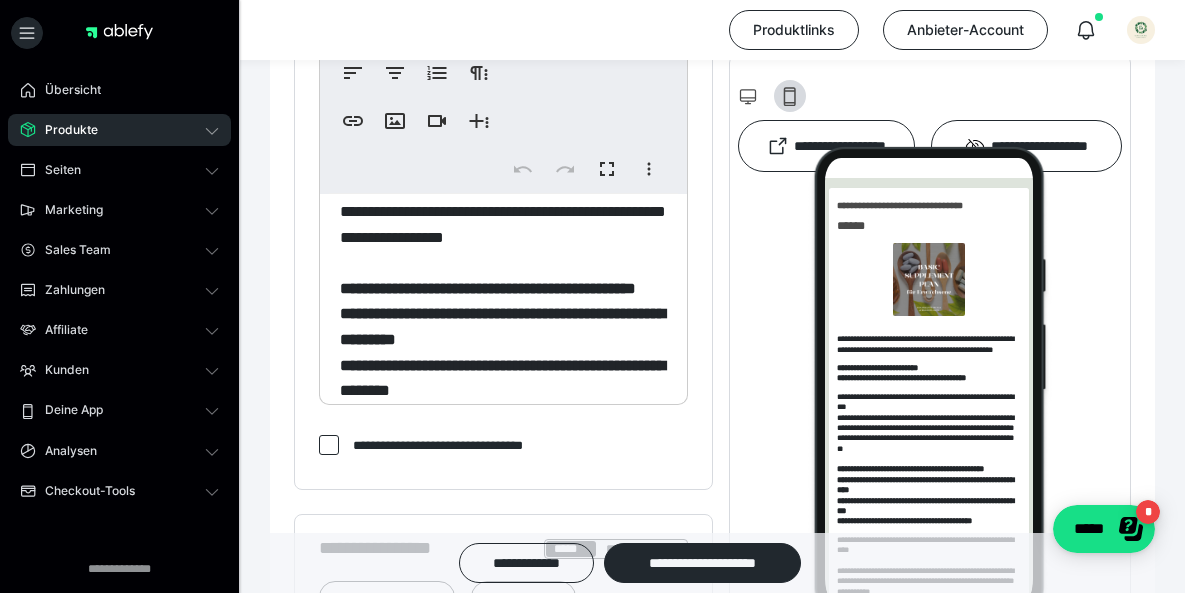 scroll, scrollTop: 0, scrollLeft: 0, axis: both 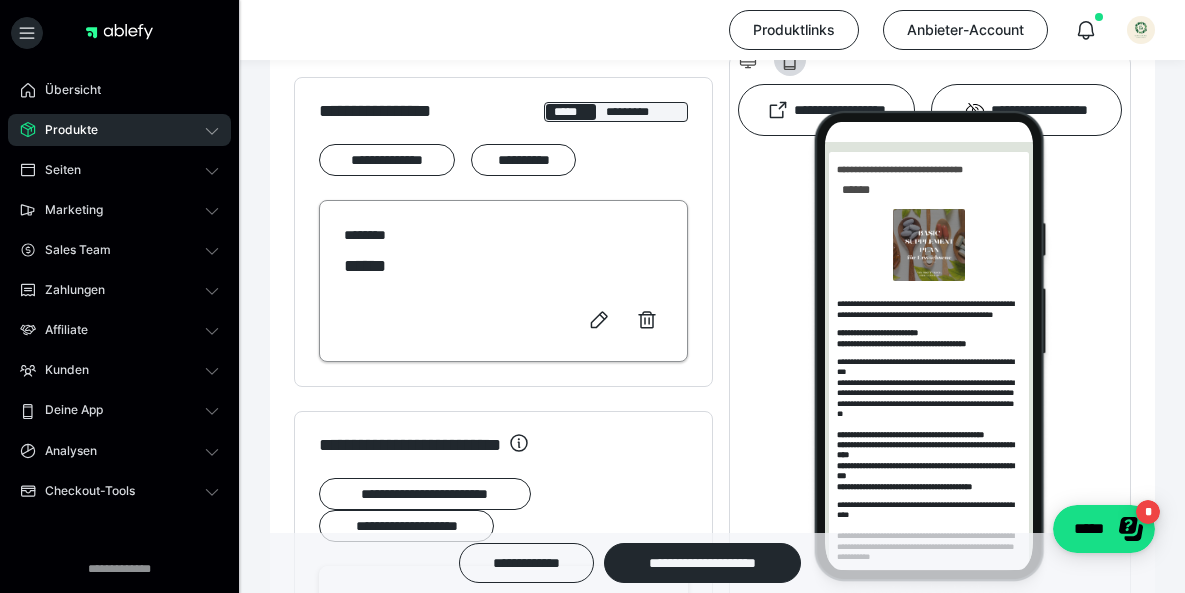 click on "******" at bounding box center [503, 266] 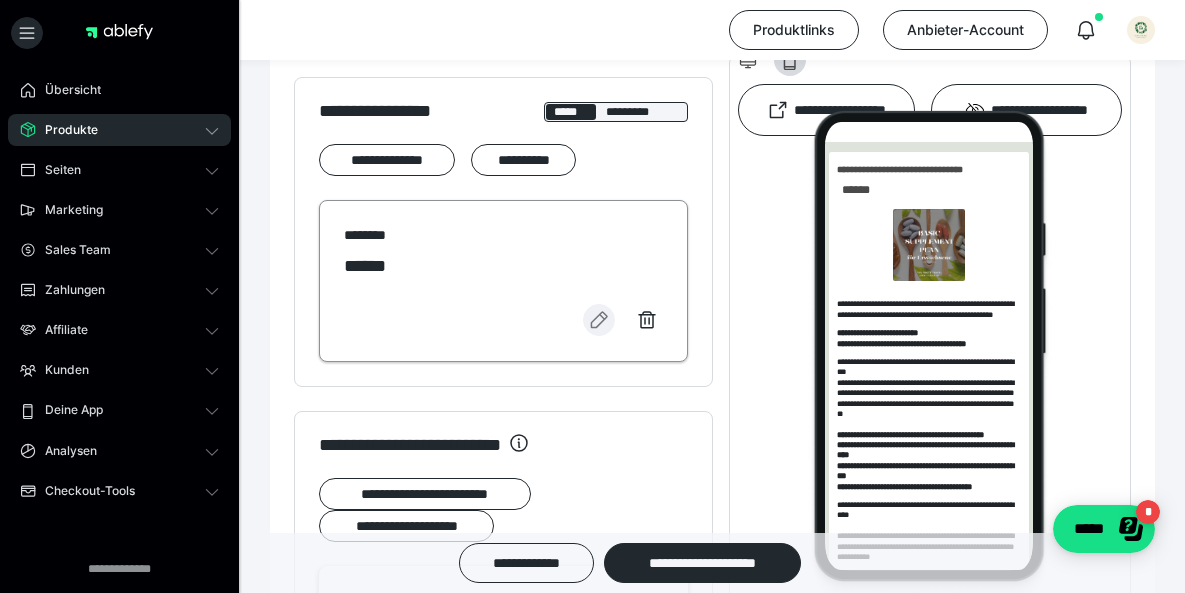 click 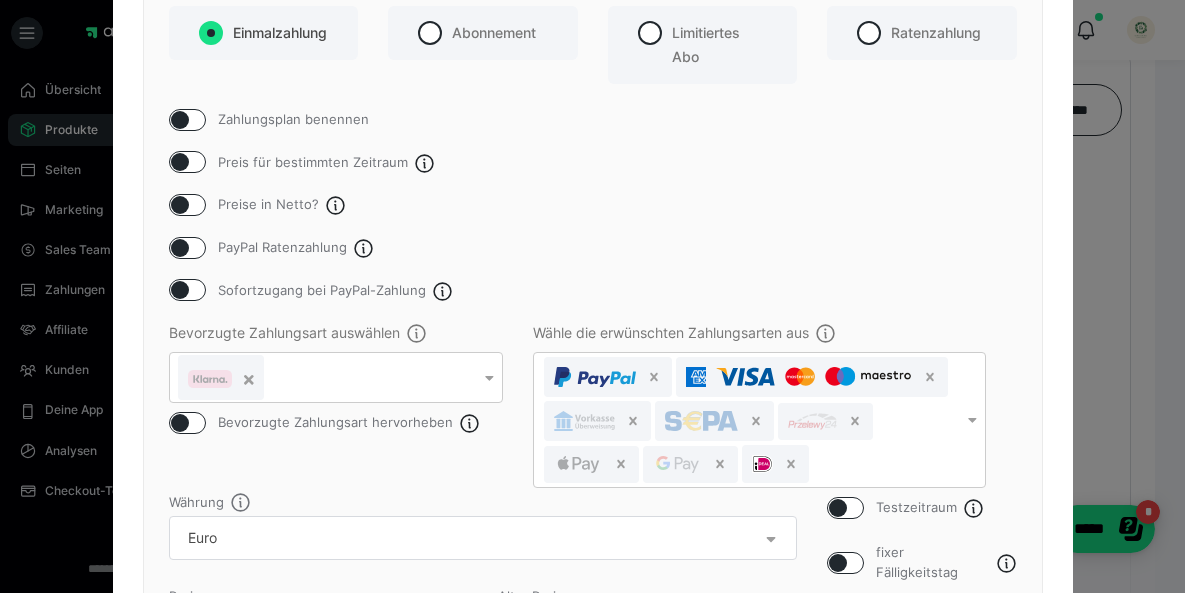 scroll, scrollTop: 160, scrollLeft: 0, axis: vertical 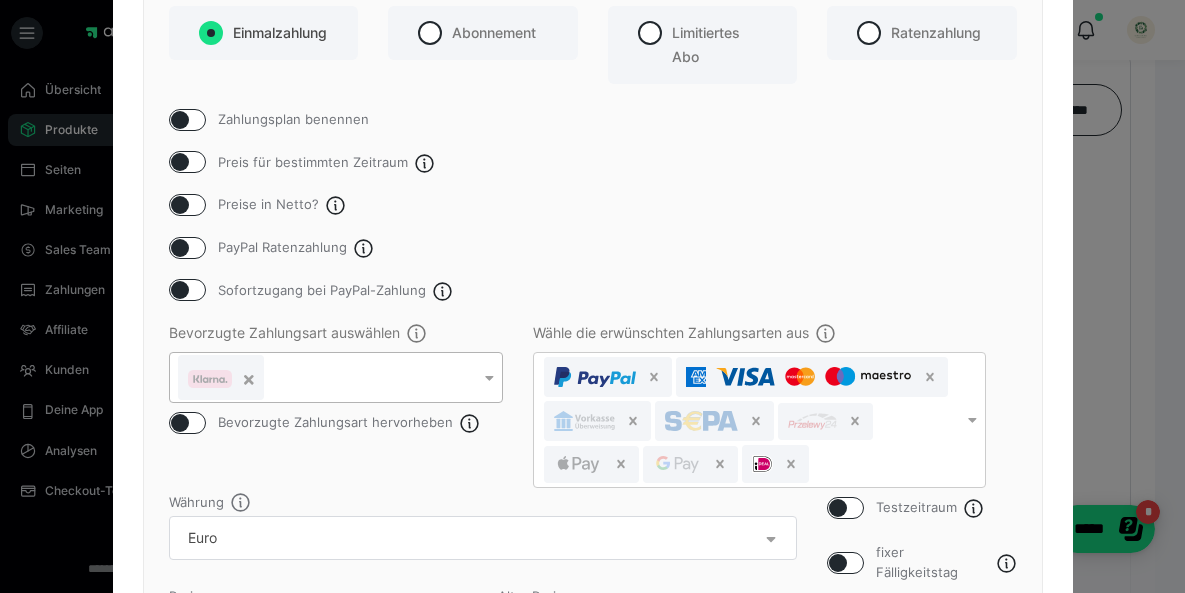 click at bounding box center [336, 377] 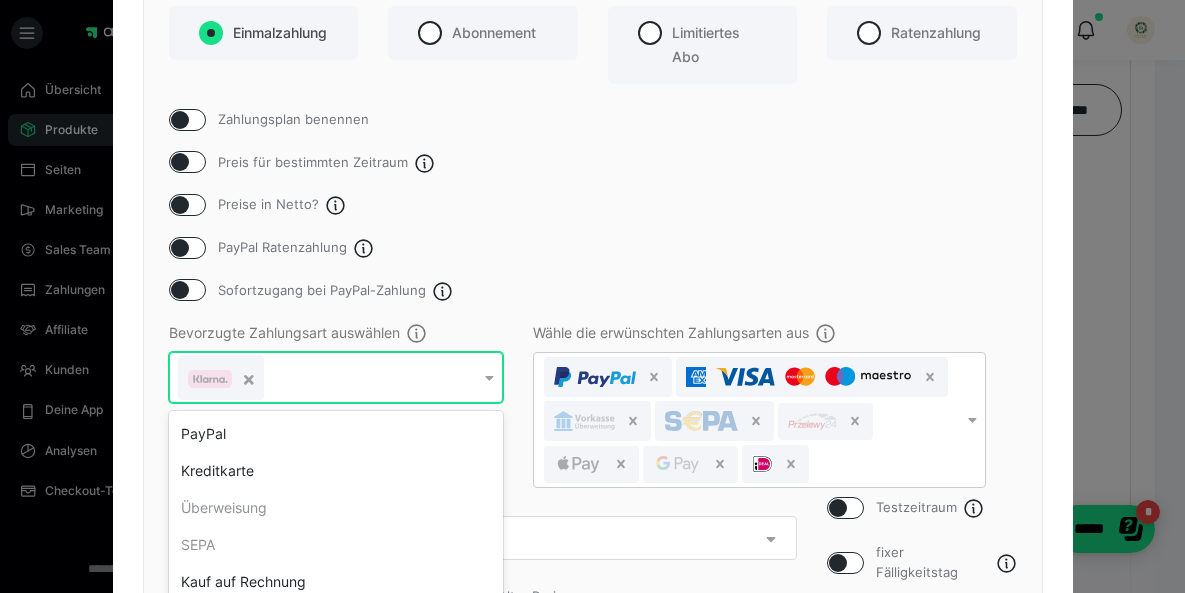 scroll, scrollTop: 286, scrollLeft: 0, axis: vertical 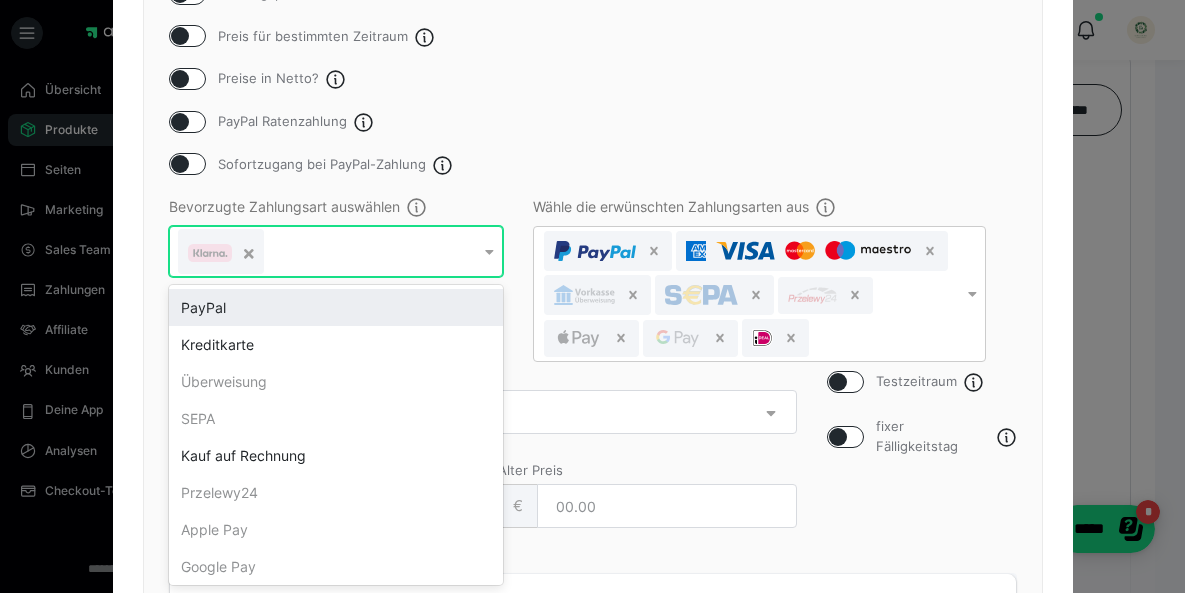 click on "PayPal" at bounding box center [336, 307] 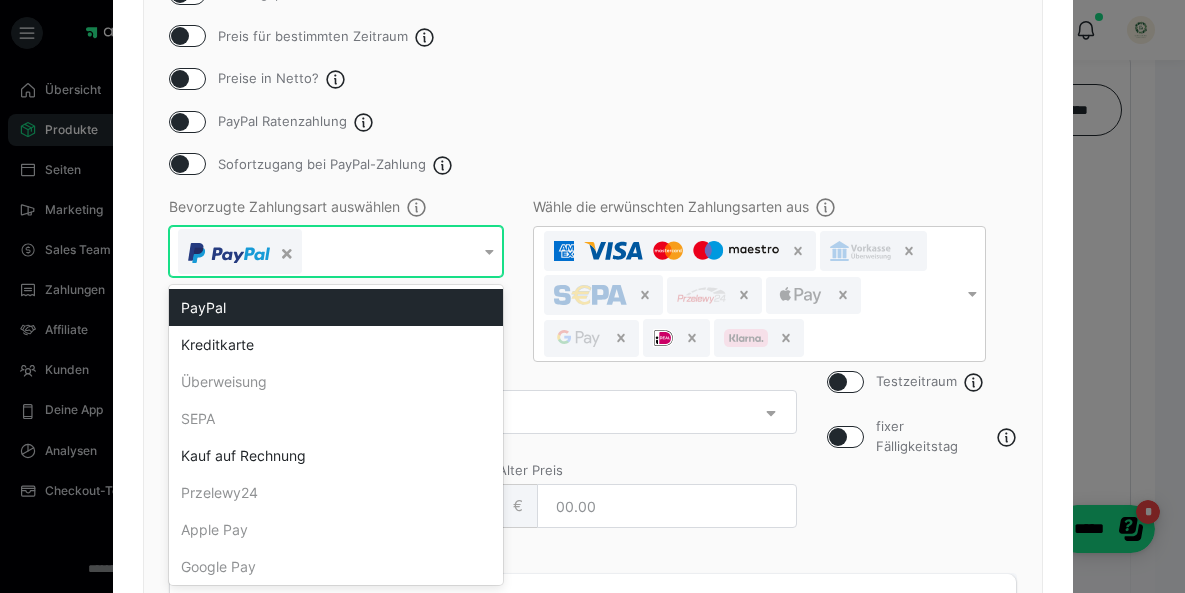 click on "PayPal" at bounding box center (336, 307) 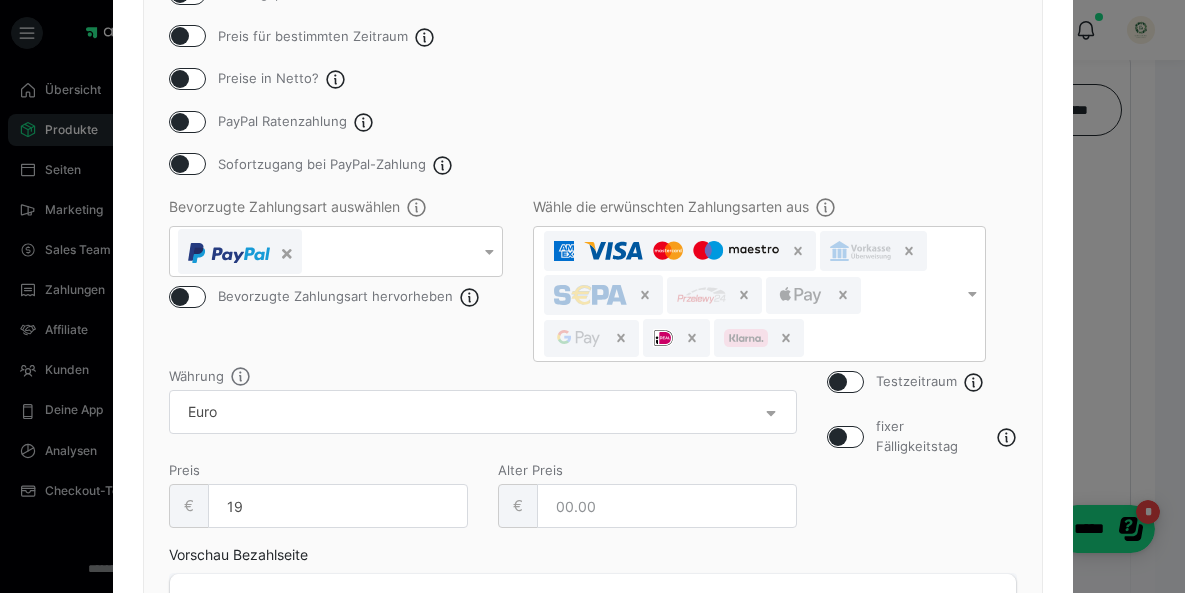 click at bounding box center (180, 297) 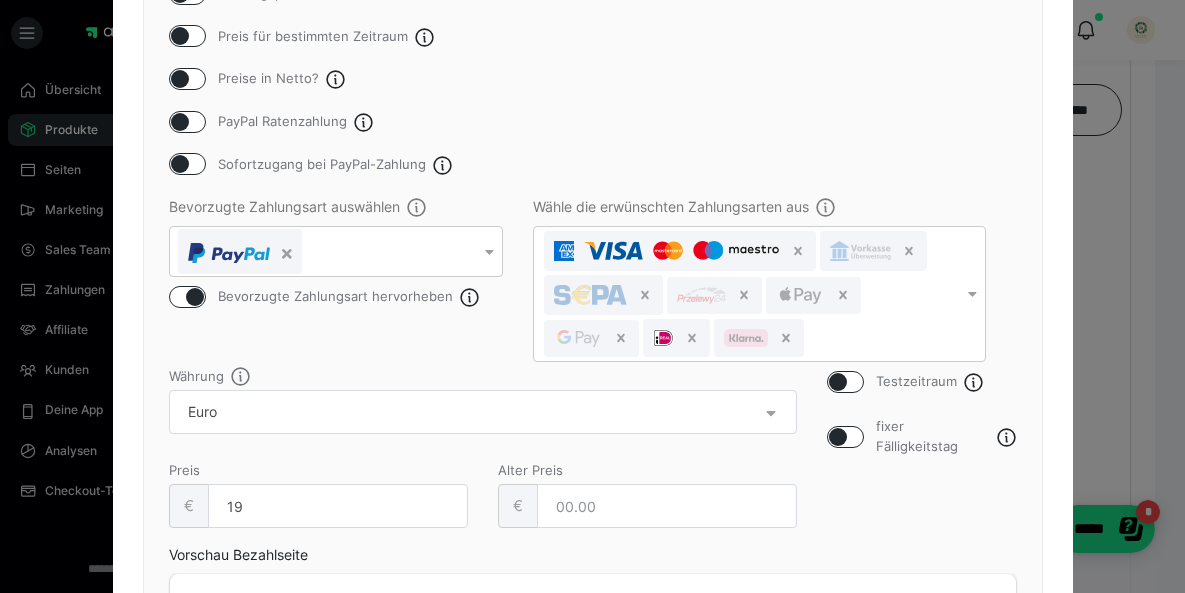 checkbox on "true" 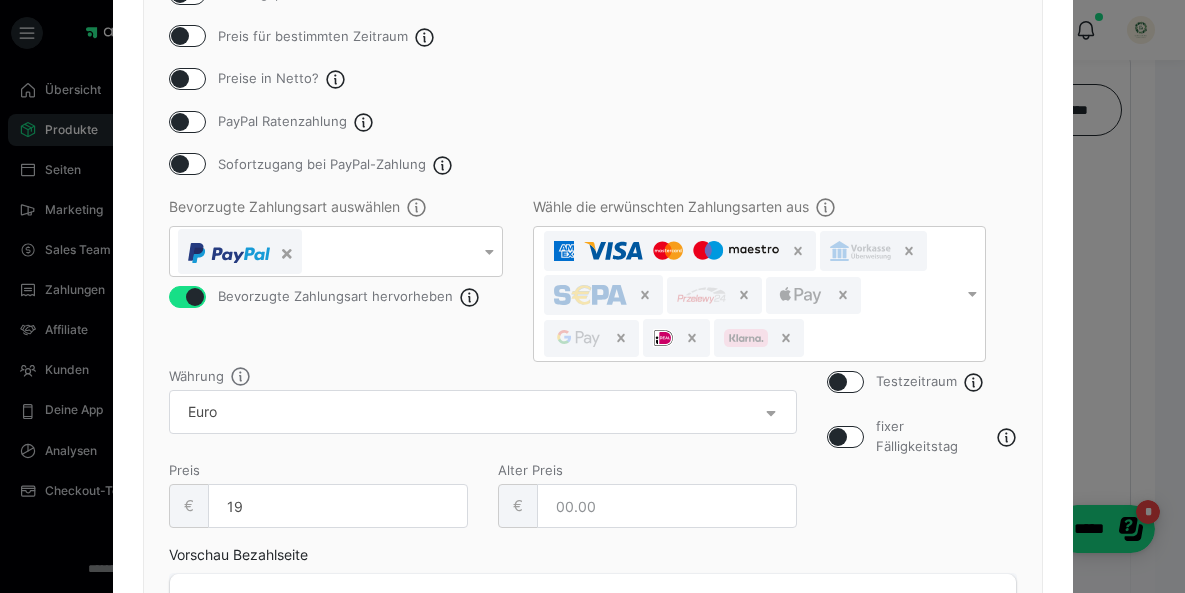 click at bounding box center (180, 164) 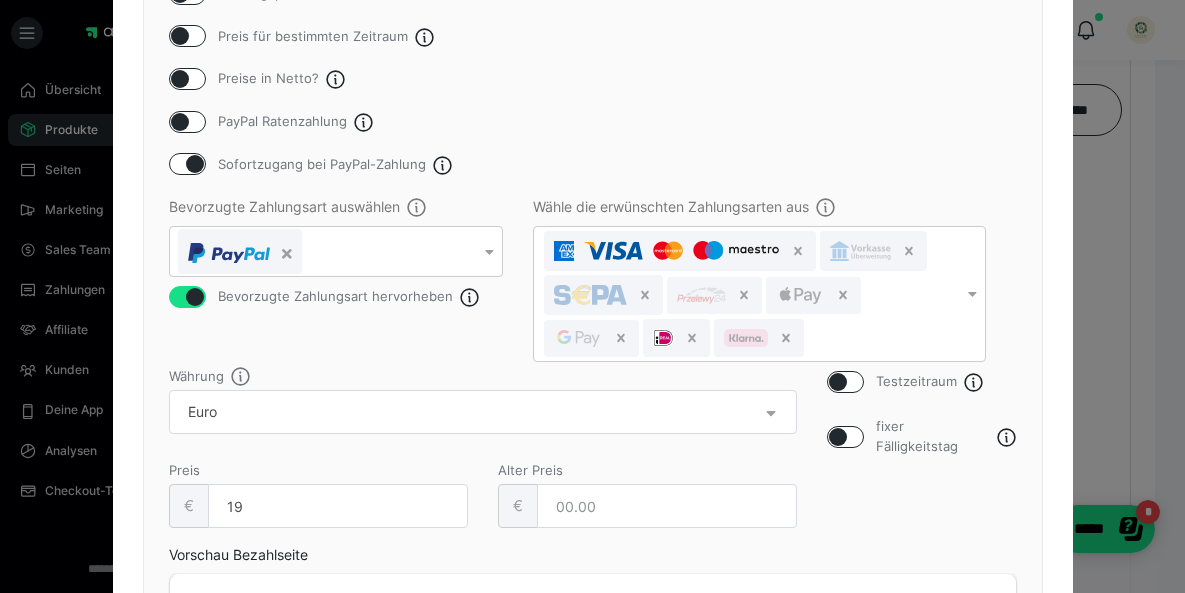 checkbox on "true" 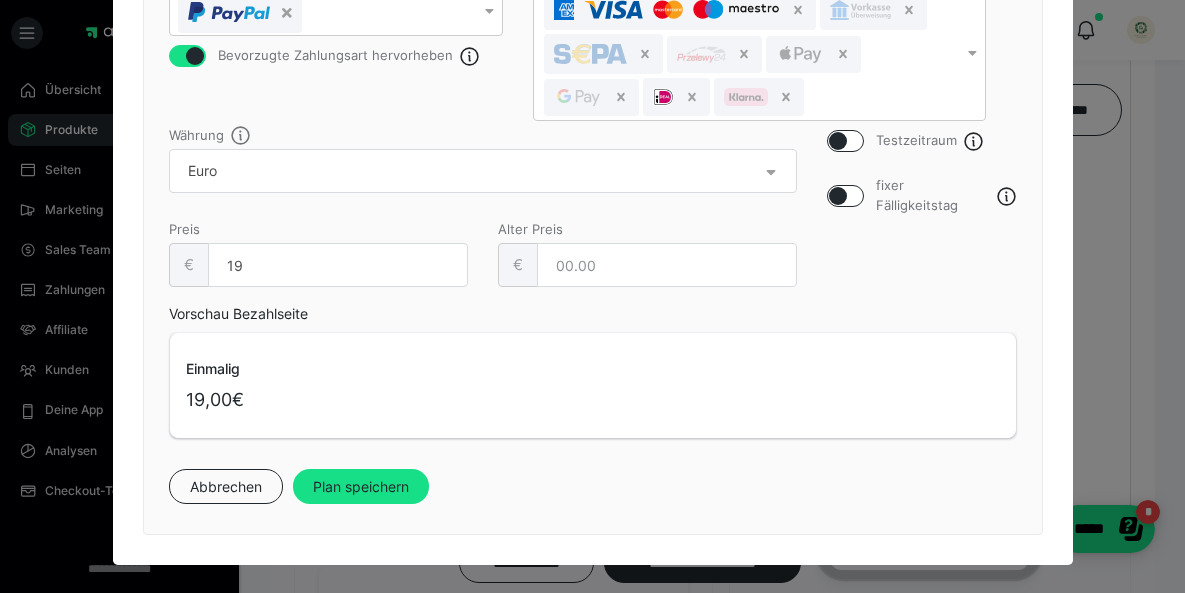 scroll, scrollTop: 528, scrollLeft: 0, axis: vertical 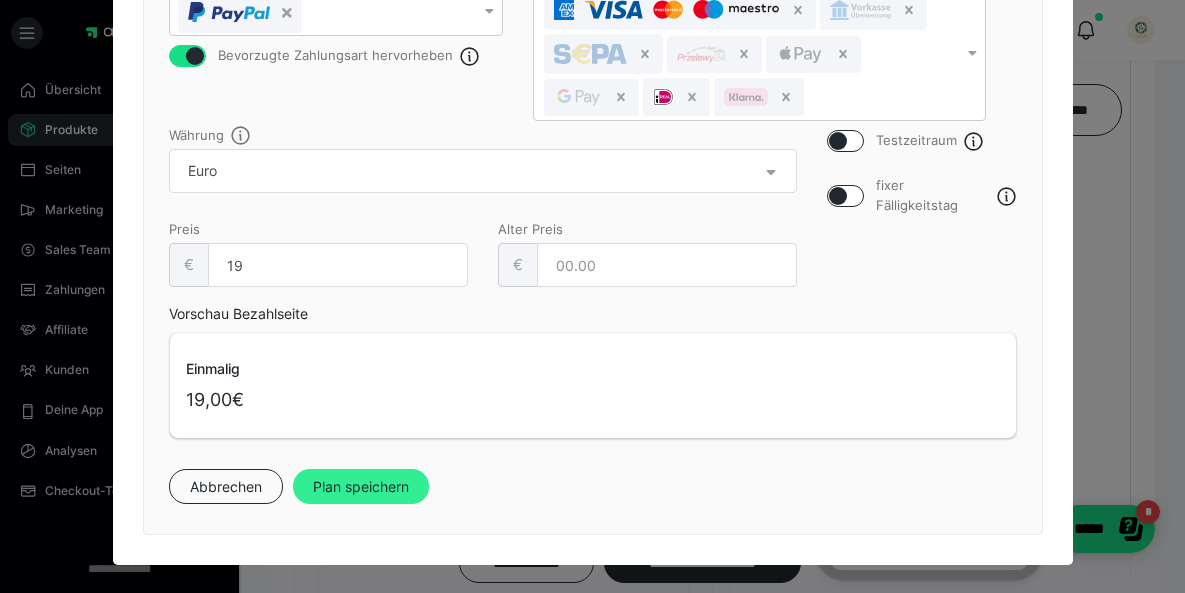 click on "Plan speichern" at bounding box center [361, 487] 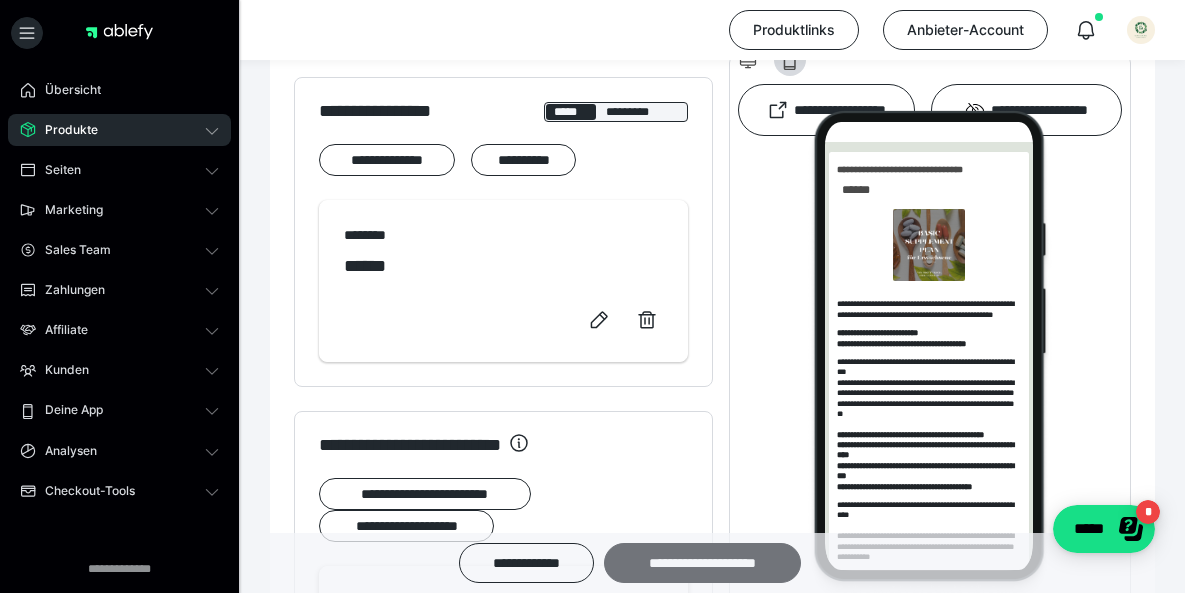 click on "**********" at bounding box center [702, 563] 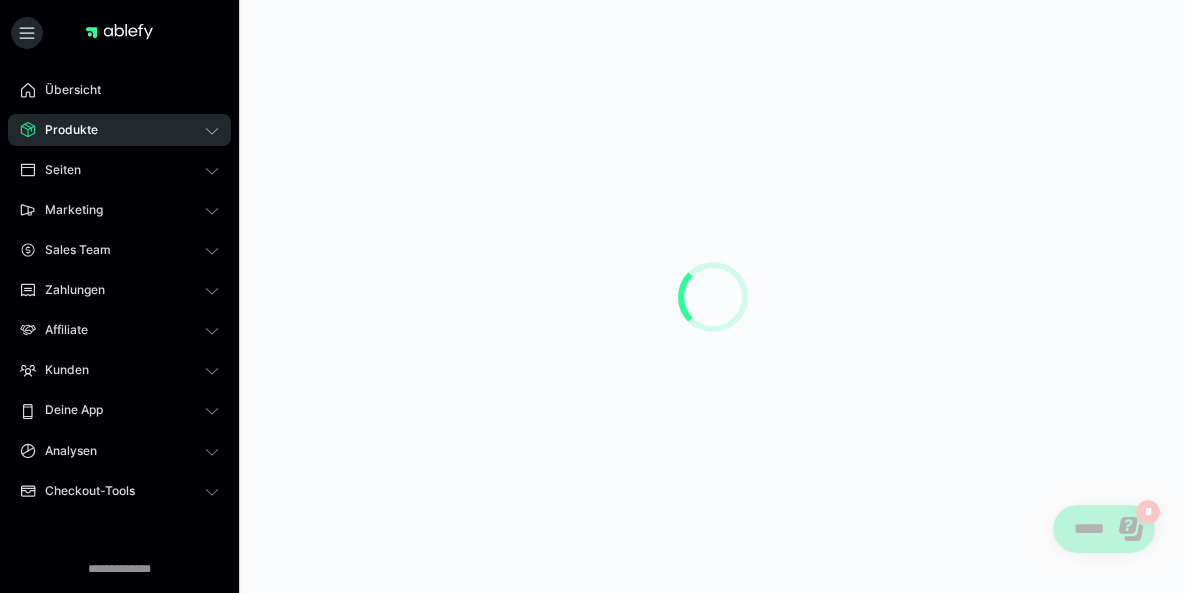 scroll, scrollTop: 0, scrollLeft: 0, axis: both 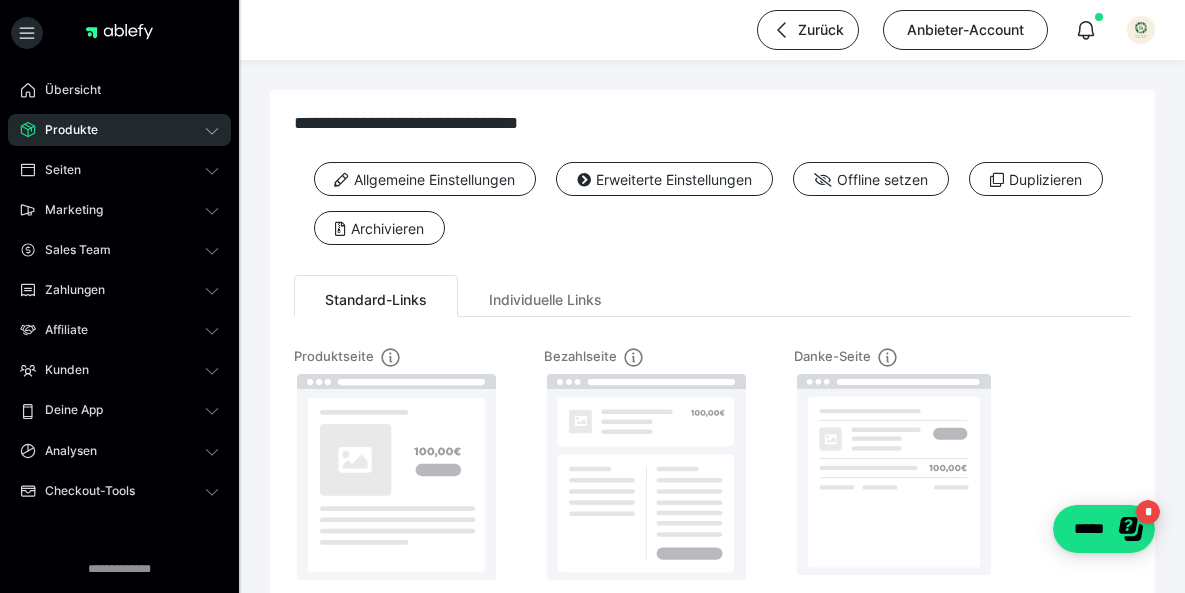 click on "Produkte" at bounding box center (119, 130) 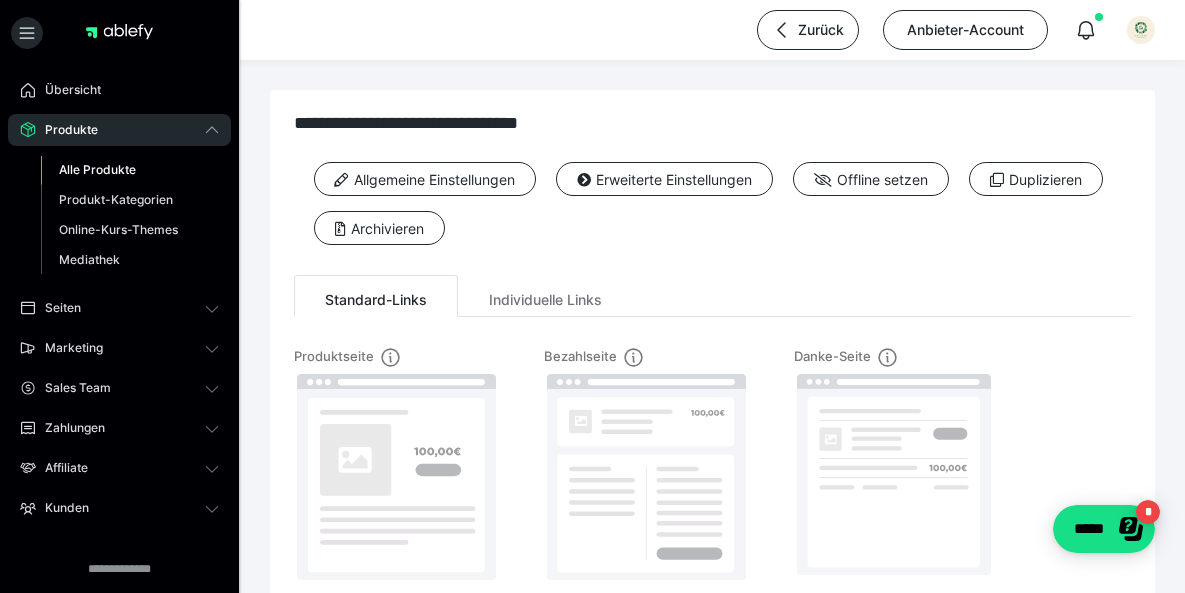 click on "Alle Produkte" at bounding box center [97, 169] 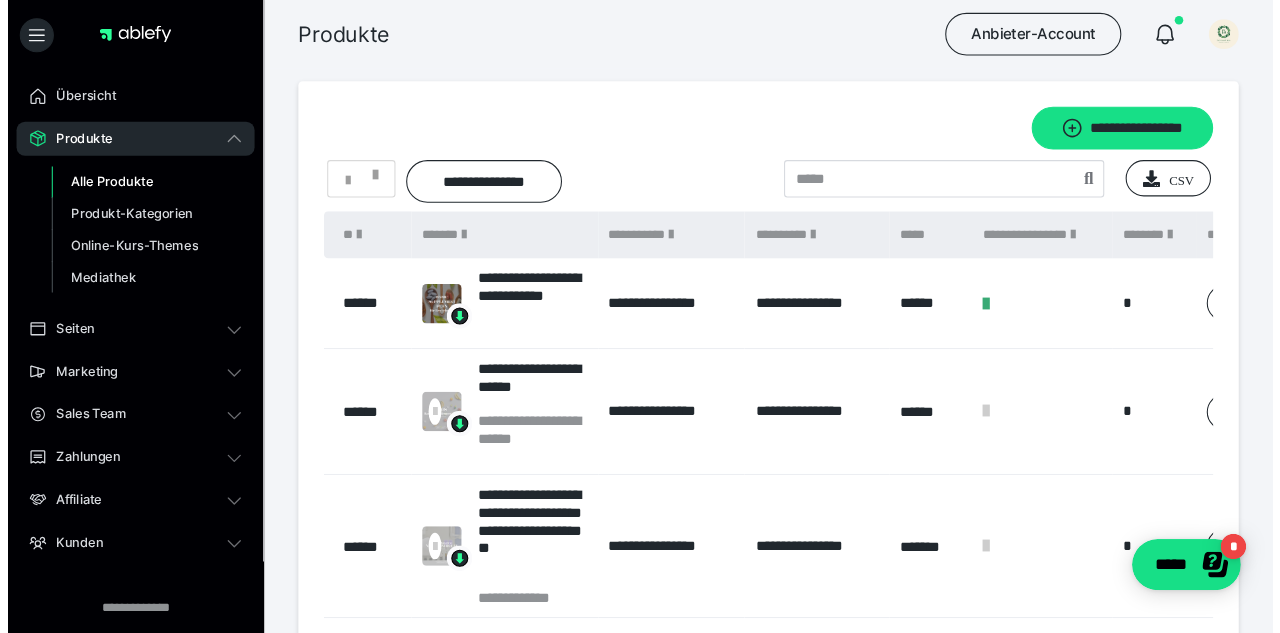 scroll, scrollTop: 0, scrollLeft: 0, axis: both 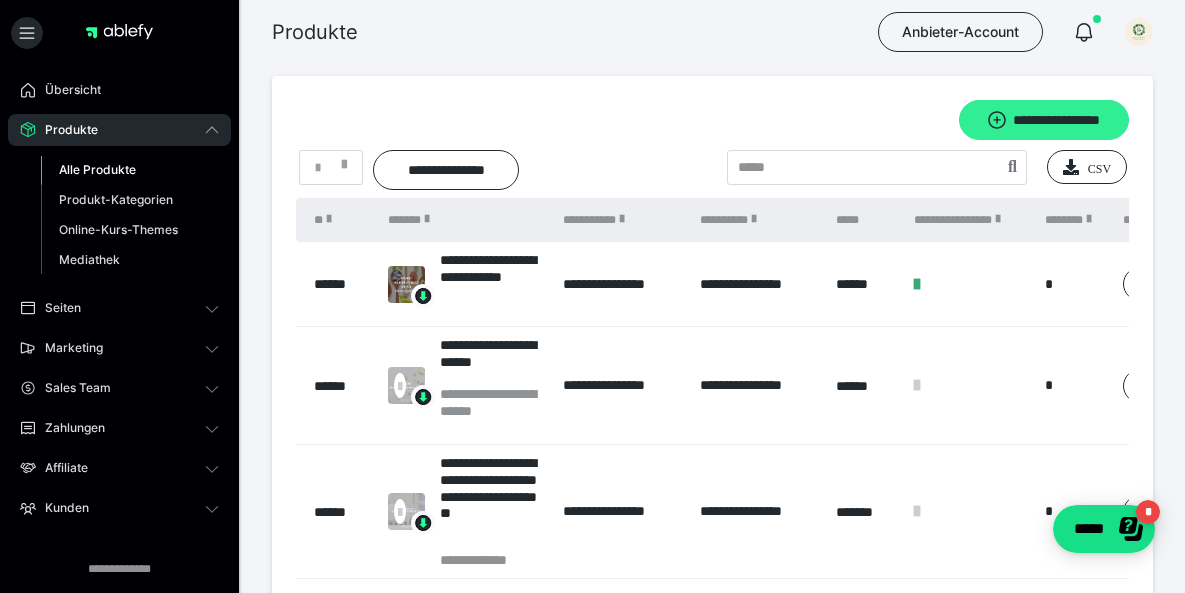 click on "**********" at bounding box center (1044, 120) 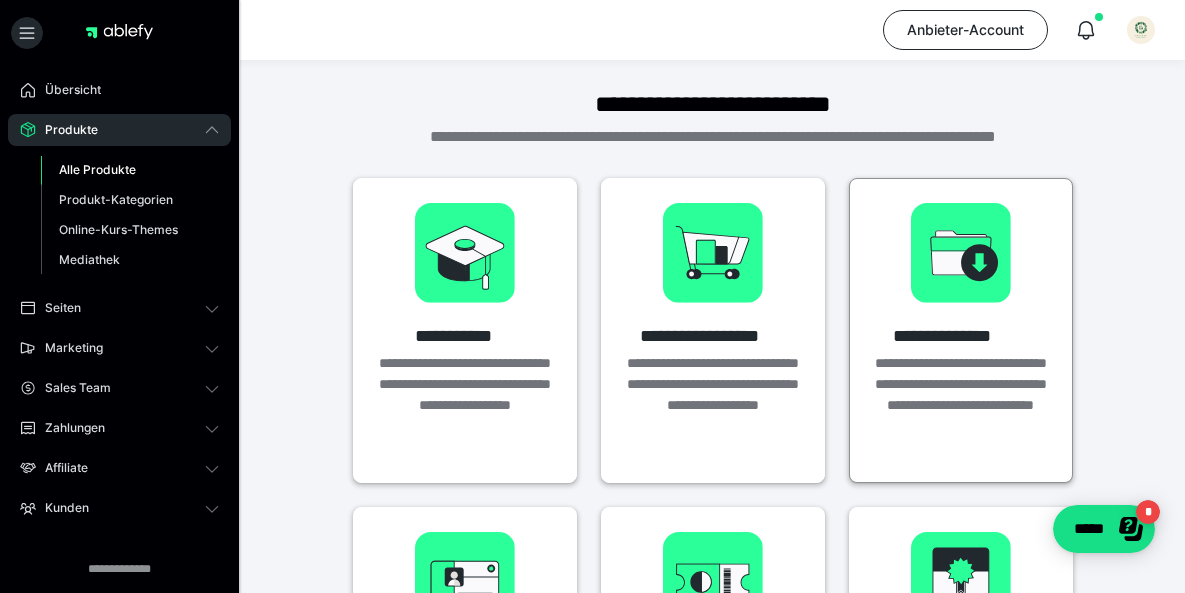 click on "**********" at bounding box center [961, 405] 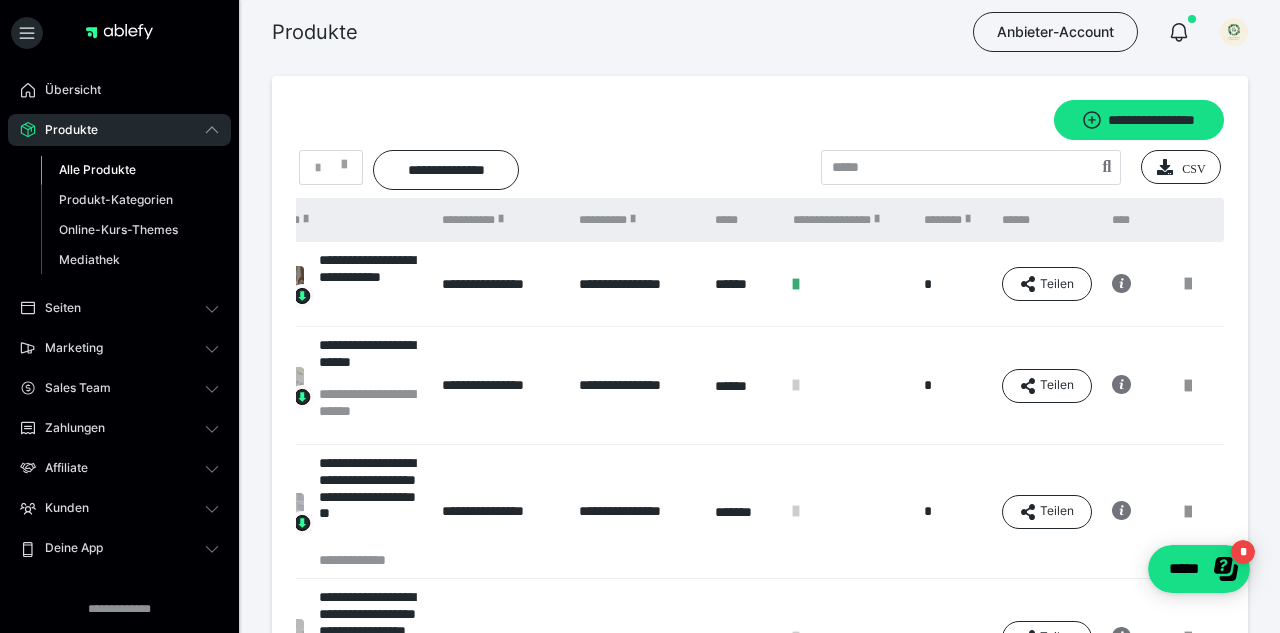 scroll, scrollTop: 0, scrollLeft: 121, axis: horizontal 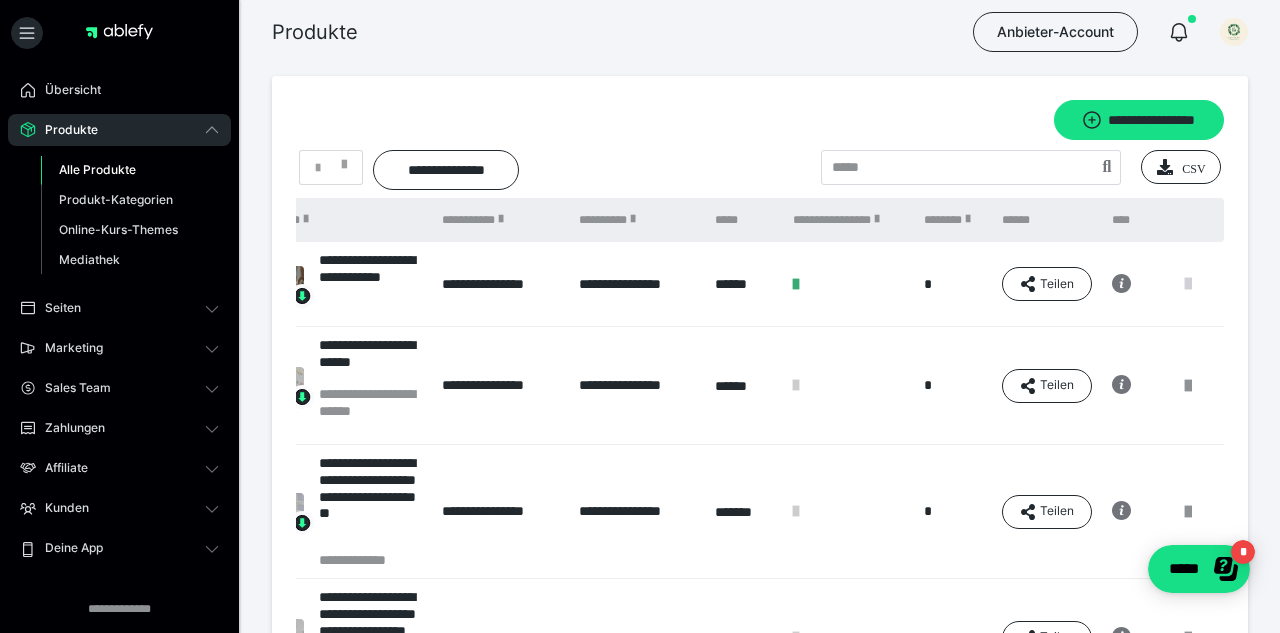 click at bounding box center (1188, 284) 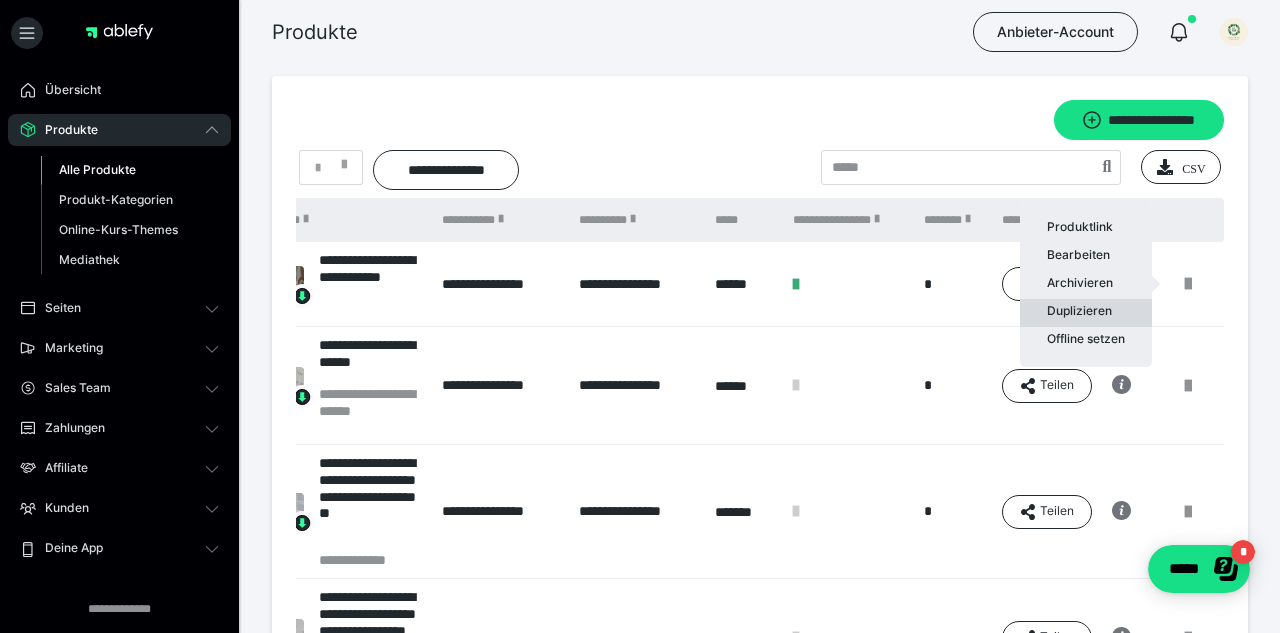 click on "Duplizieren" at bounding box center [1086, 313] 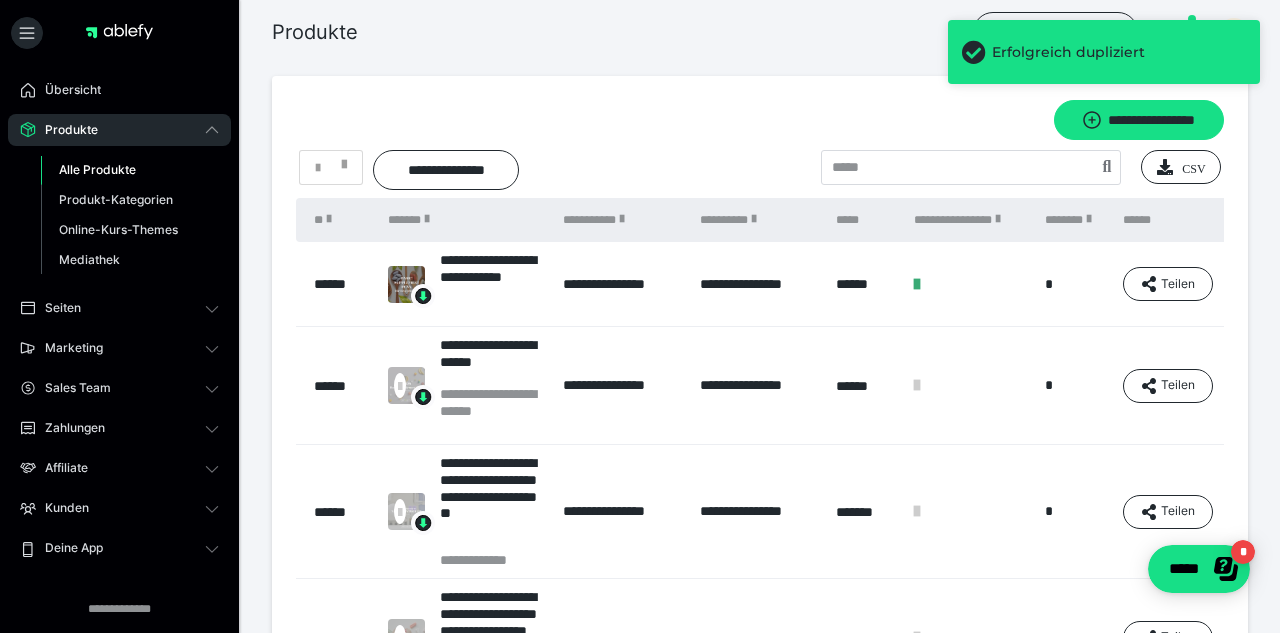 scroll, scrollTop: 0, scrollLeft: 0, axis: both 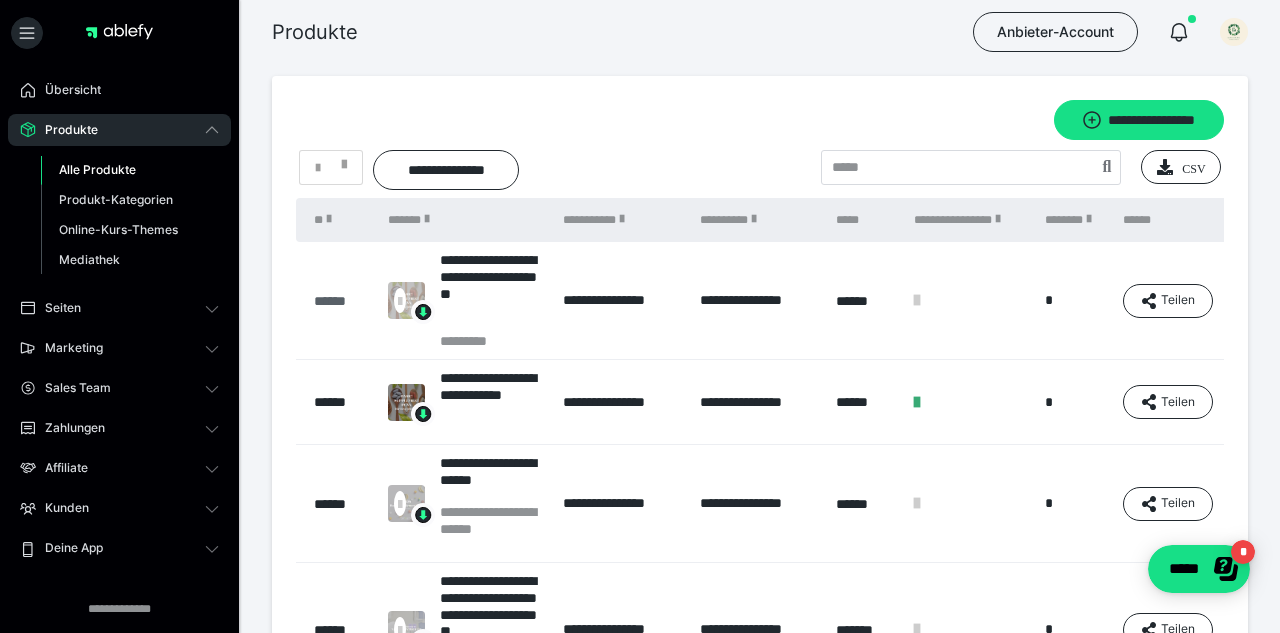 click on "******" at bounding box center [341, 301] 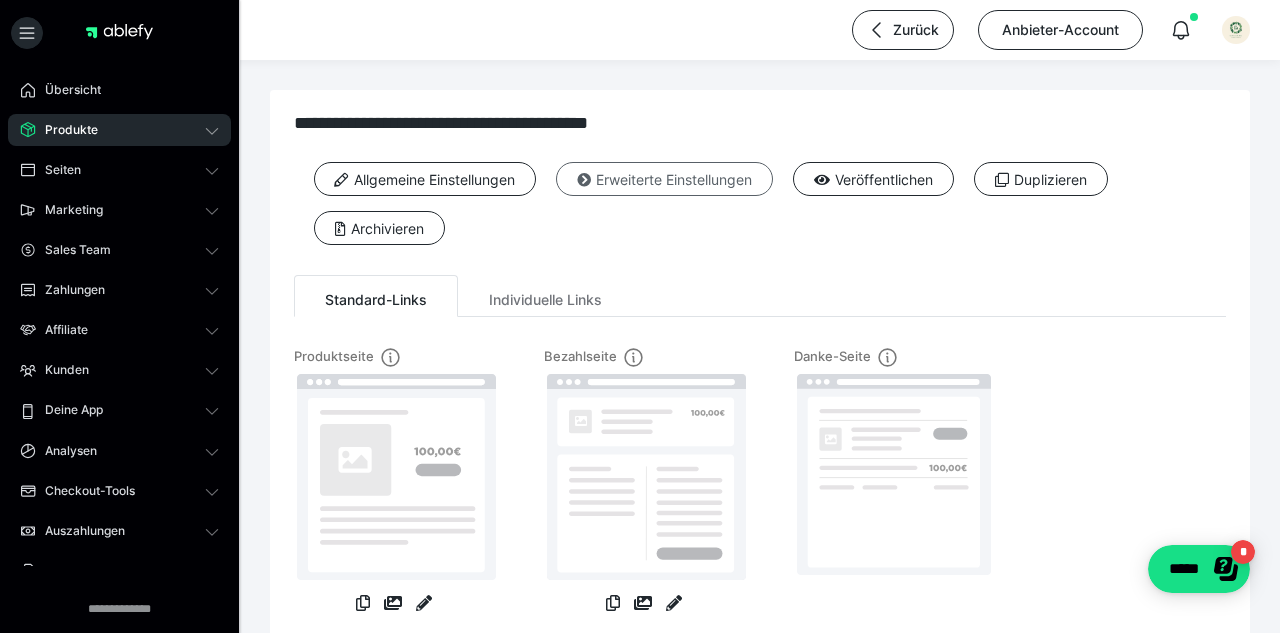 click on "Erweiterte Einstellungen" at bounding box center (664, 179) 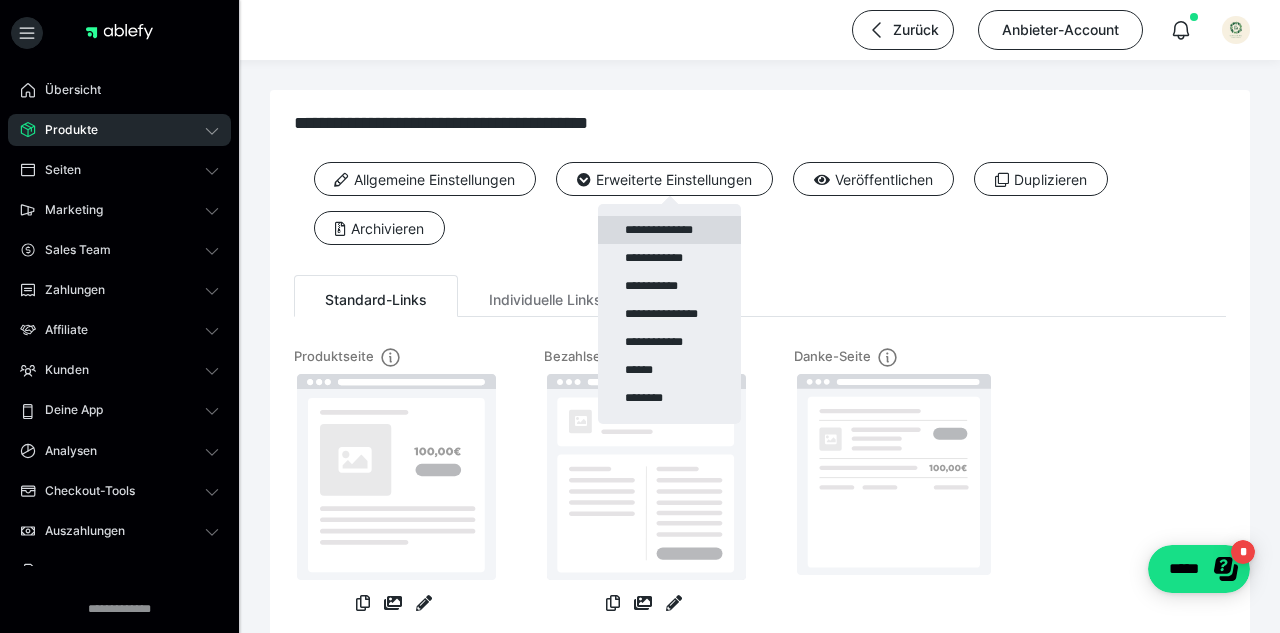 click on "**********" at bounding box center [669, 230] 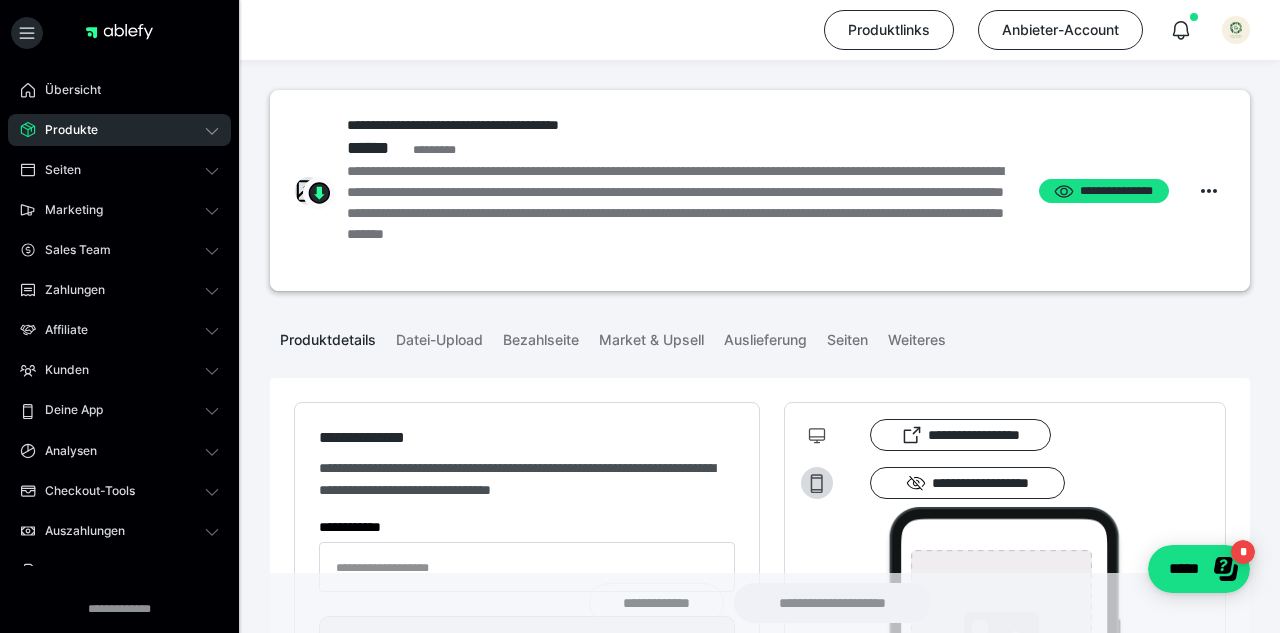 type on "**********" 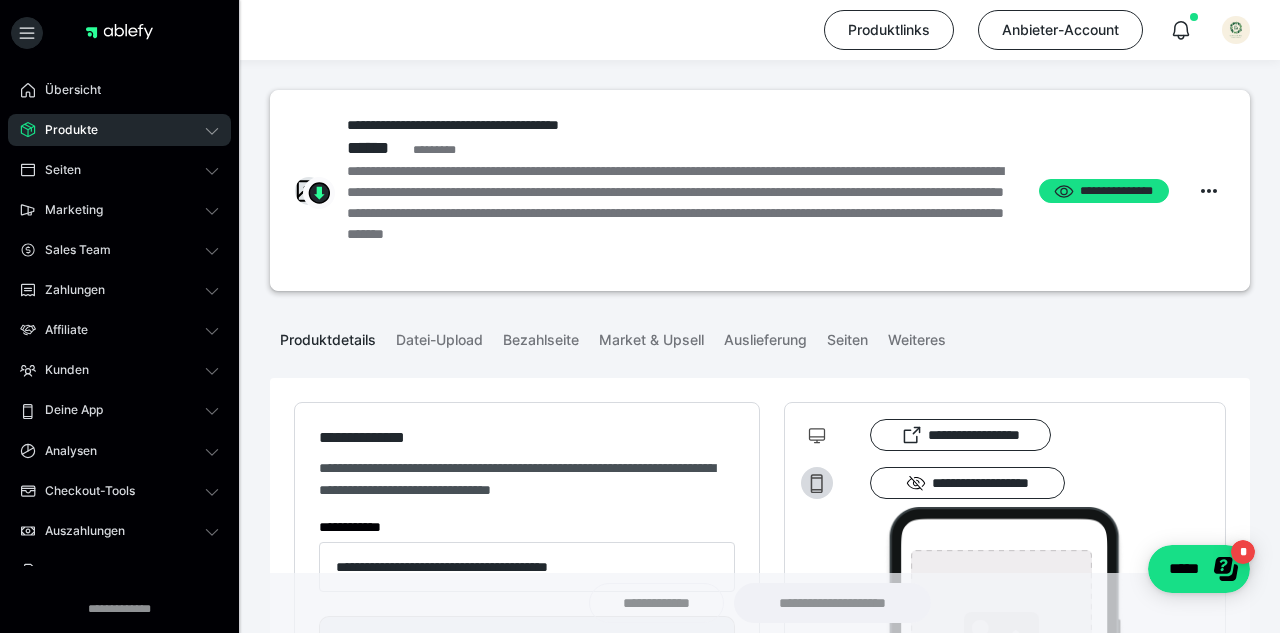 type on "**********" 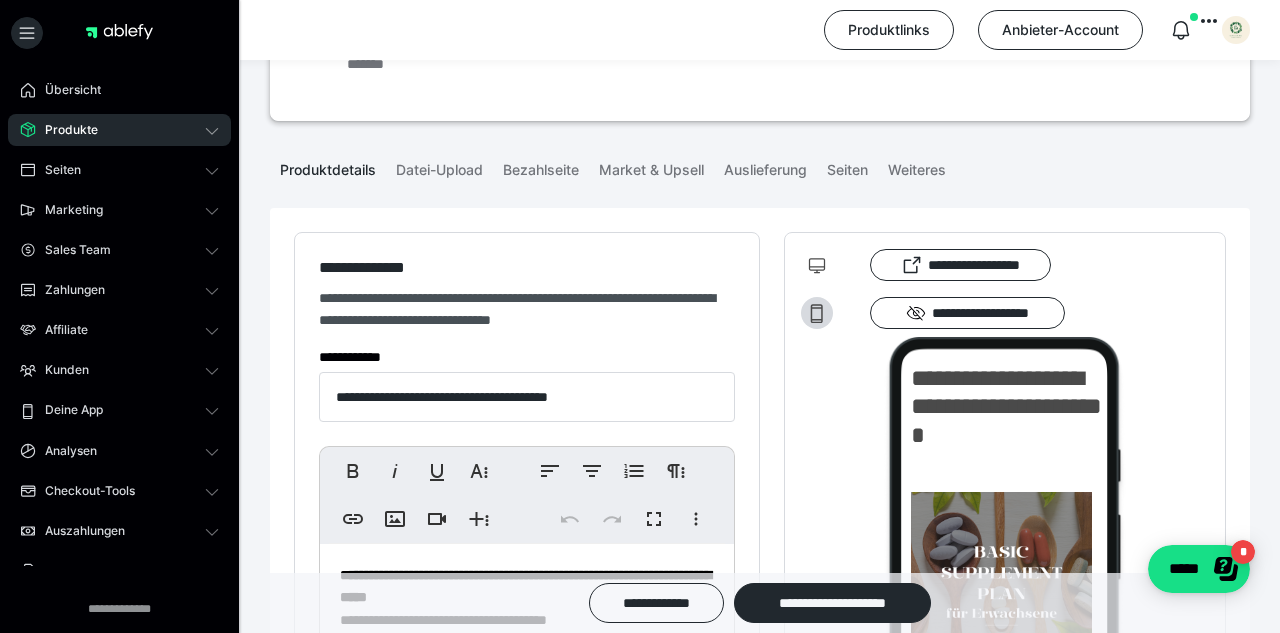 scroll, scrollTop: 186, scrollLeft: 0, axis: vertical 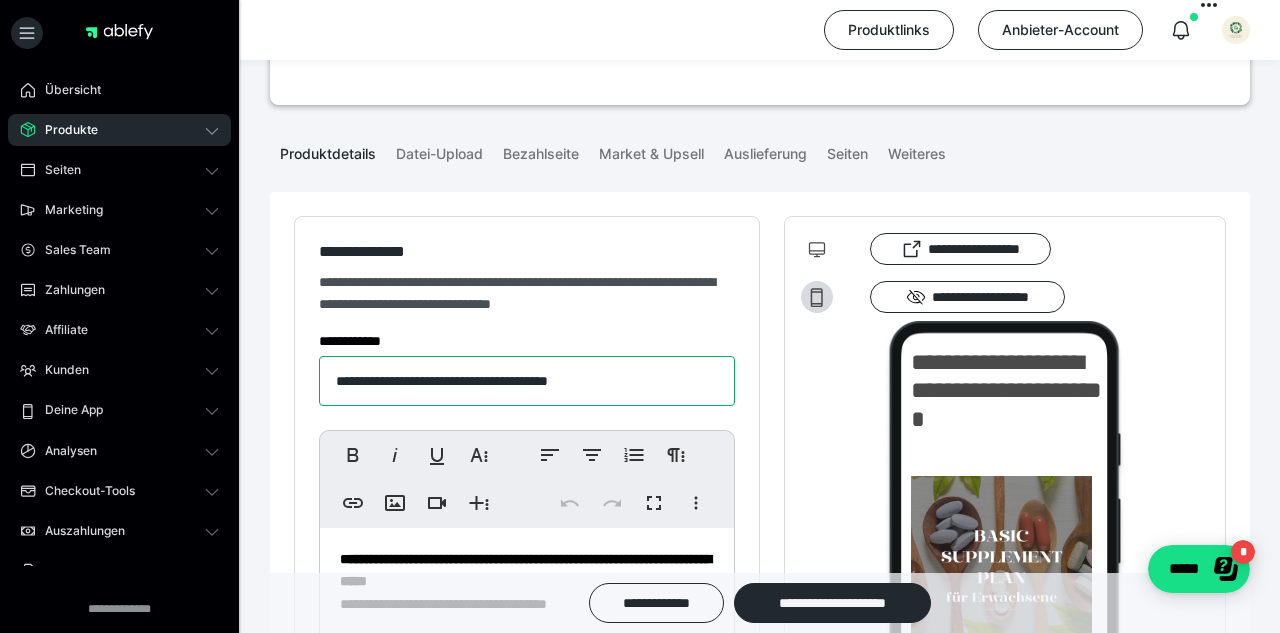 drag, startPoint x: 661, startPoint y: 386, endPoint x: 295, endPoint y: 366, distance: 366.54605 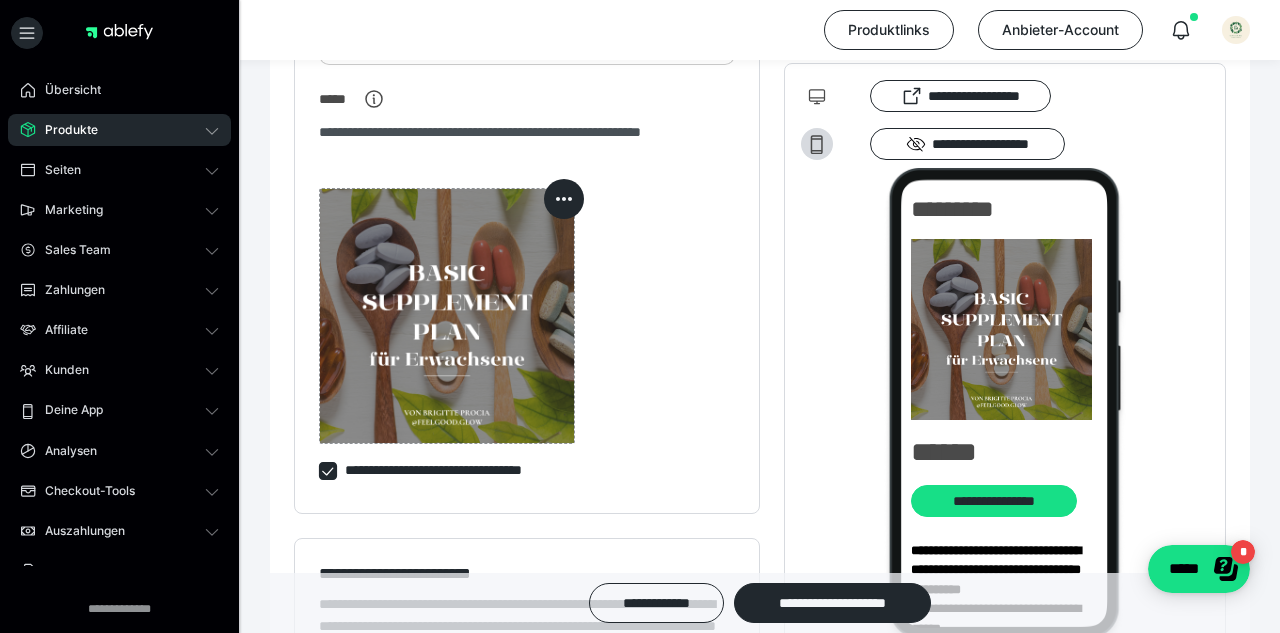 scroll, scrollTop: 1059, scrollLeft: 0, axis: vertical 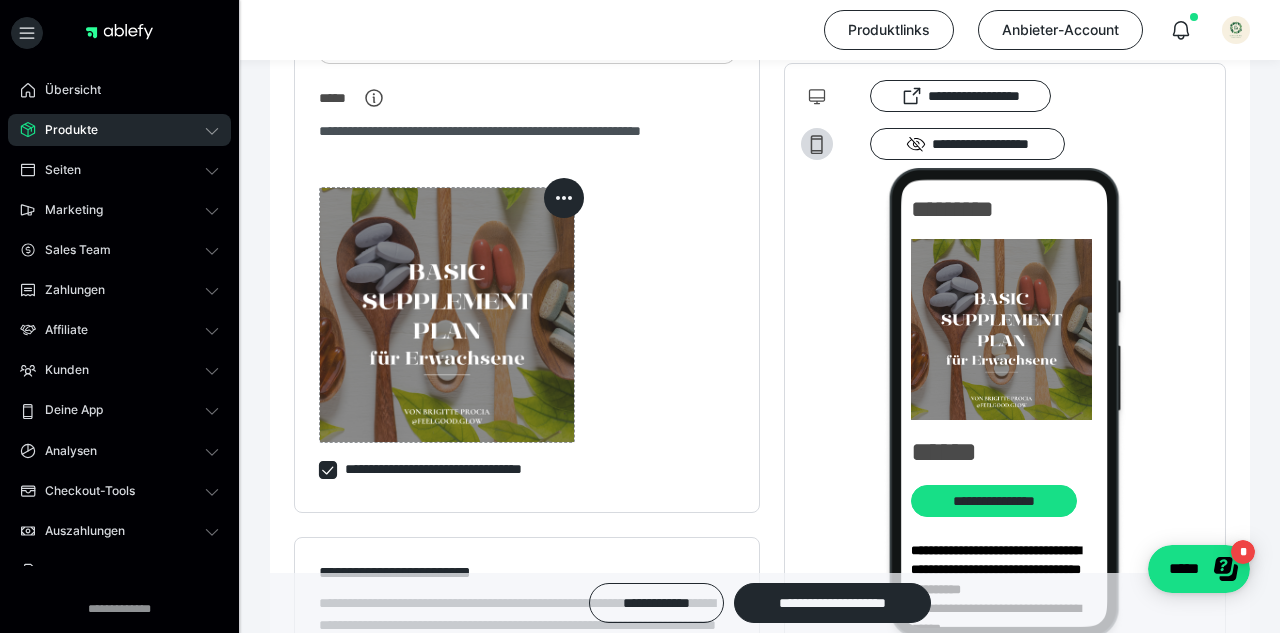 type on "*********" 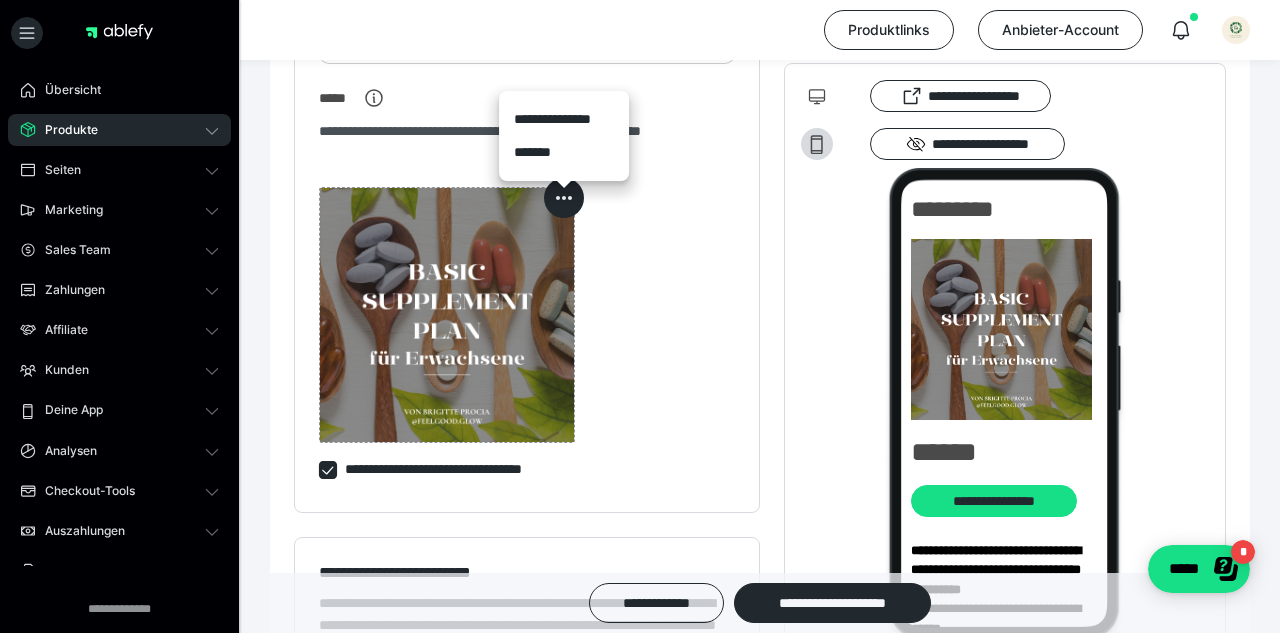 click on "*******" at bounding box center (564, 152) 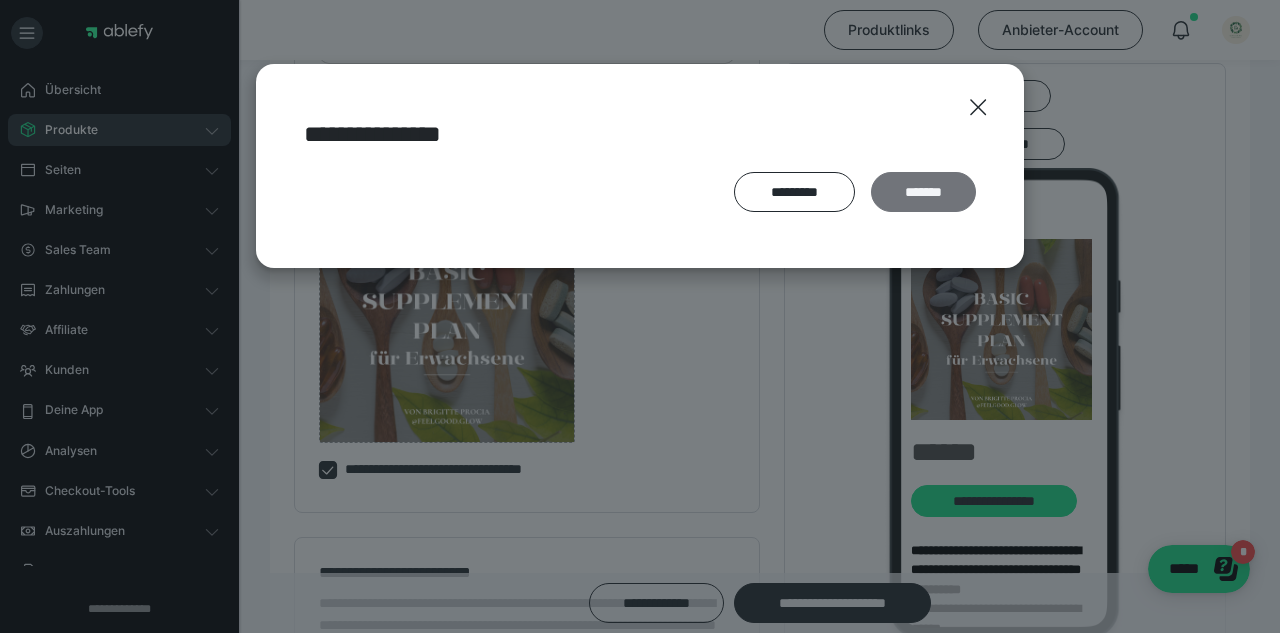 click on "*******" at bounding box center [923, 192] 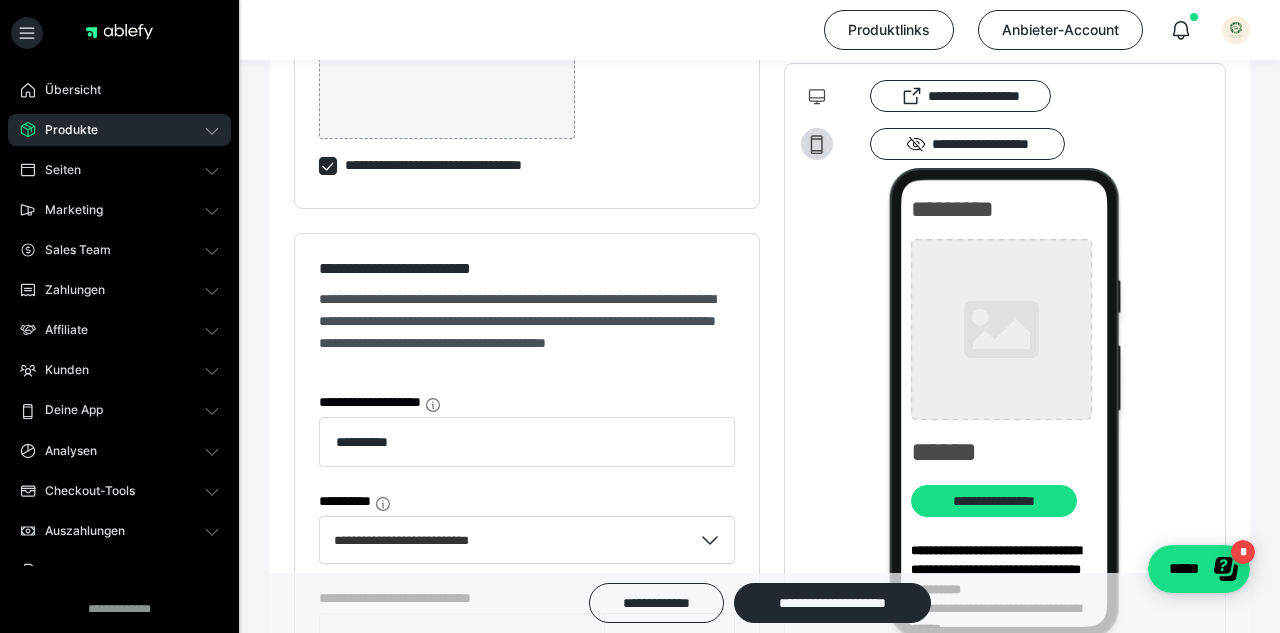 scroll, scrollTop: 1375, scrollLeft: 0, axis: vertical 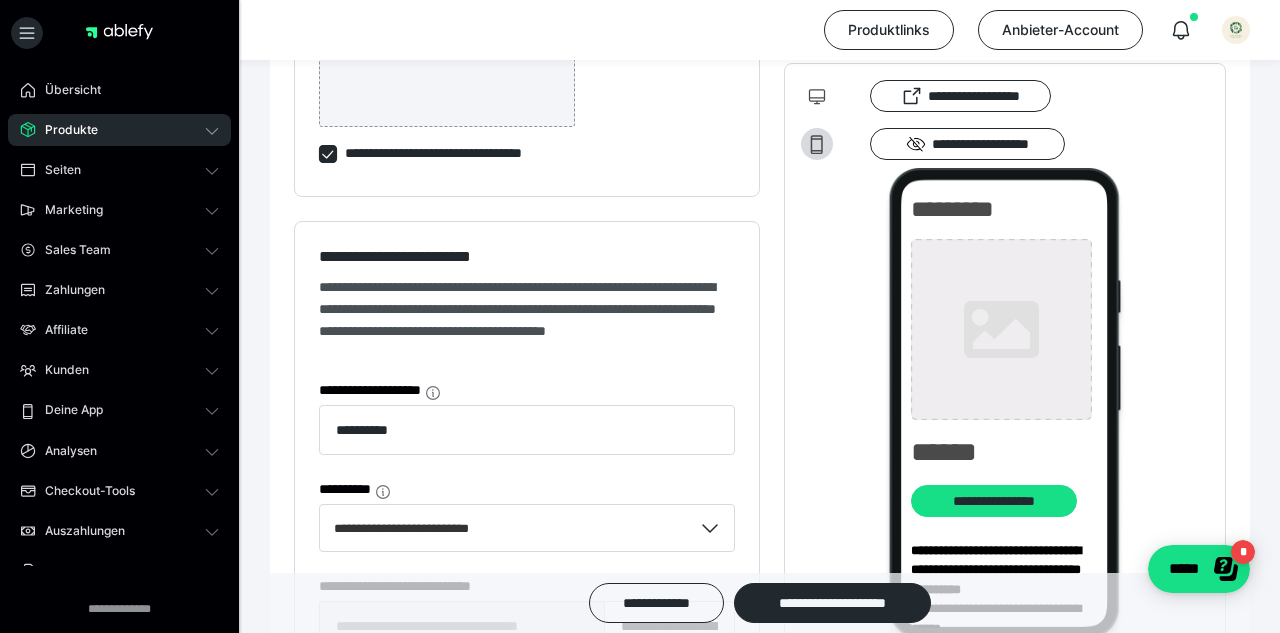 click at bounding box center [328, 154] 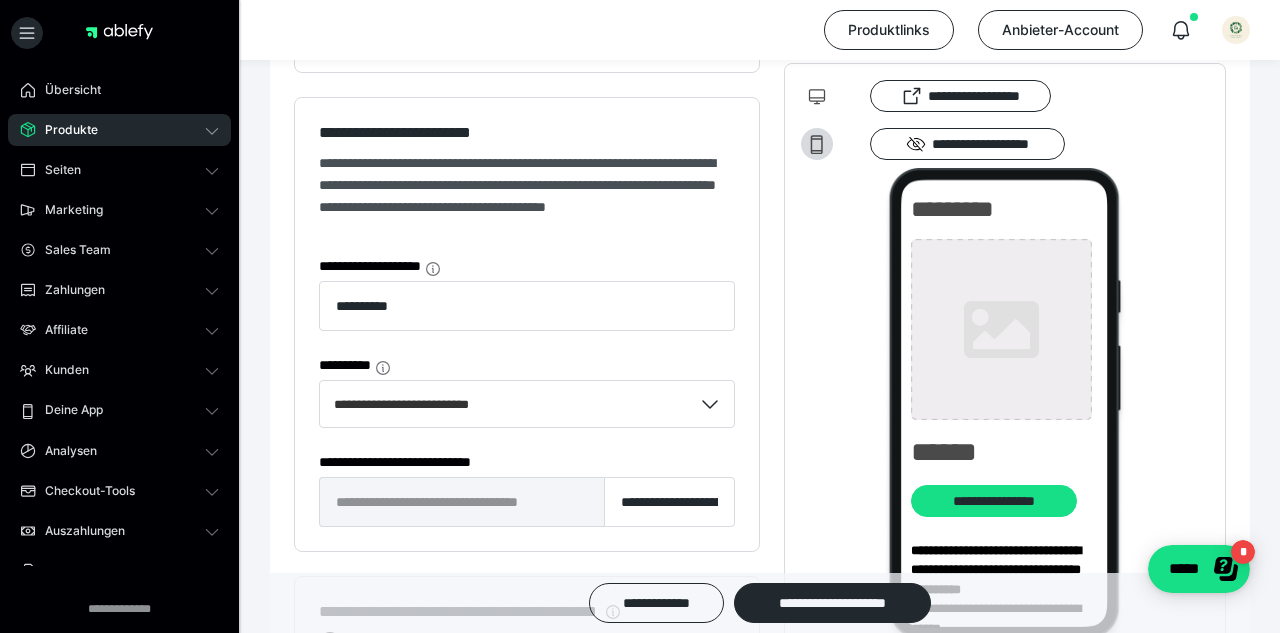 scroll, scrollTop: 1500, scrollLeft: 0, axis: vertical 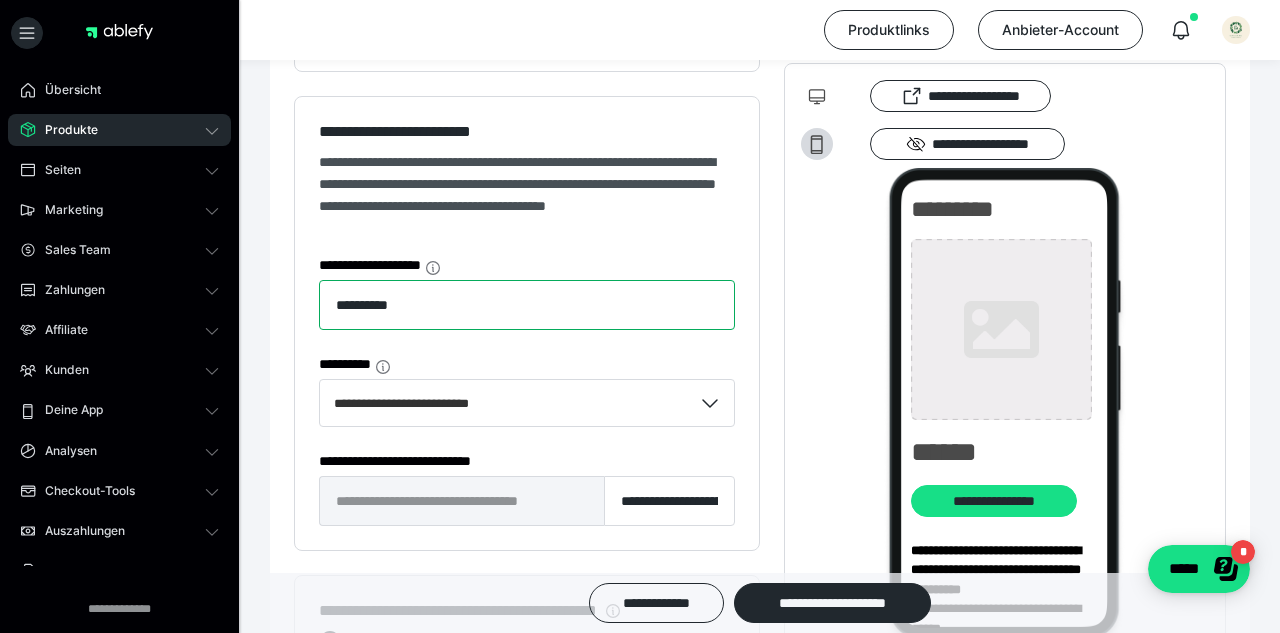 click on "*********" at bounding box center [527, 305] 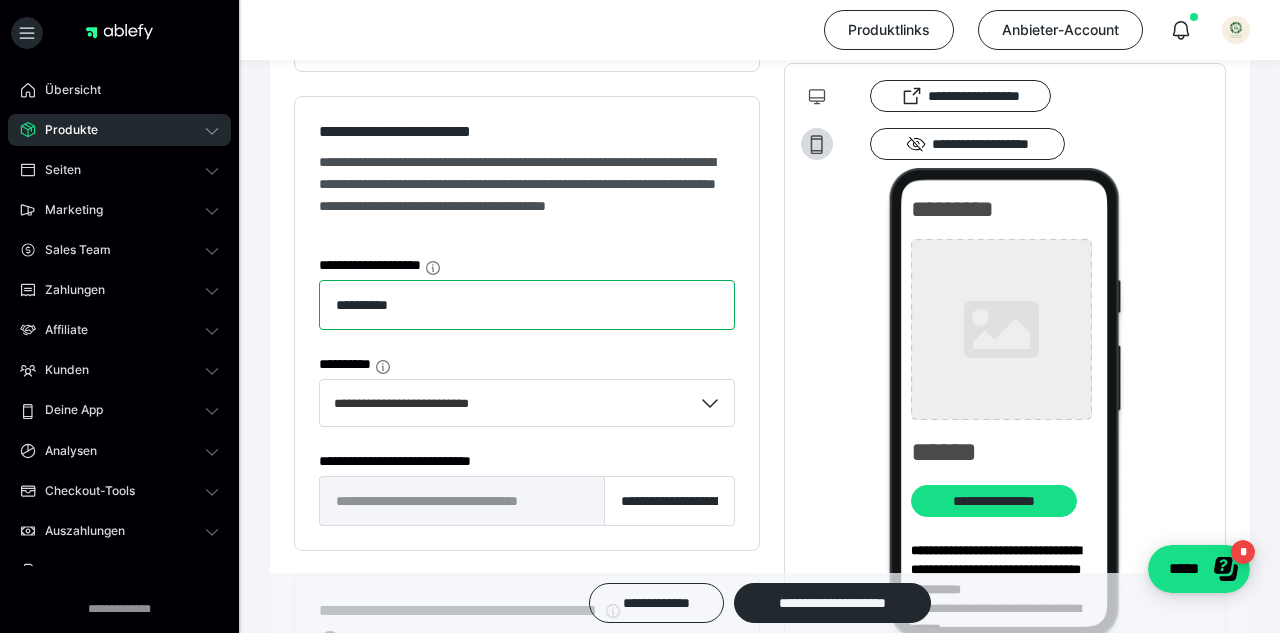 drag, startPoint x: 493, startPoint y: 316, endPoint x: 301, endPoint y: 306, distance: 192.26024 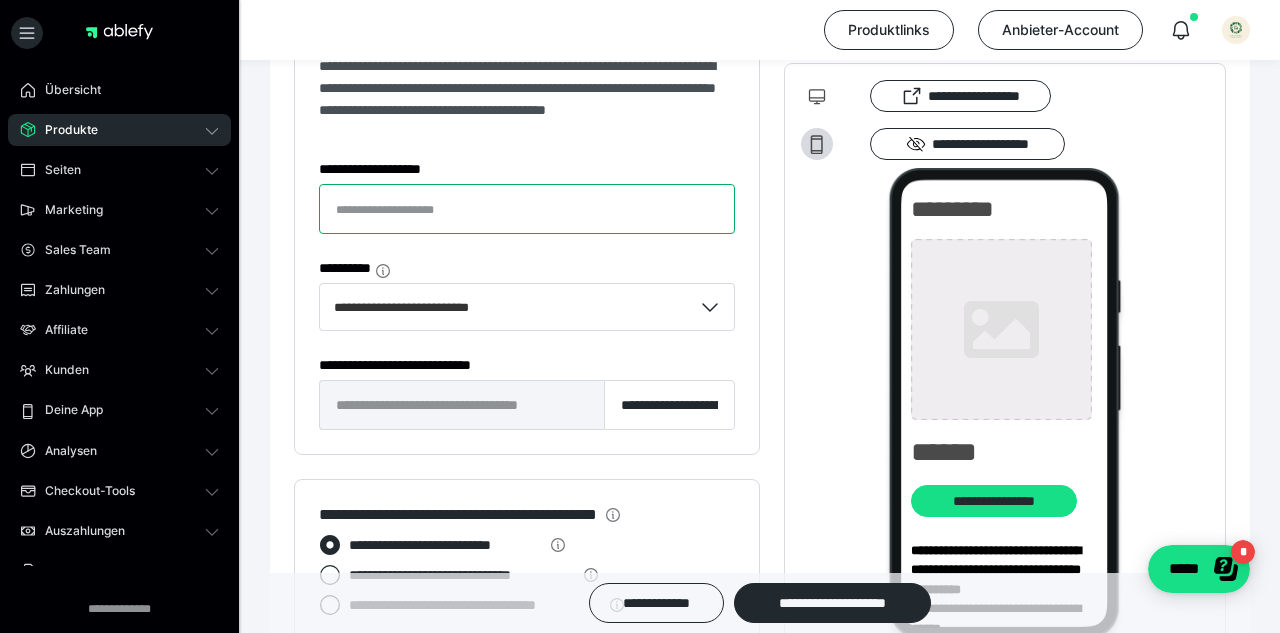 scroll, scrollTop: 1598, scrollLeft: 0, axis: vertical 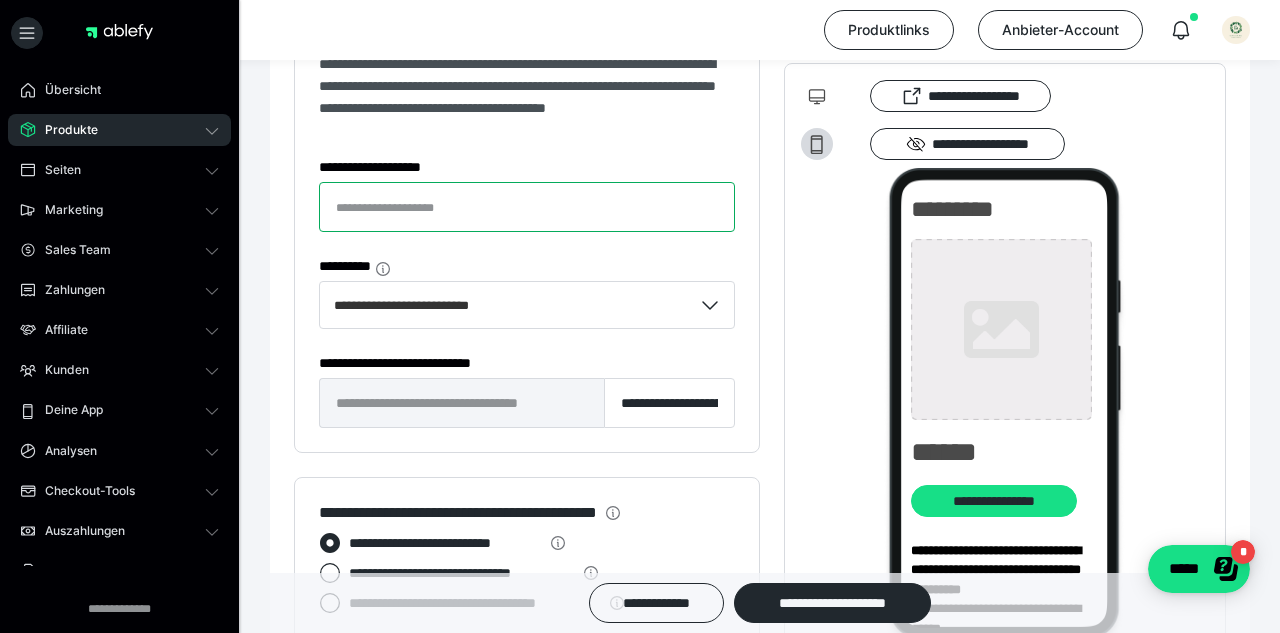 type 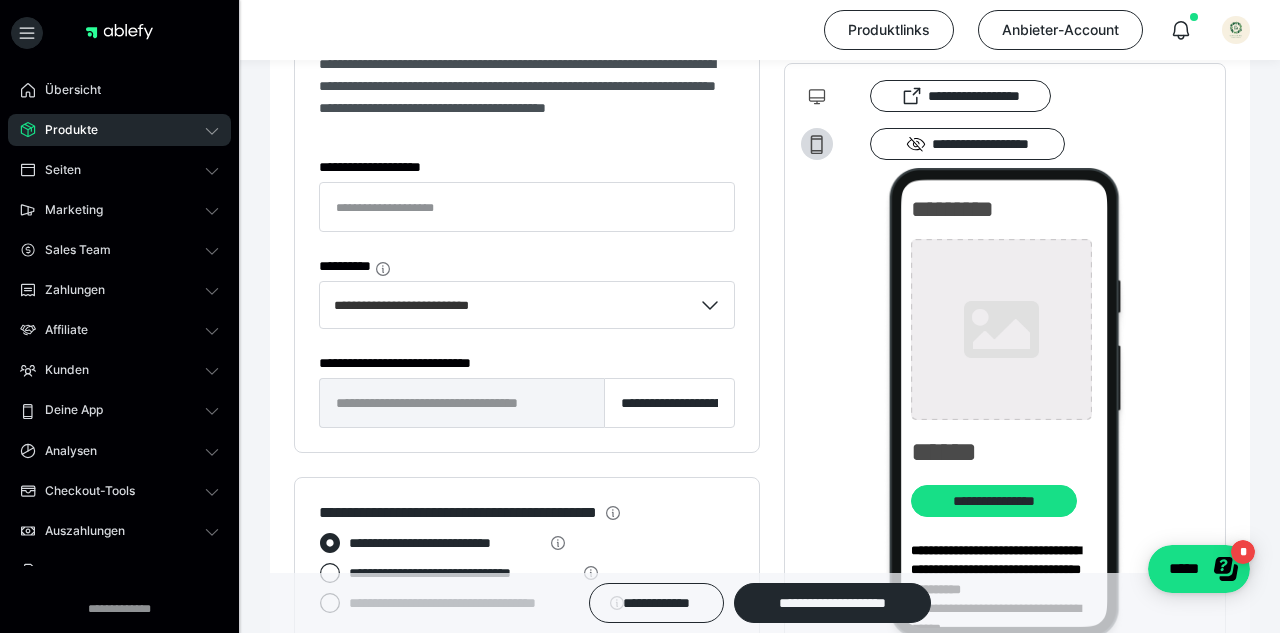 click on "**********" at bounding box center (461, 403) 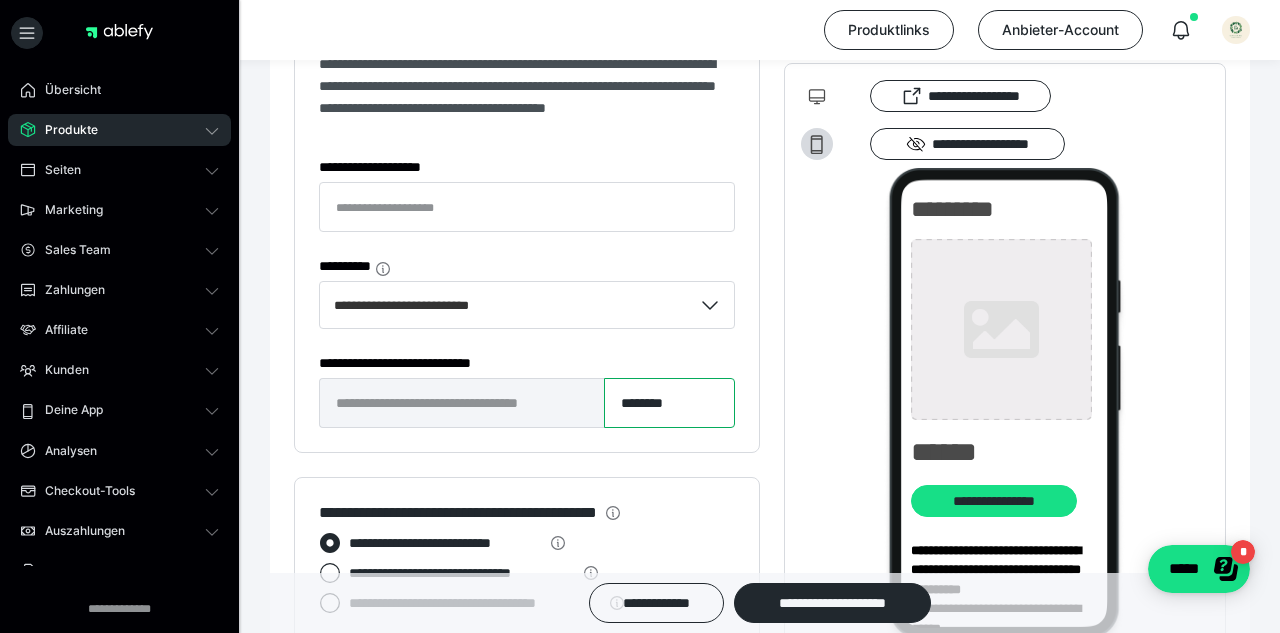 type on "*********" 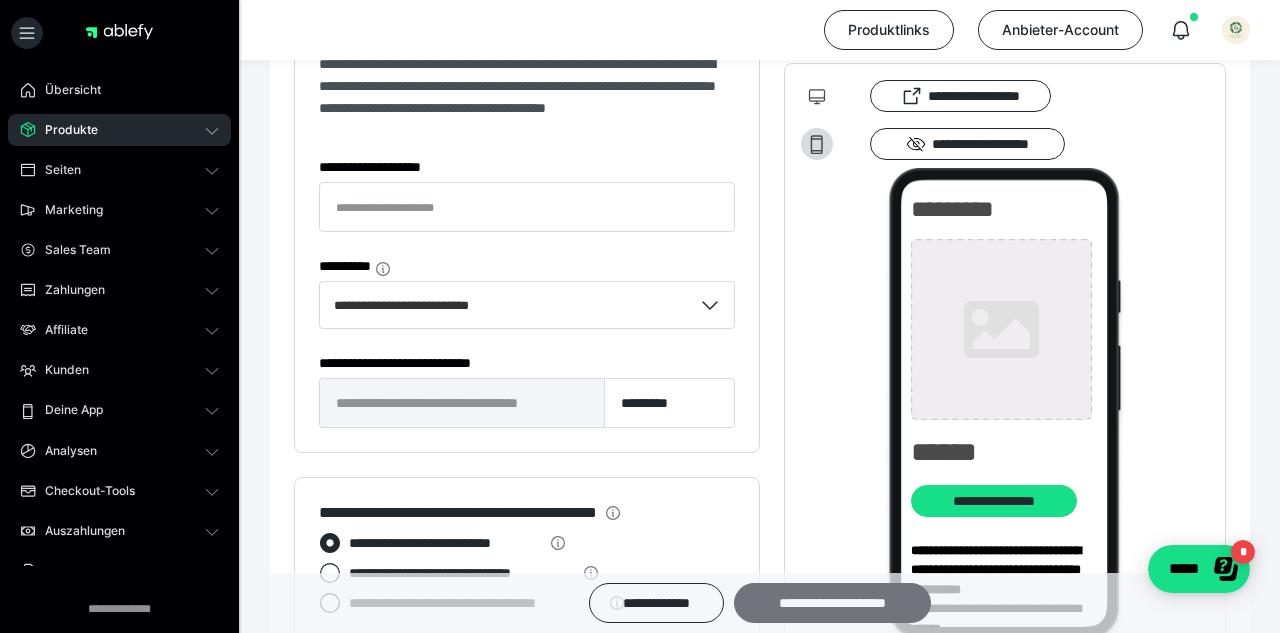 click on "**********" at bounding box center [832, 603] 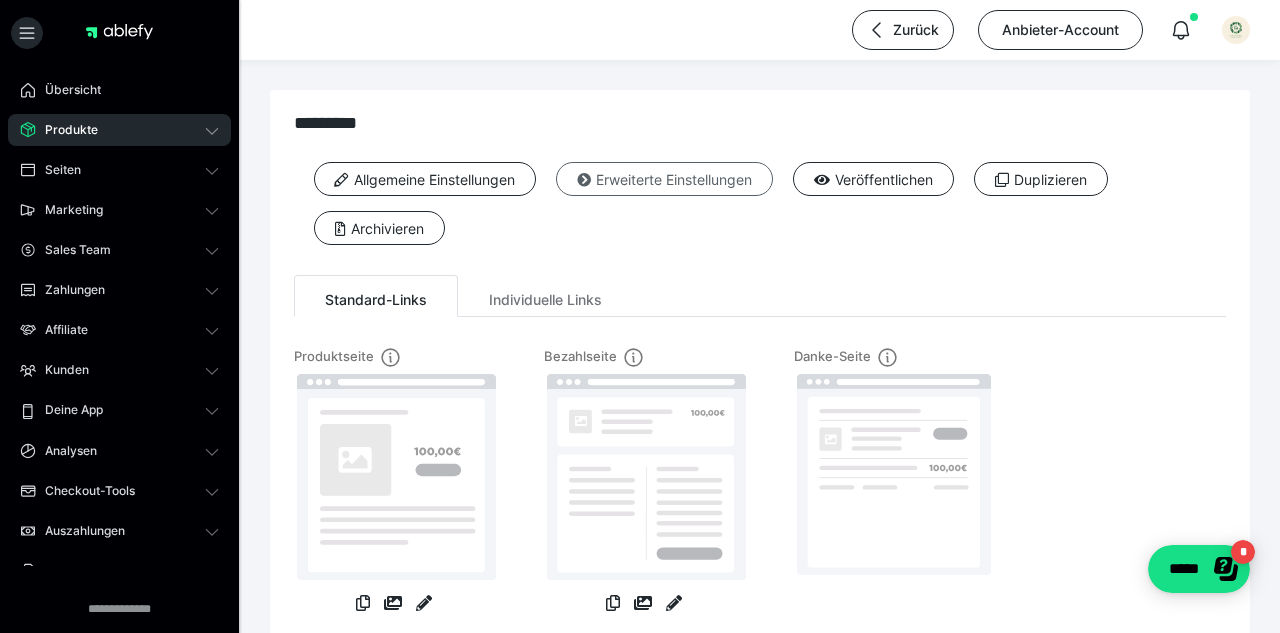 click on "Erweiterte Einstellungen" at bounding box center (664, 179) 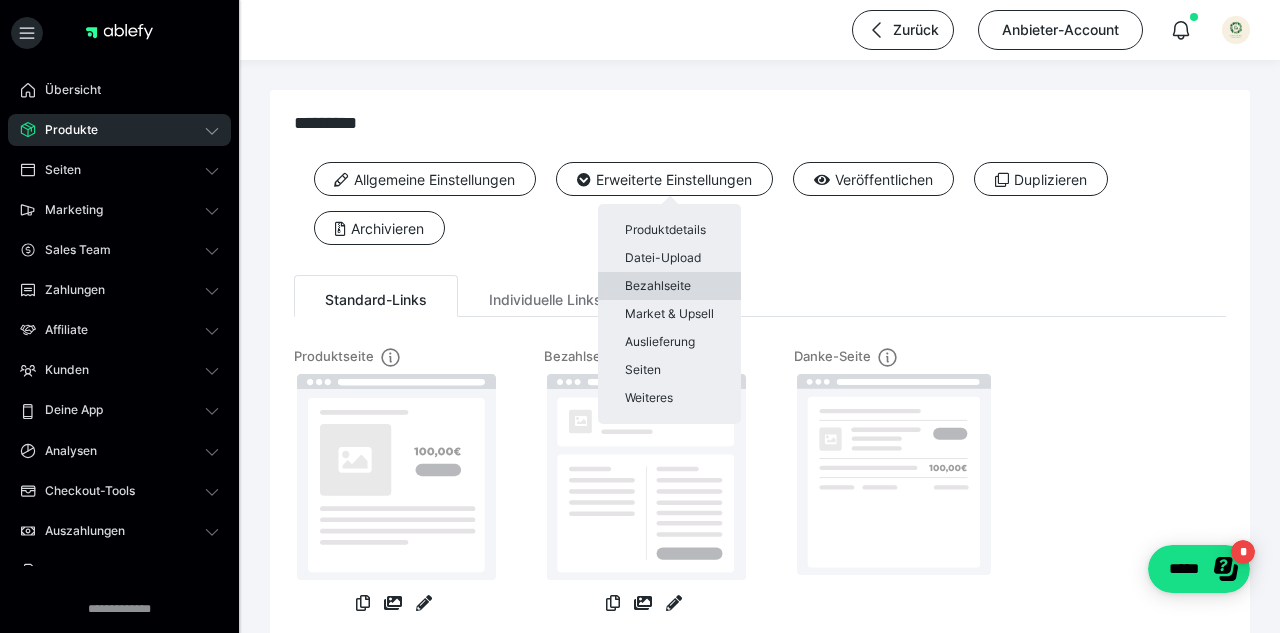 click on "Bezahlseite" at bounding box center (669, 286) 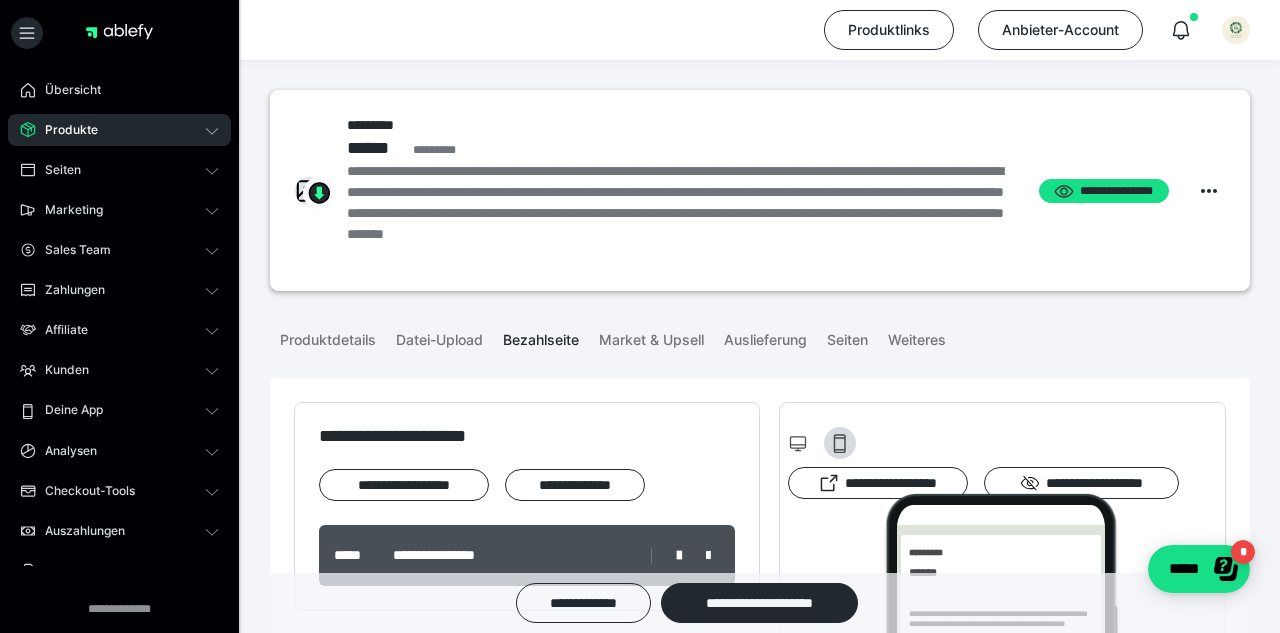 scroll, scrollTop: 0, scrollLeft: 0, axis: both 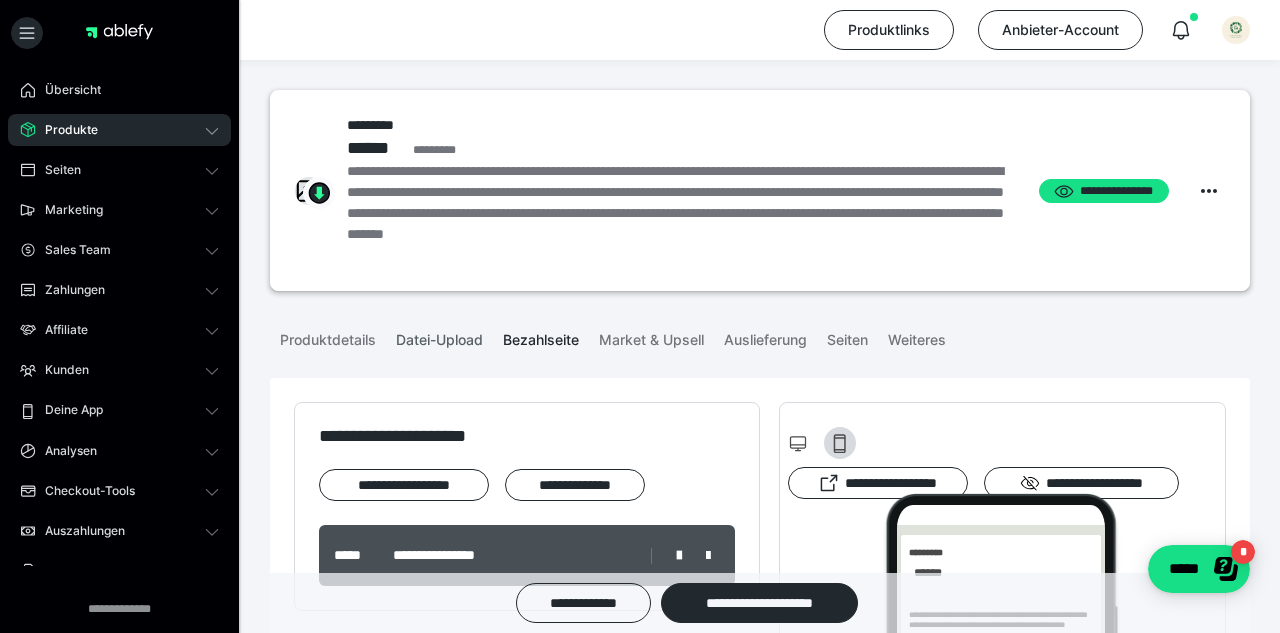 click on "Datei-Upload" at bounding box center [439, 336] 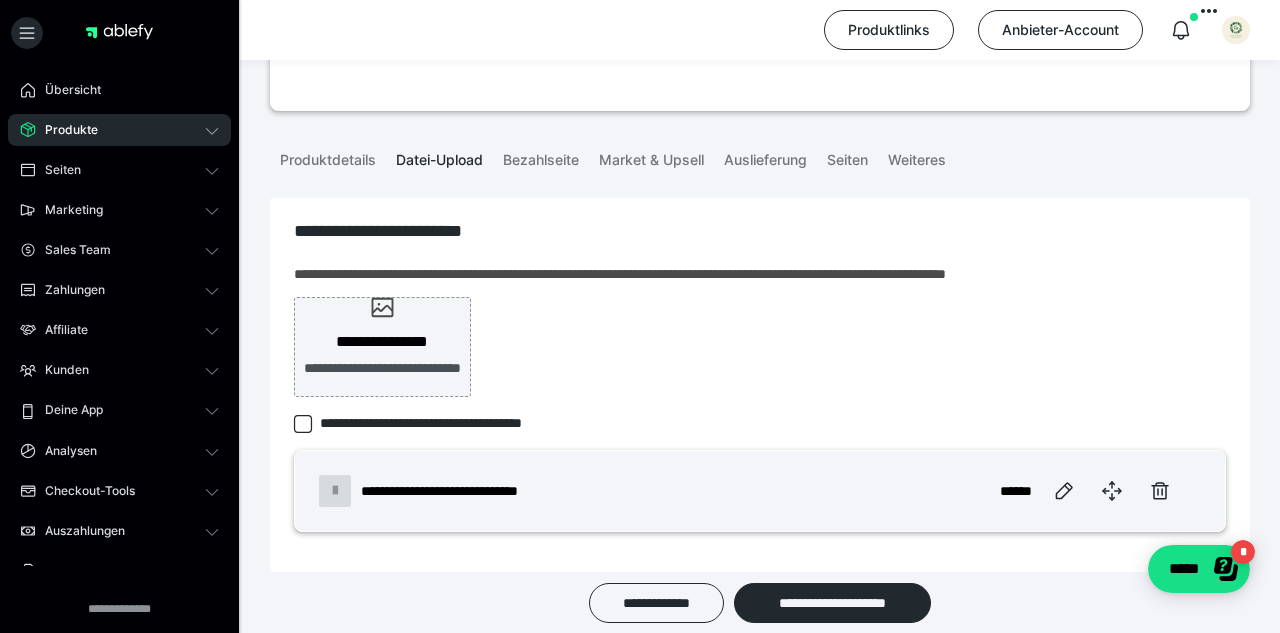 scroll, scrollTop: 187, scrollLeft: 0, axis: vertical 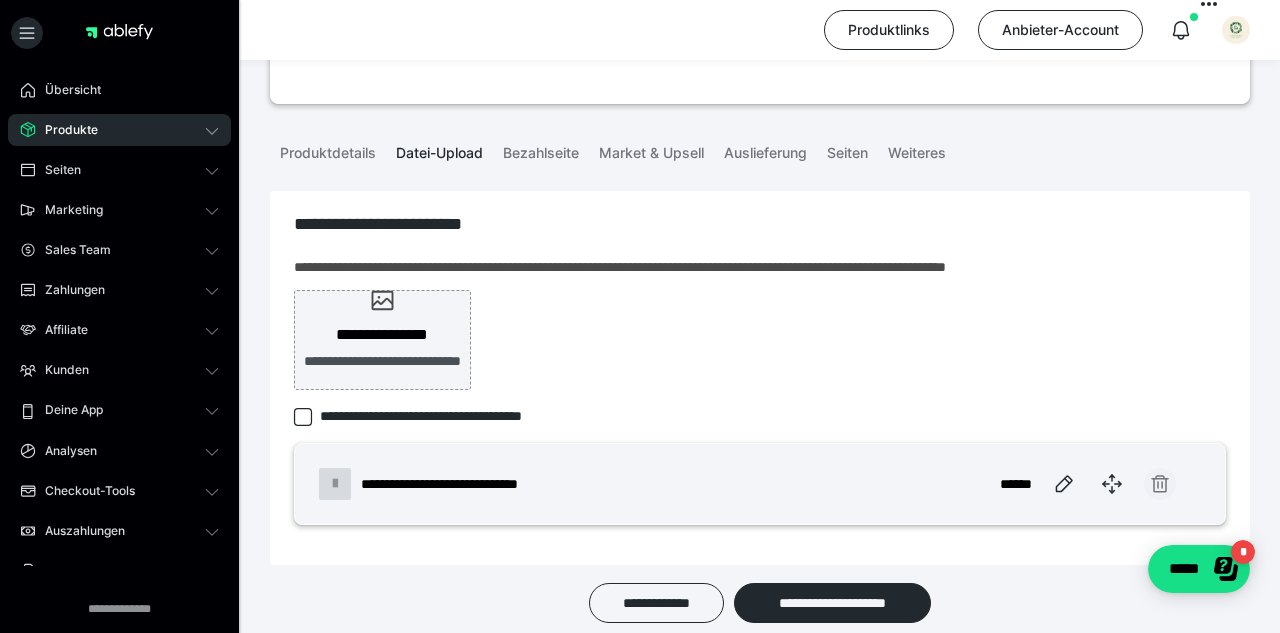click 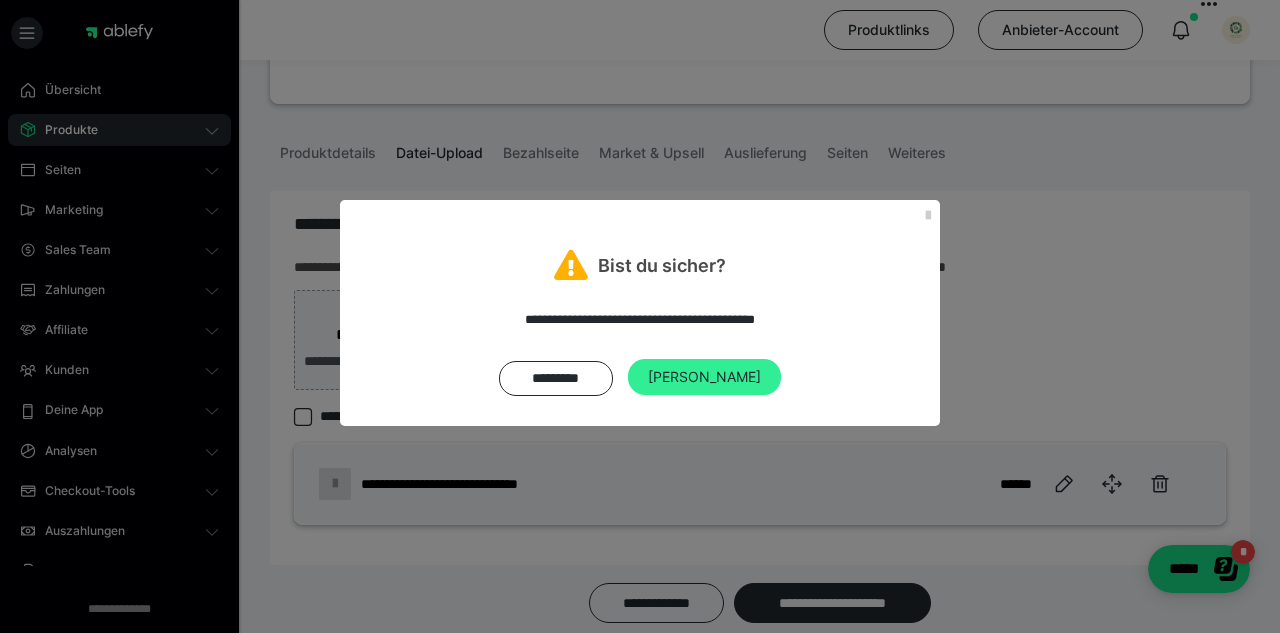 click on "Ja" at bounding box center [704, 377] 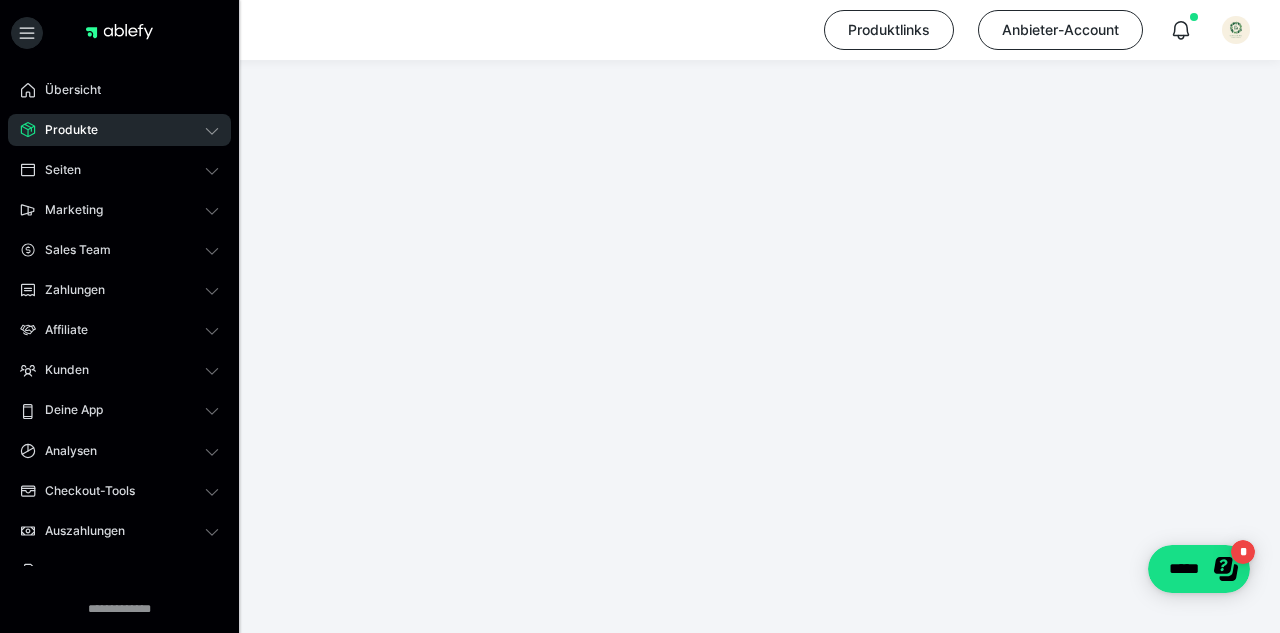 scroll, scrollTop: 205, scrollLeft: 0, axis: vertical 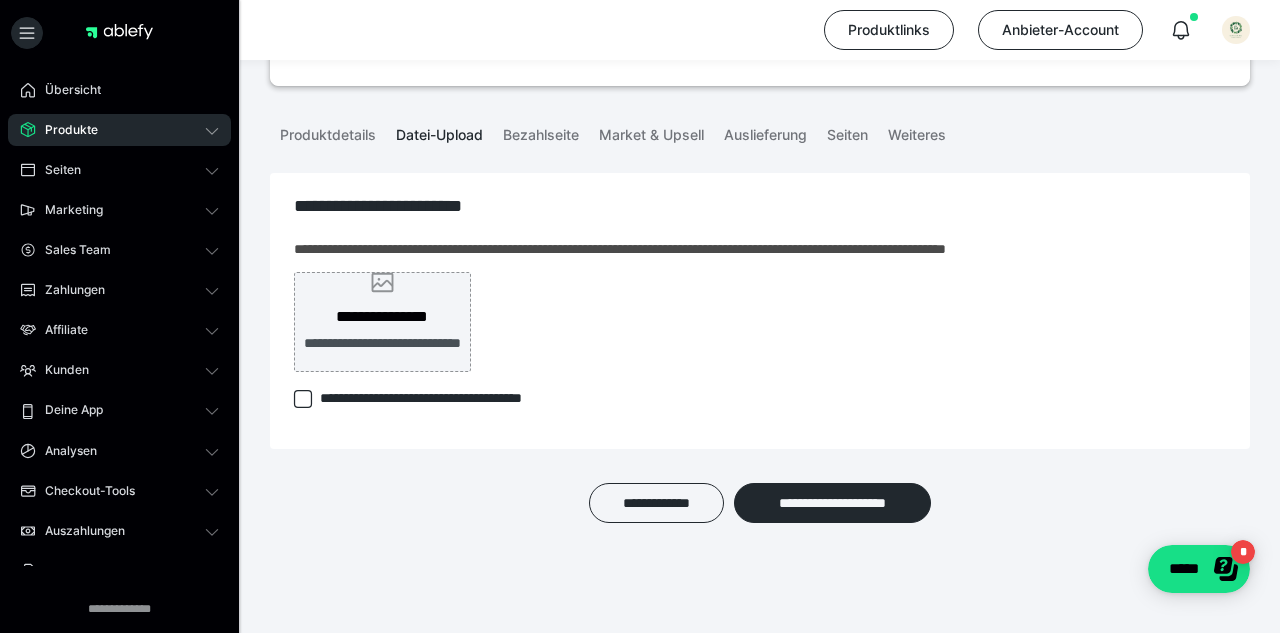 click on "**********" at bounding box center (382, 322) 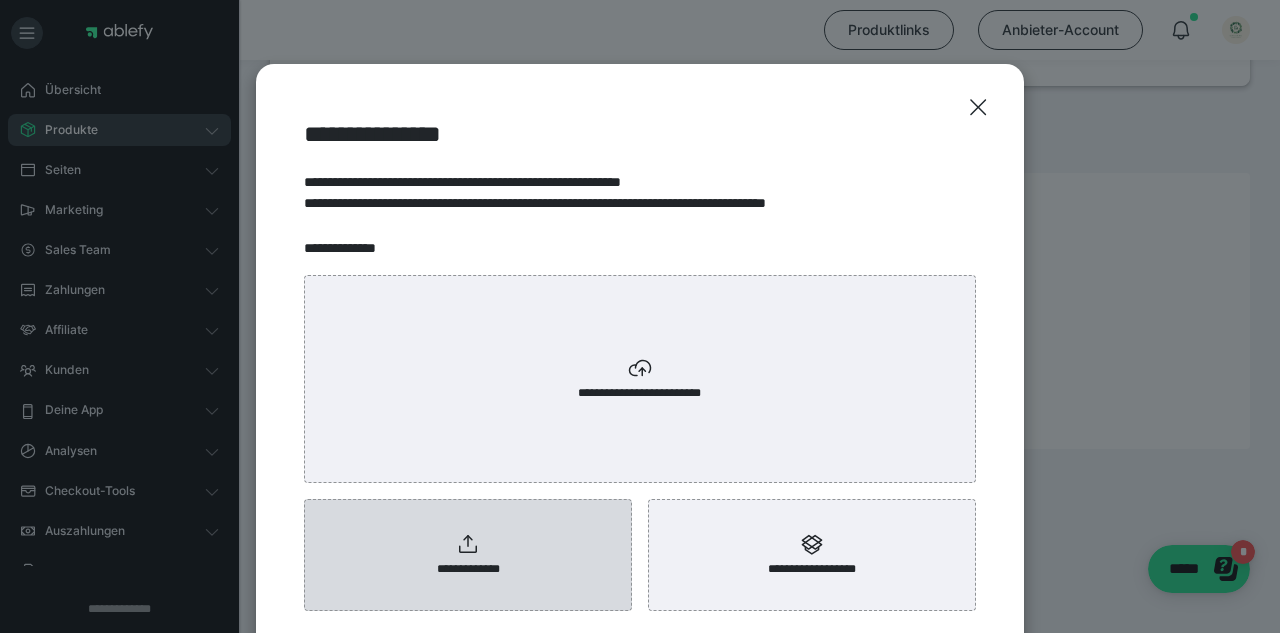 click on "**********" at bounding box center (468, 555) 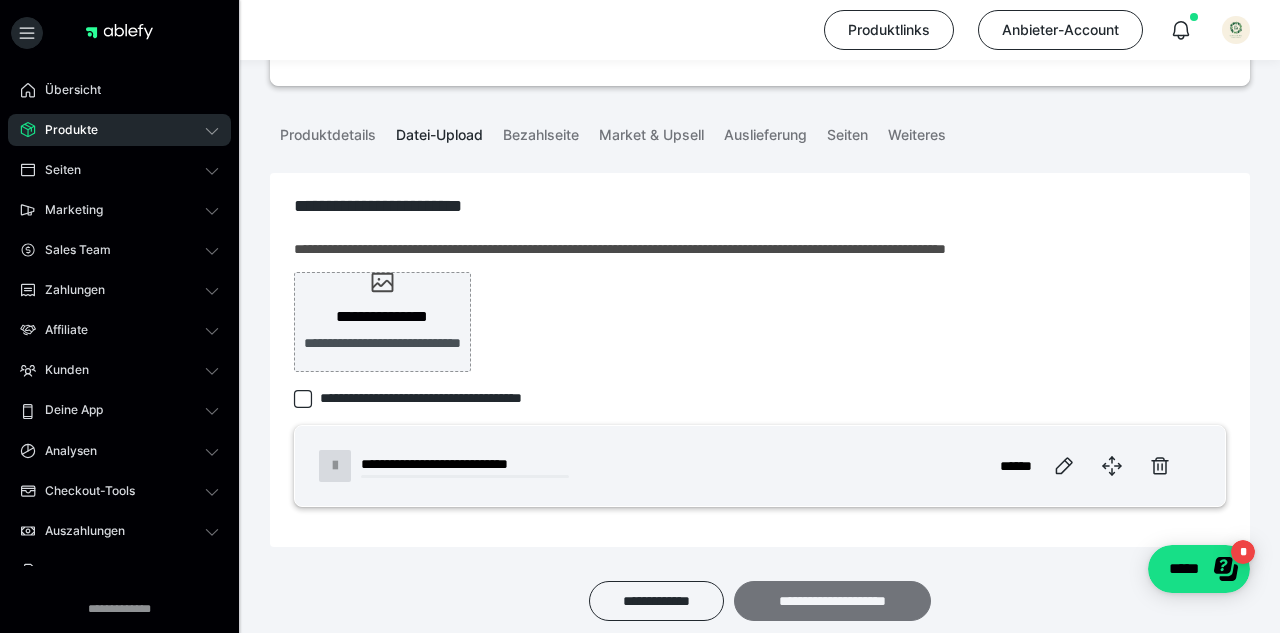 click on "**********" at bounding box center (832, 601) 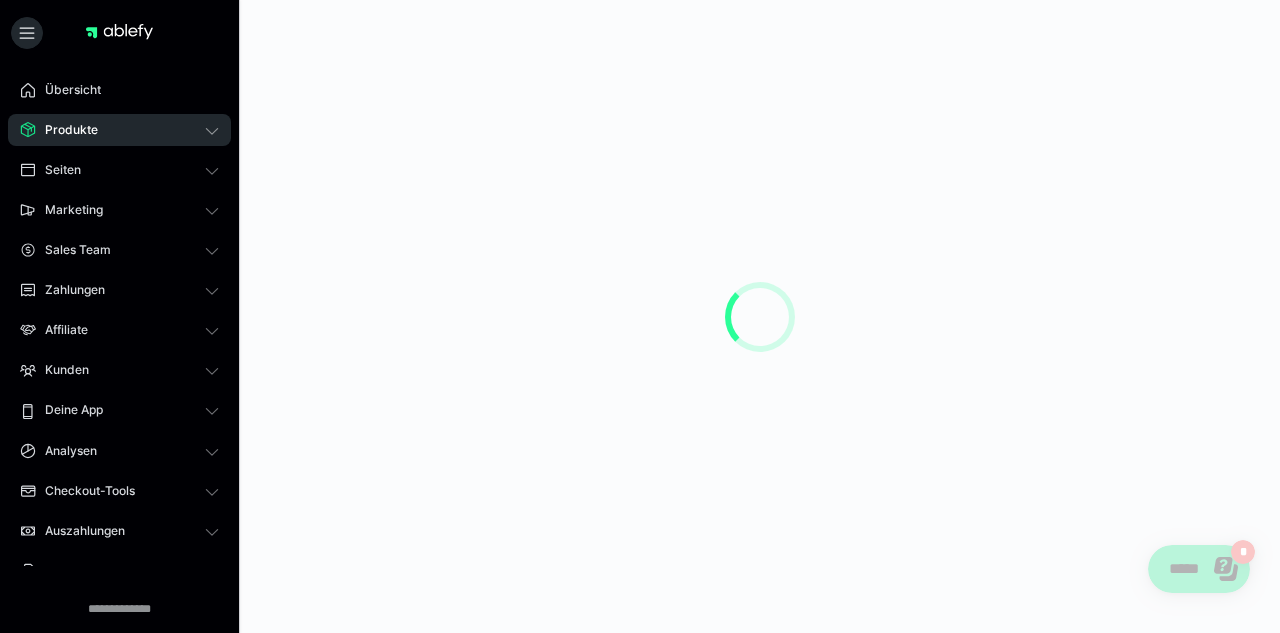 scroll, scrollTop: 0, scrollLeft: 0, axis: both 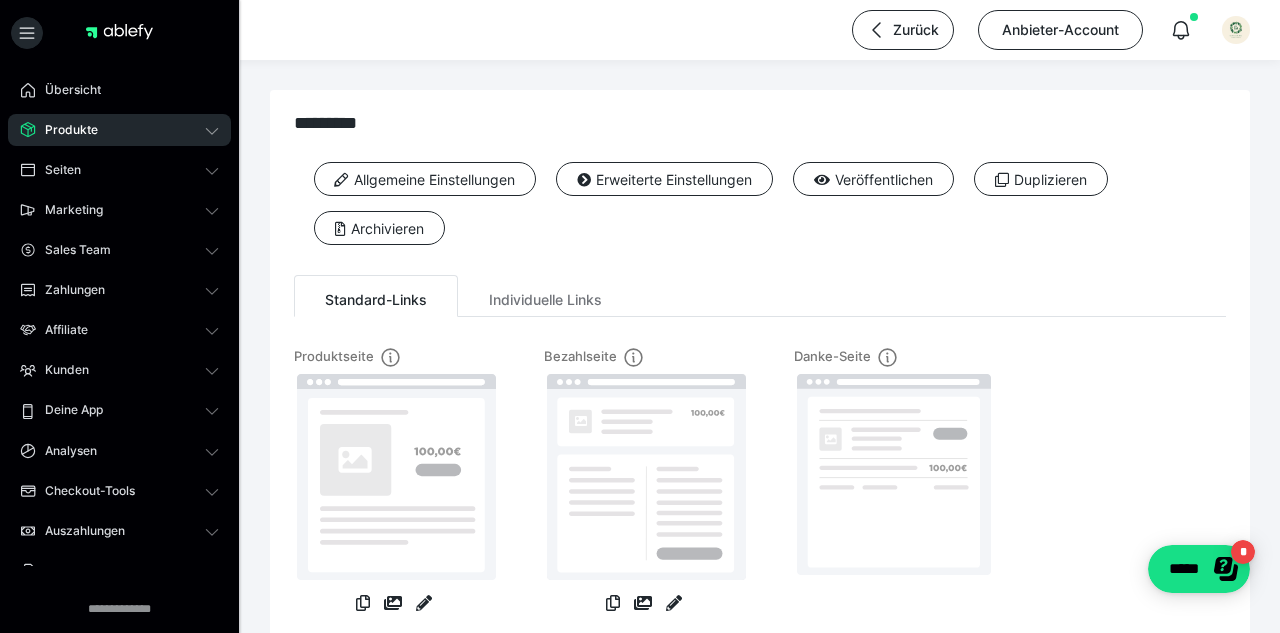 click on "Produkte" at bounding box center [119, 130] 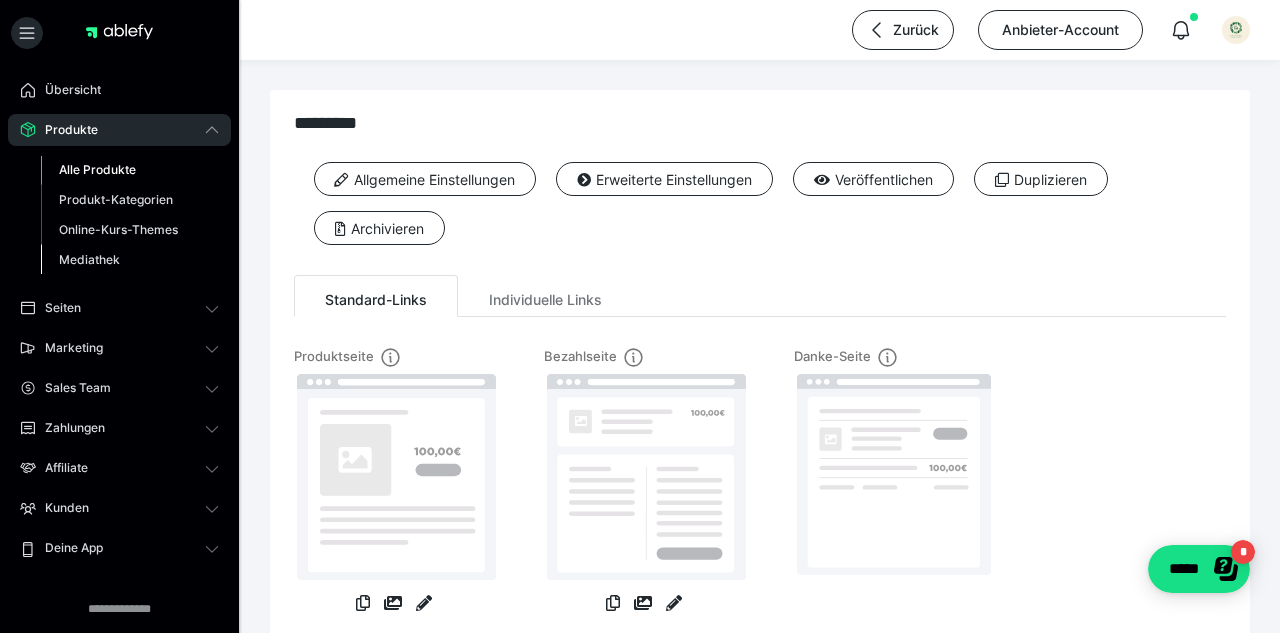 click on "Mediathek" at bounding box center (89, 259) 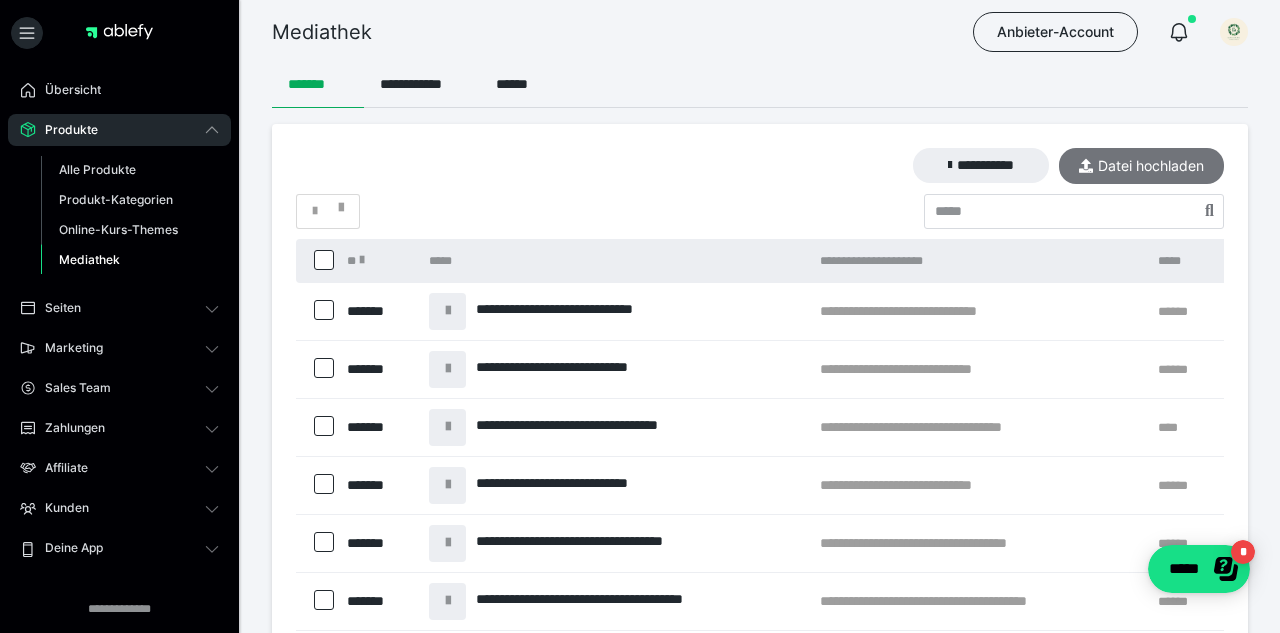 click on "Datei hochladen" at bounding box center [1141, 166] 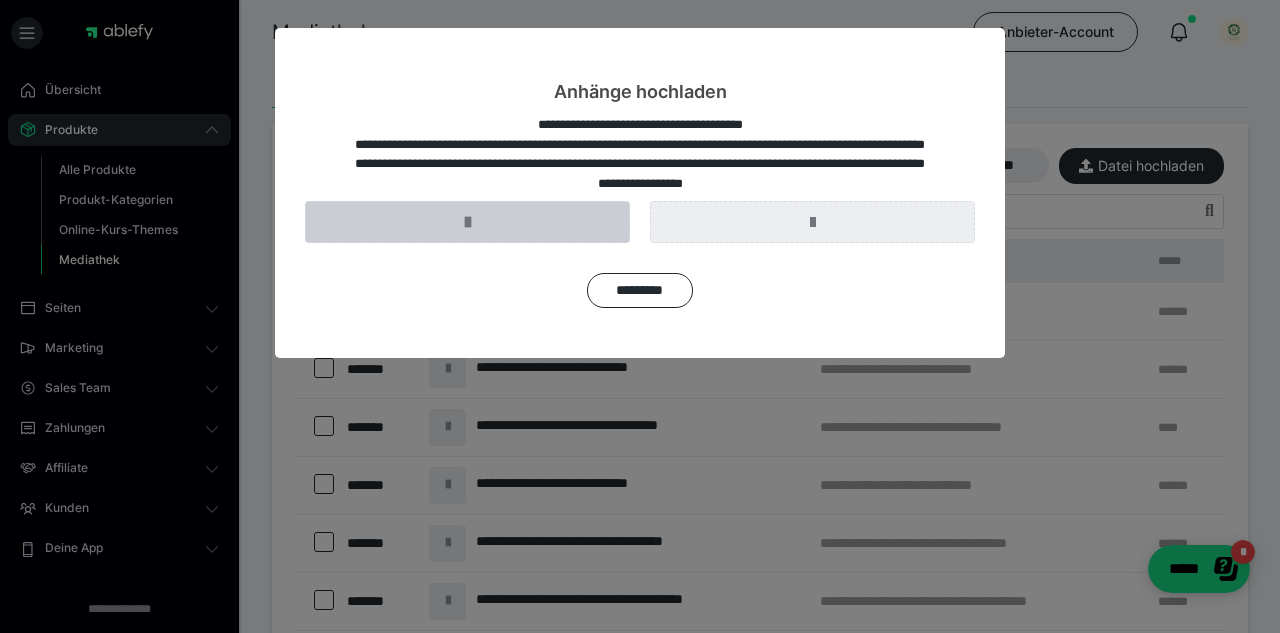 click at bounding box center [467, 222] 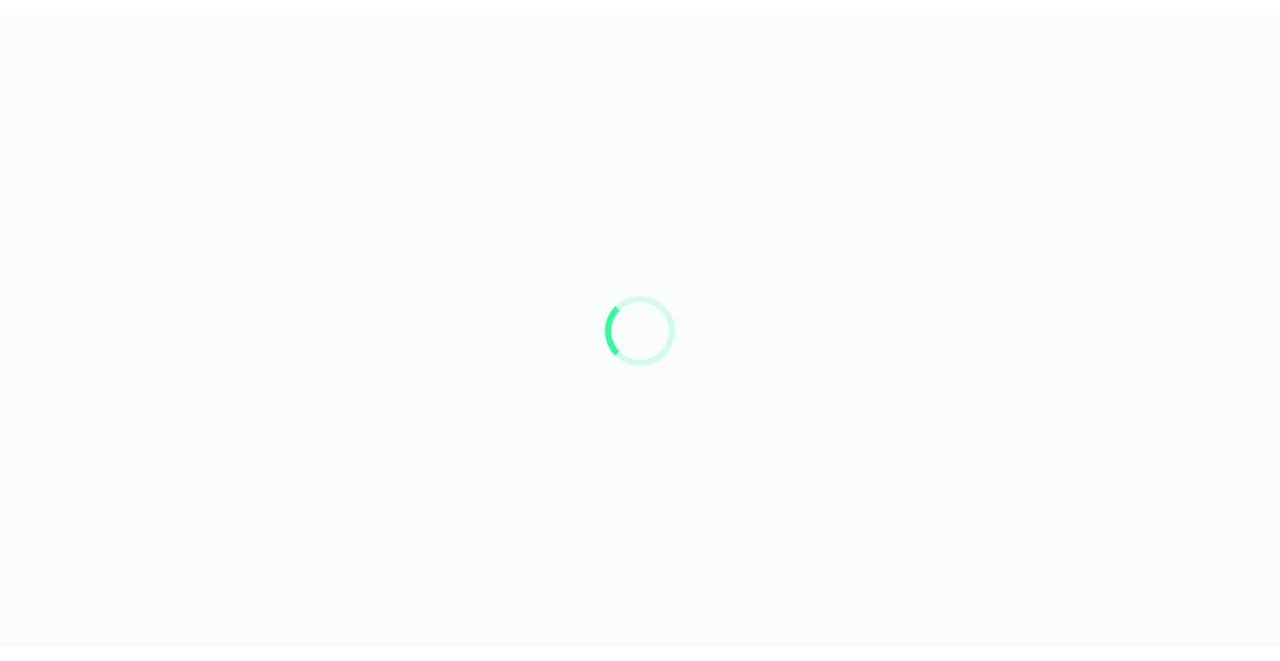 scroll, scrollTop: 0, scrollLeft: 0, axis: both 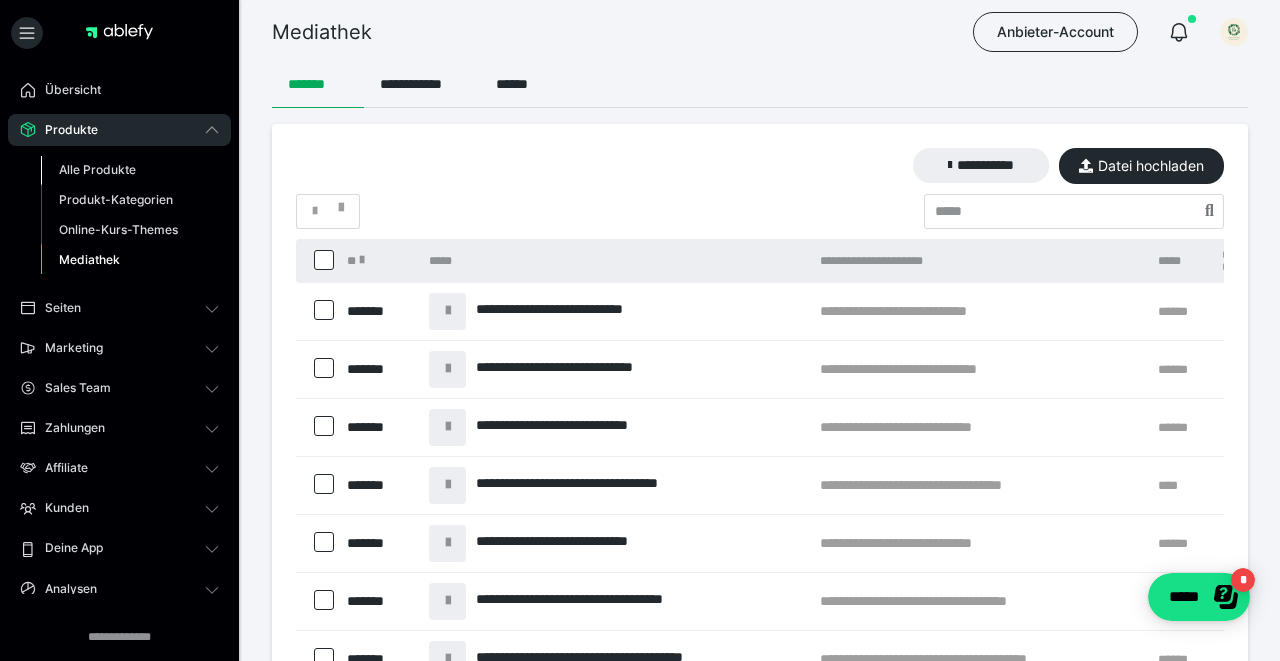 click on "Alle Produkte" at bounding box center [97, 169] 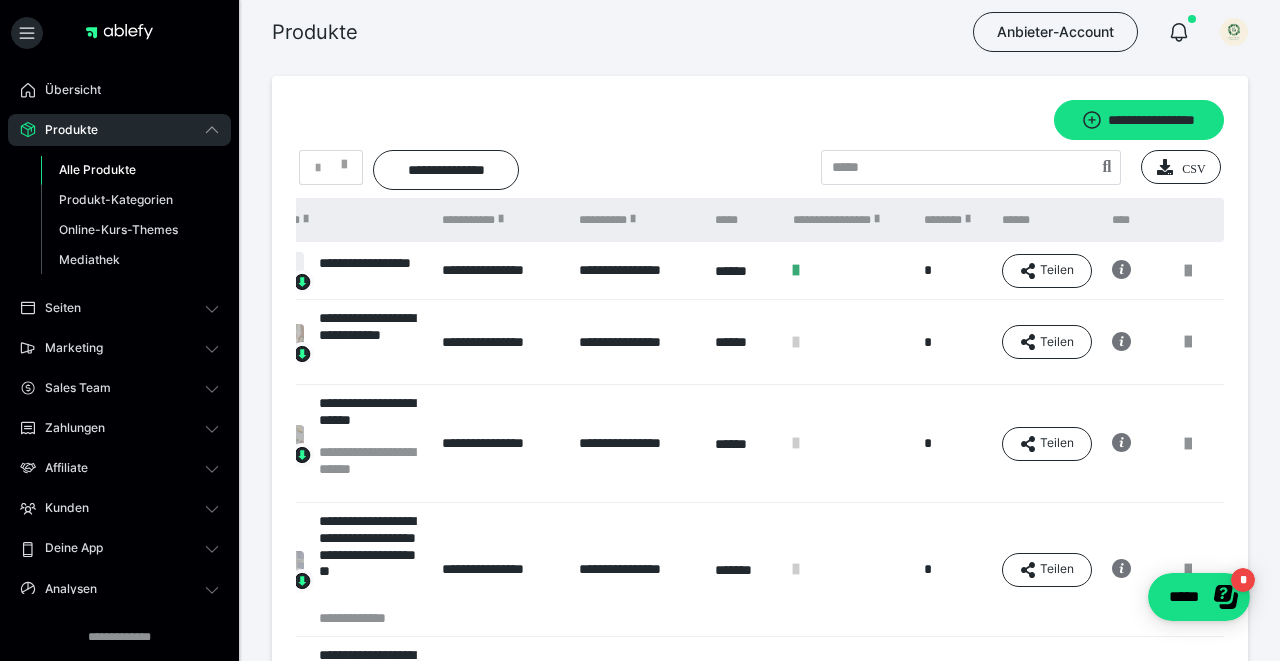 scroll, scrollTop: 0, scrollLeft: 121, axis: horizontal 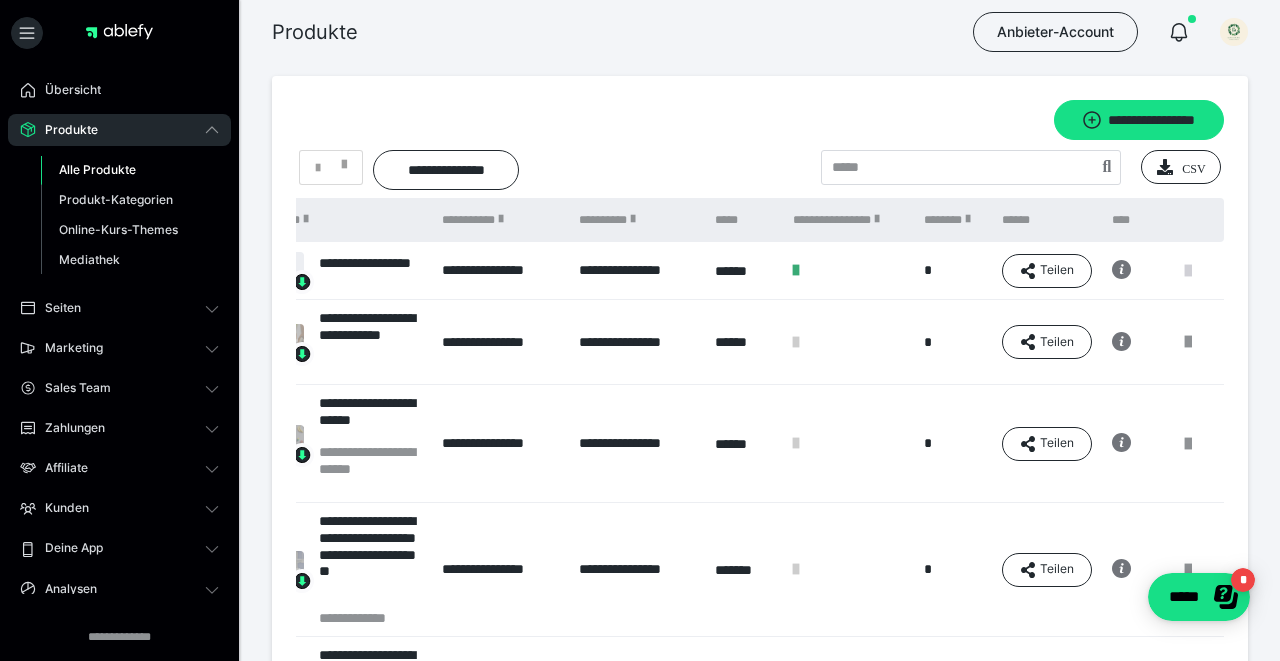 click at bounding box center [1188, 271] 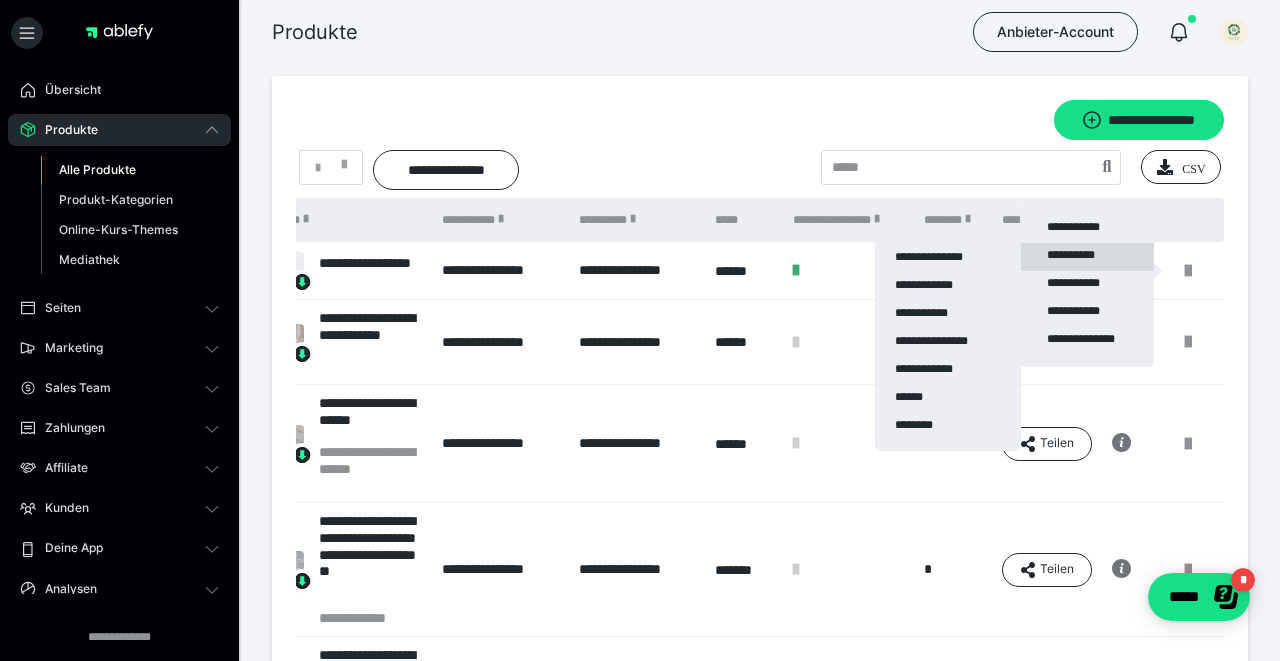 click on "**********" at bounding box center (1087, 257) 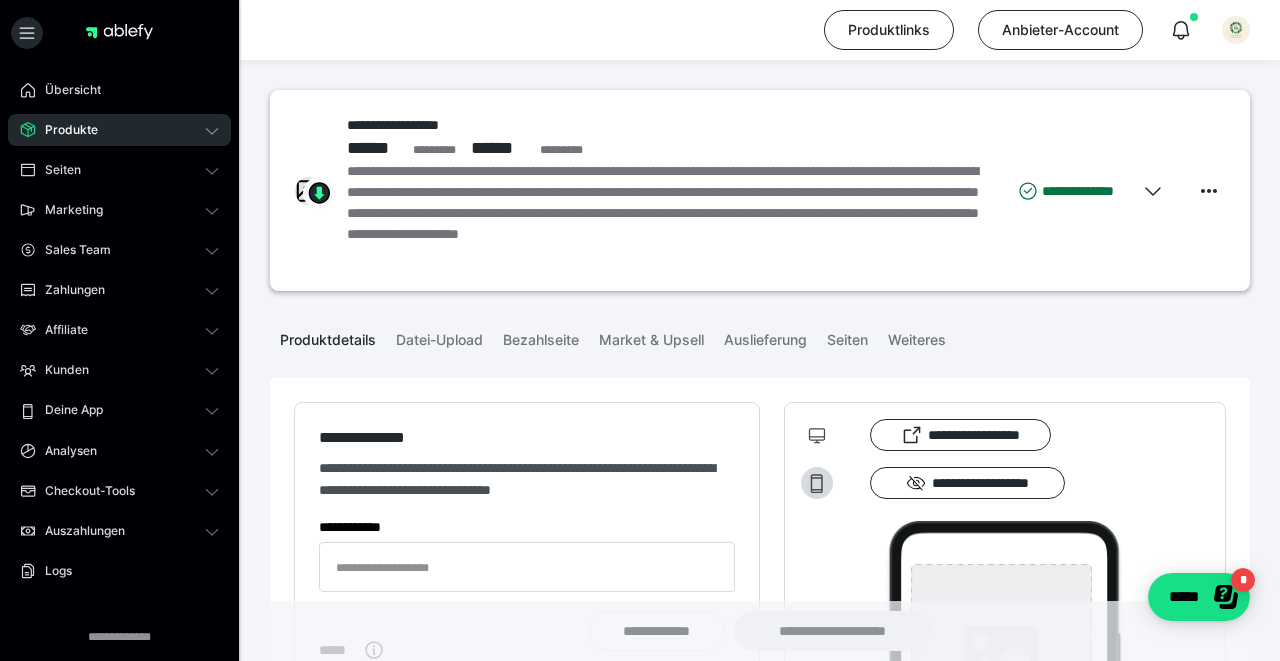 type on "**********" 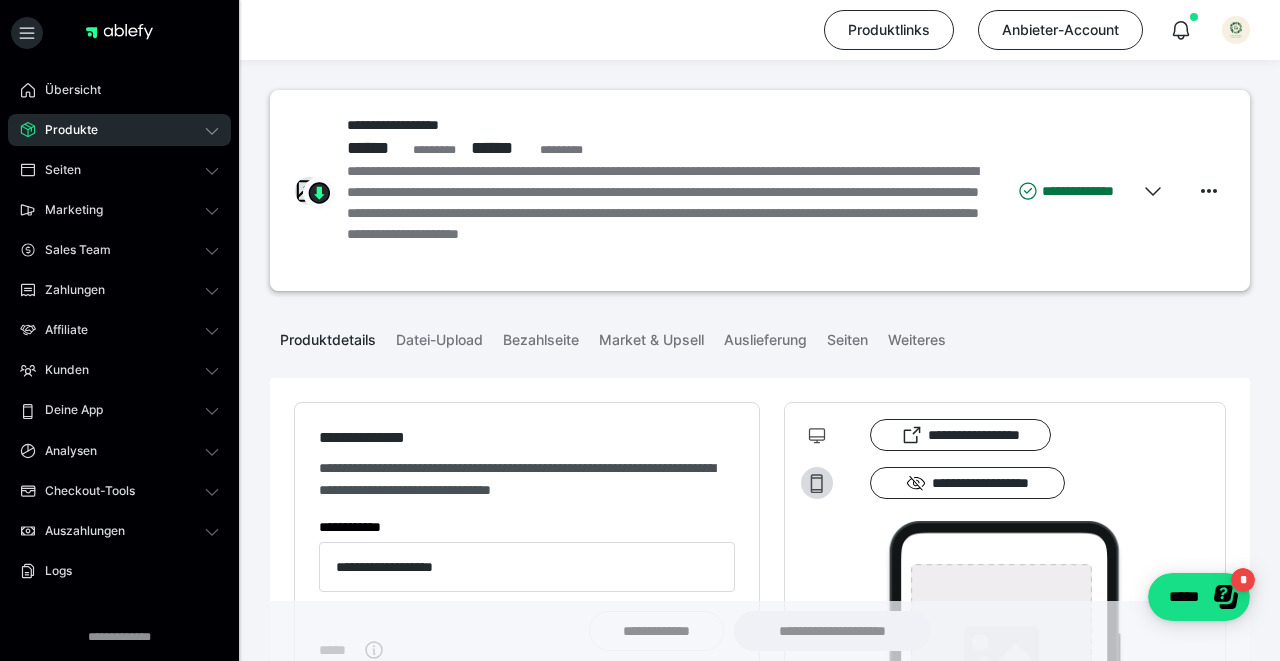 type on "*********" 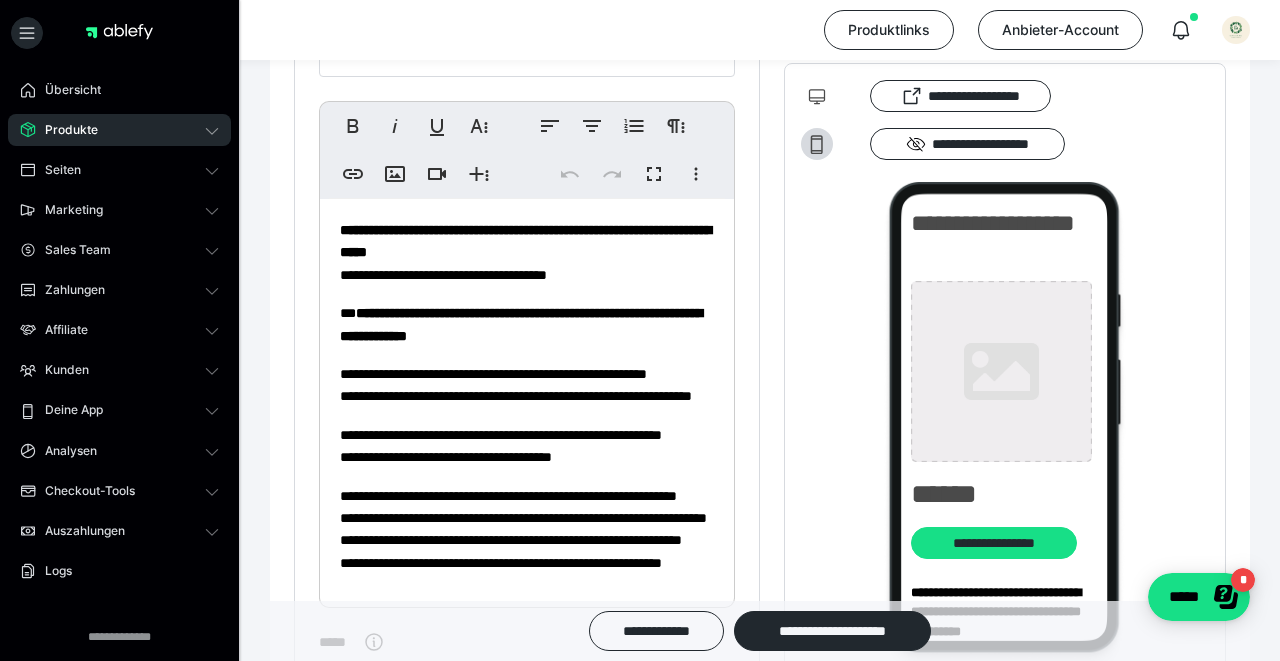 scroll, scrollTop: 532, scrollLeft: 0, axis: vertical 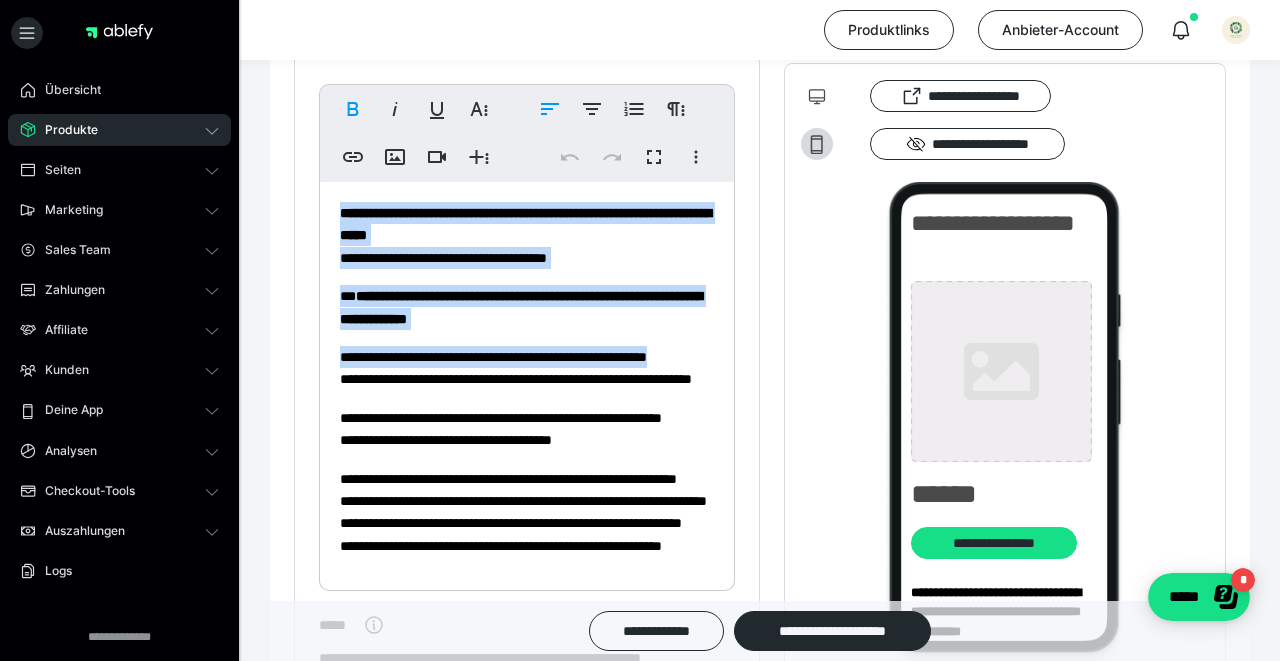 drag, startPoint x: 342, startPoint y: 211, endPoint x: 645, endPoint y: 382, distance: 347.9224 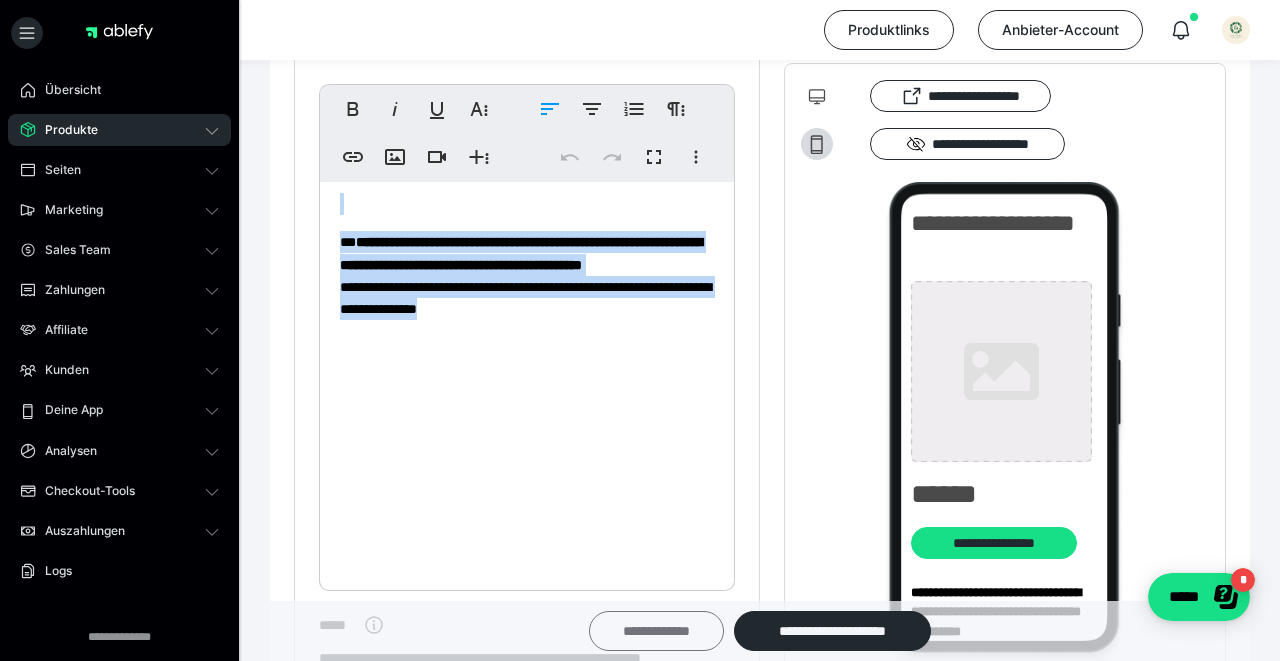 scroll, scrollTop: 627, scrollLeft: 0, axis: vertical 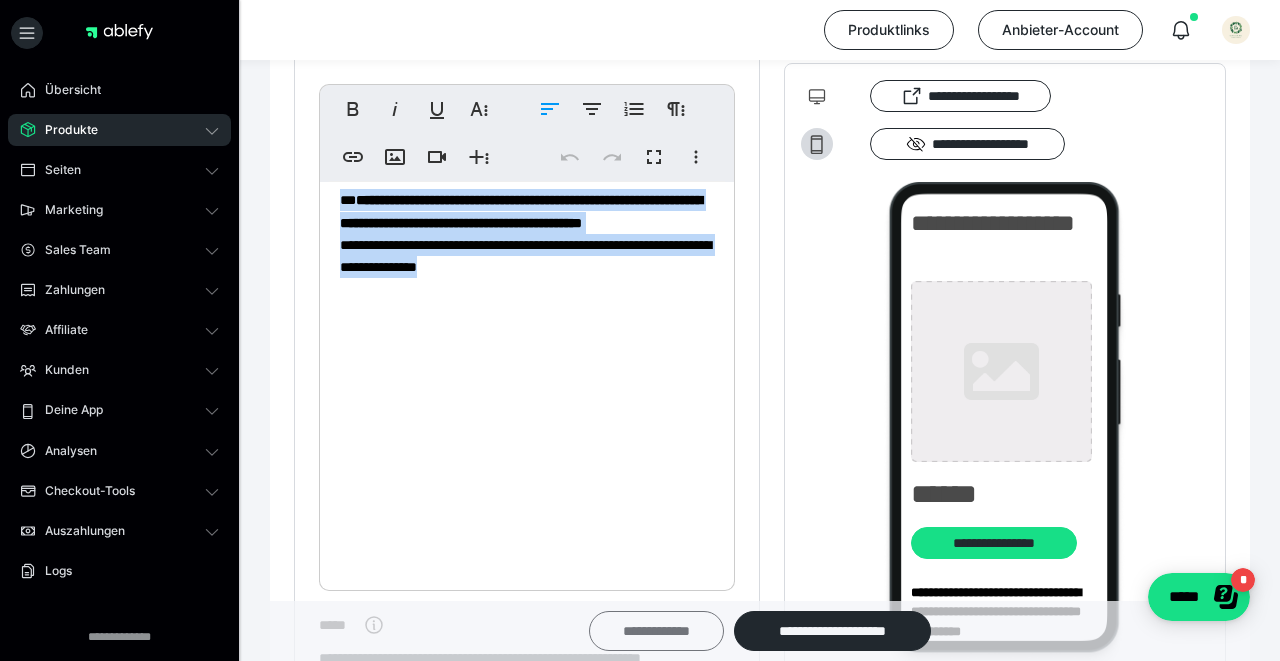 drag, startPoint x: 341, startPoint y: 210, endPoint x: 643, endPoint y: 634, distance: 520.5574 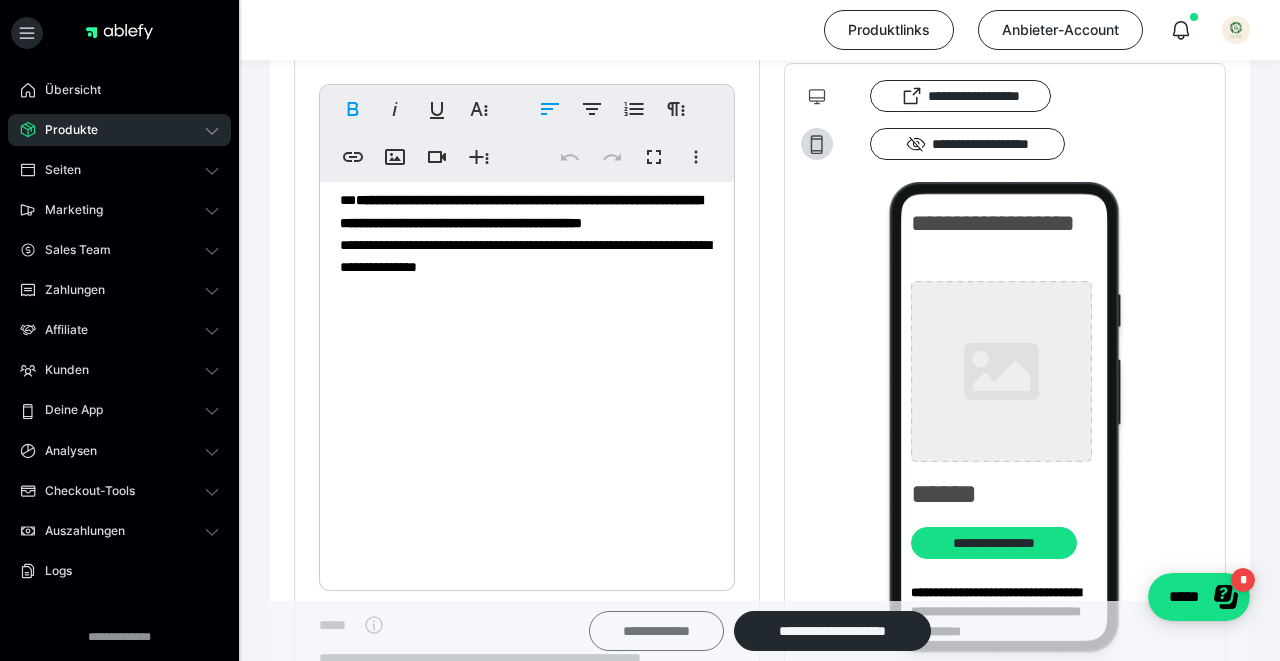scroll, scrollTop: 0, scrollLeft: 0, axis: both 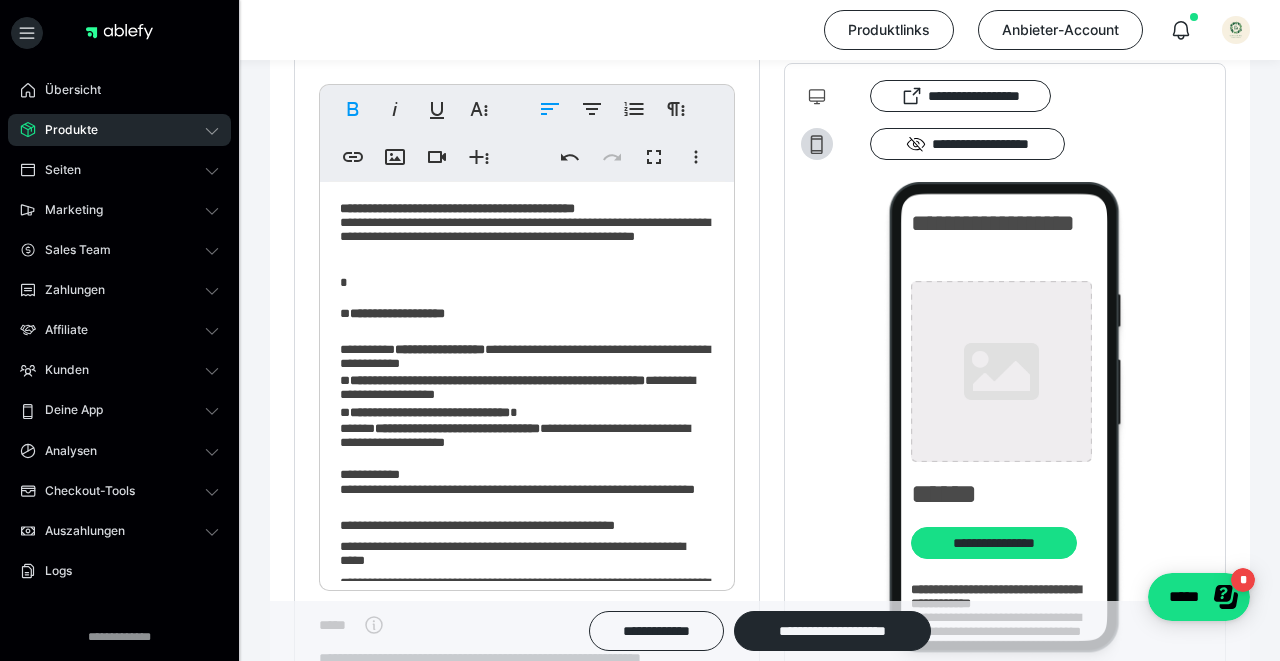 click on "*" at bounding box center (527, 284) 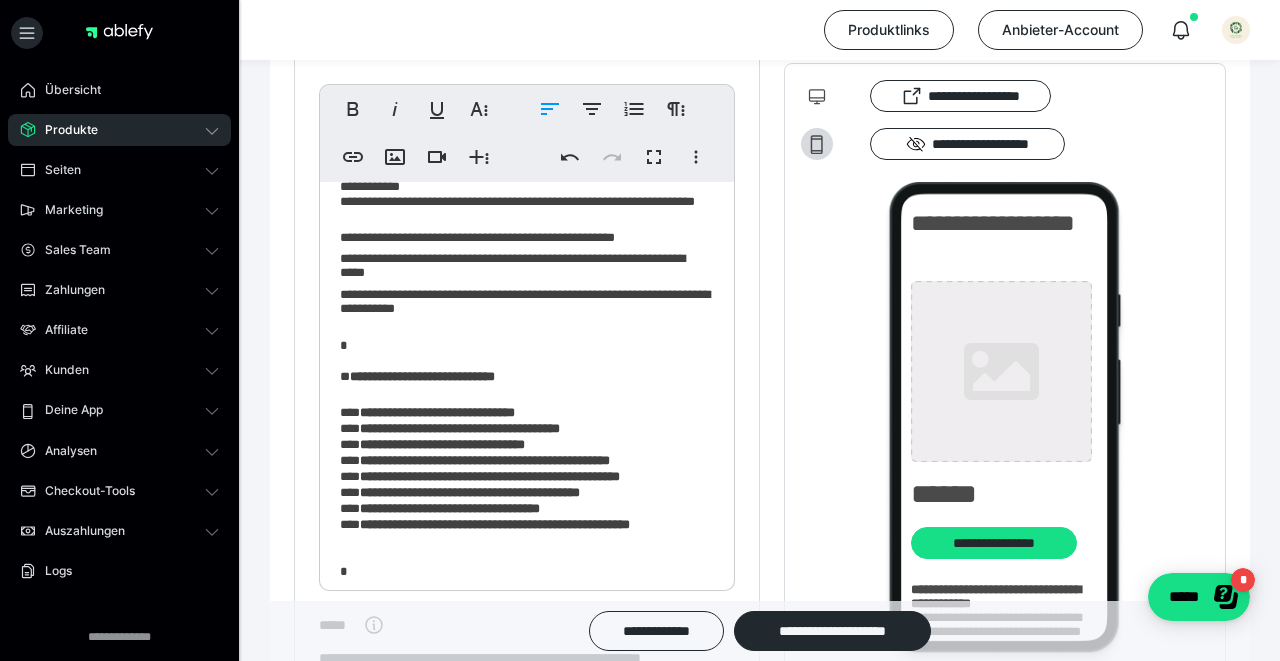 scroll, scrollTop: 288, scrollLeft: 0, axis: vertical 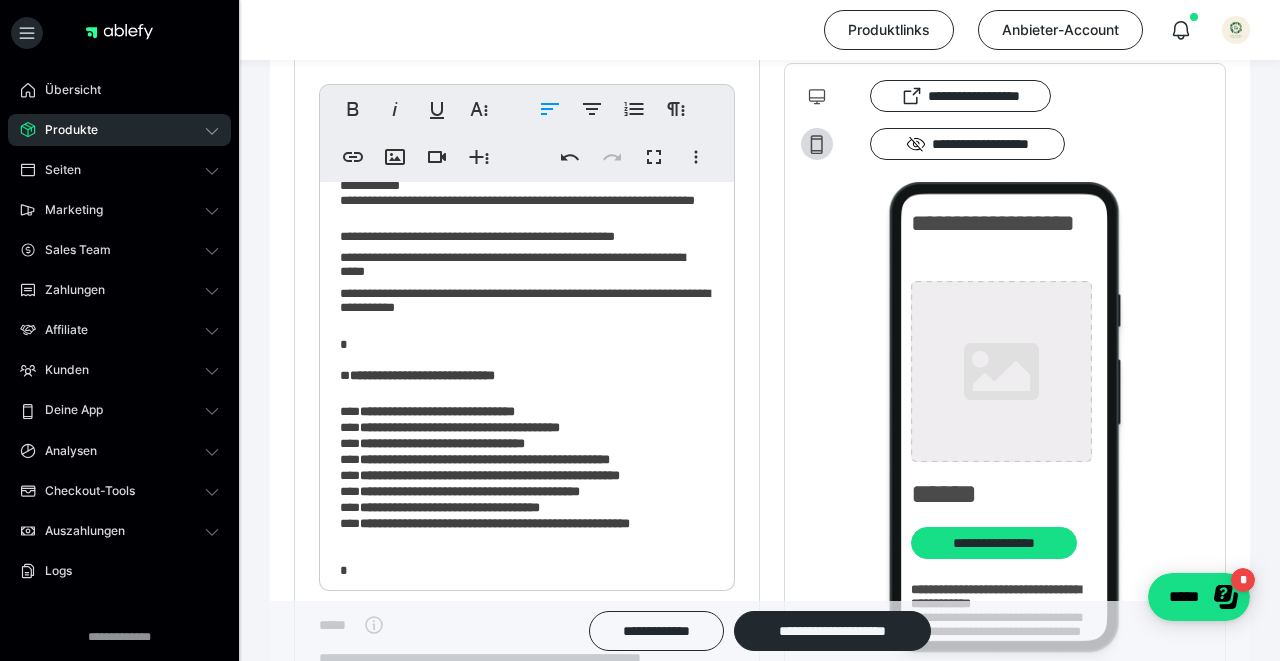 click on "*" at bounding box center [527, 346] 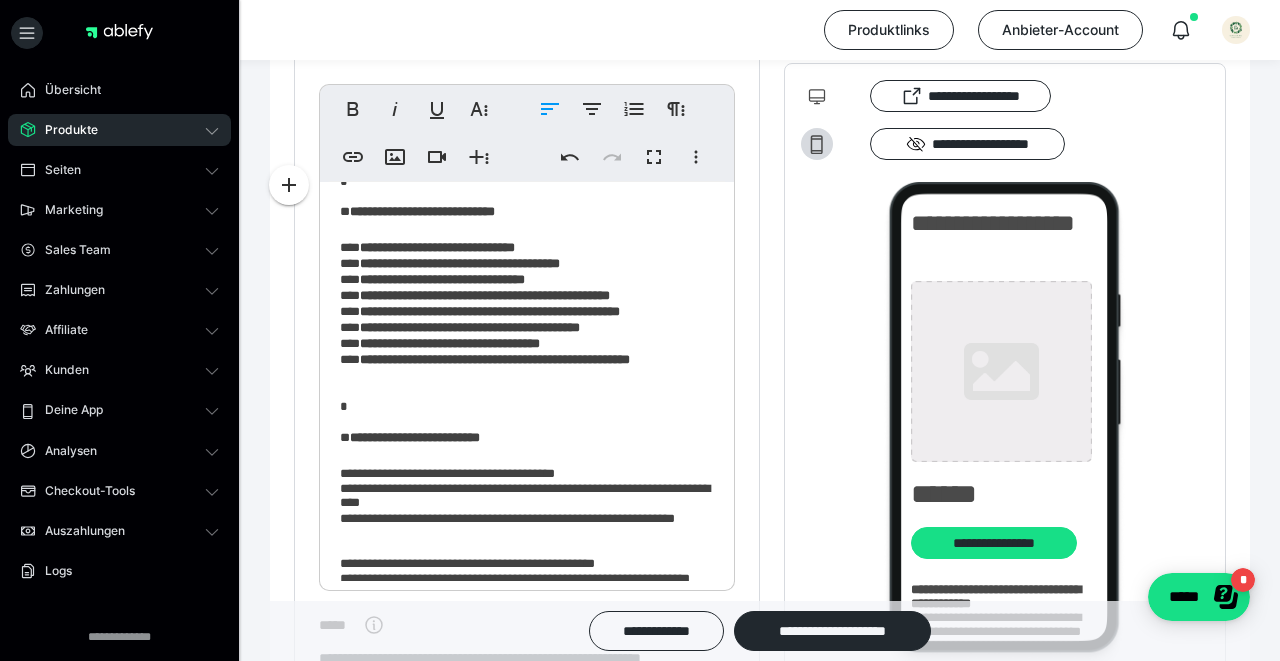 scroll, scrollTop: 452, scrollLeft: 0, axis: vertical 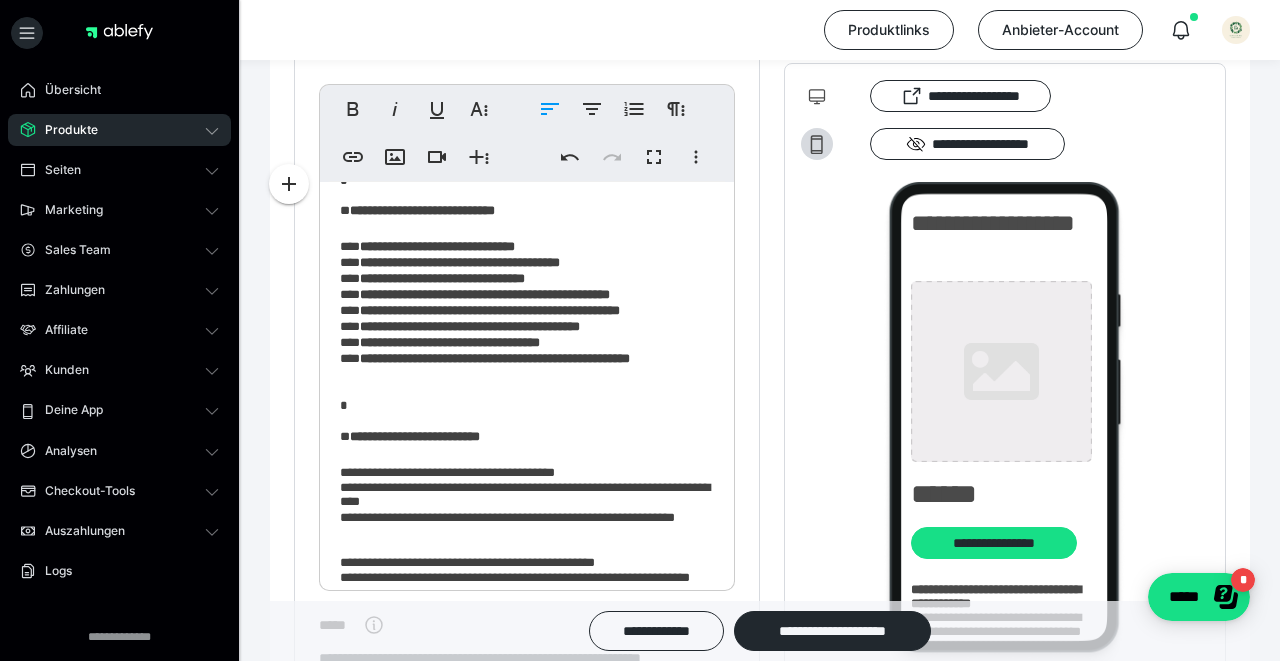click on "*" at bounding box center [527, 407] 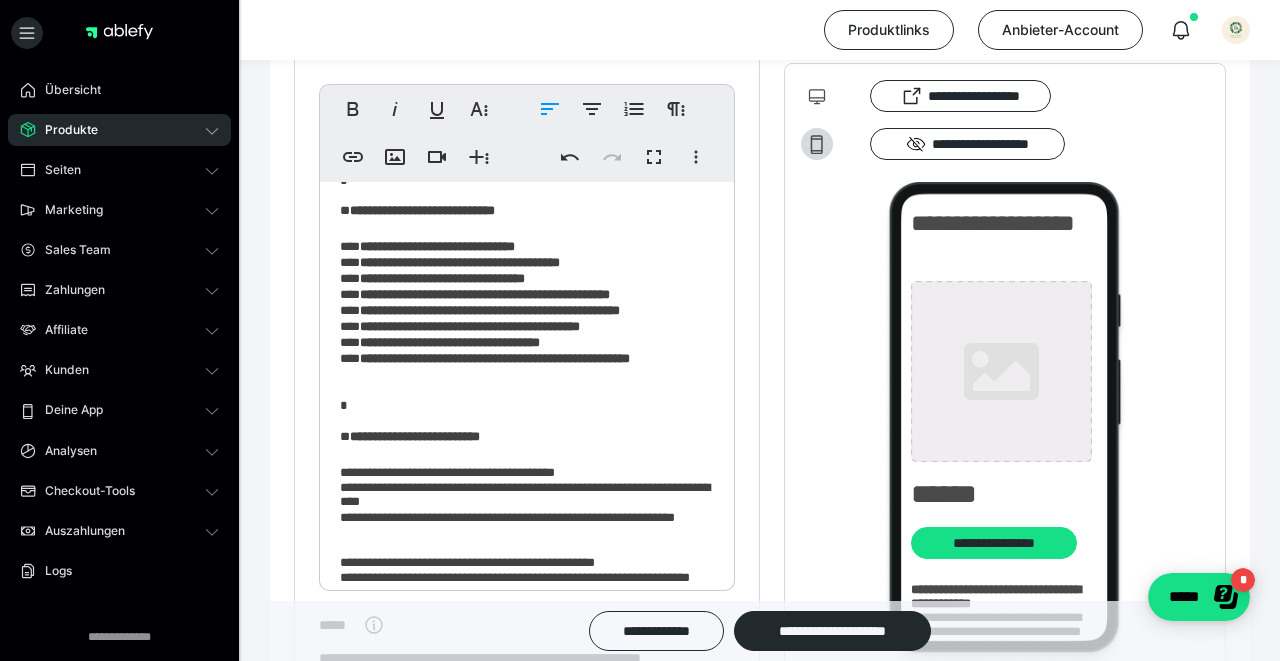 click on "*" at bounding box center [527, 407] 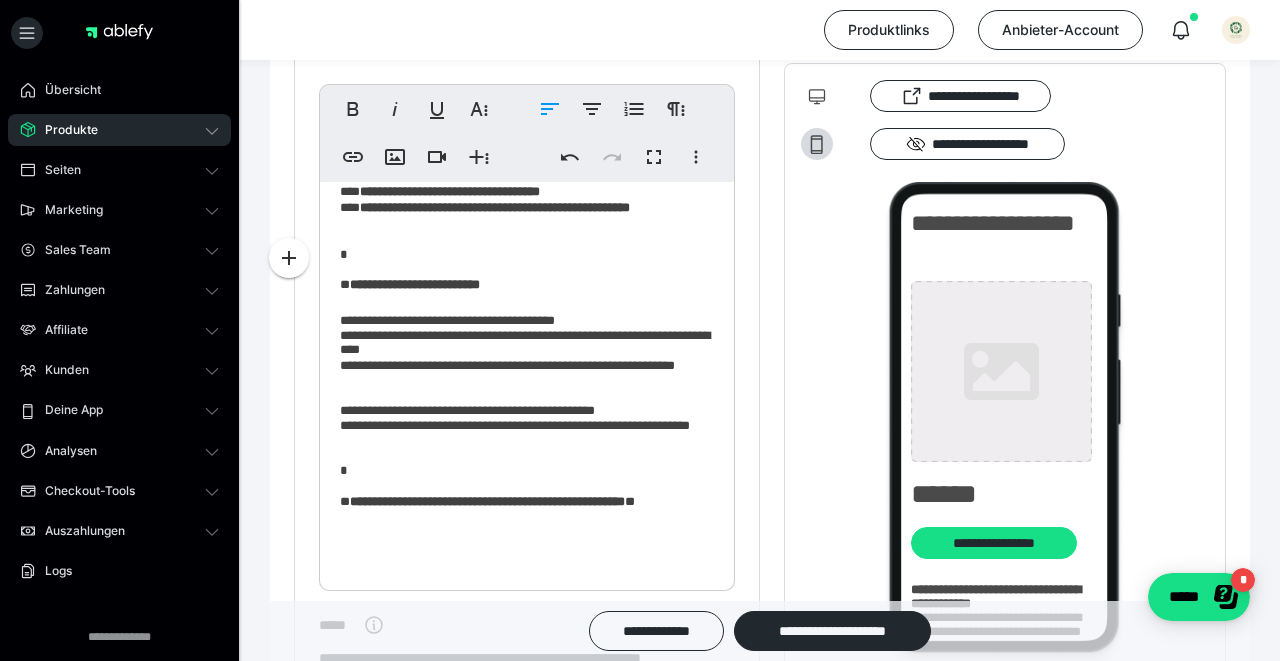 scroll, scrollTop: 603, scrollLeft: 0, axis: vertical 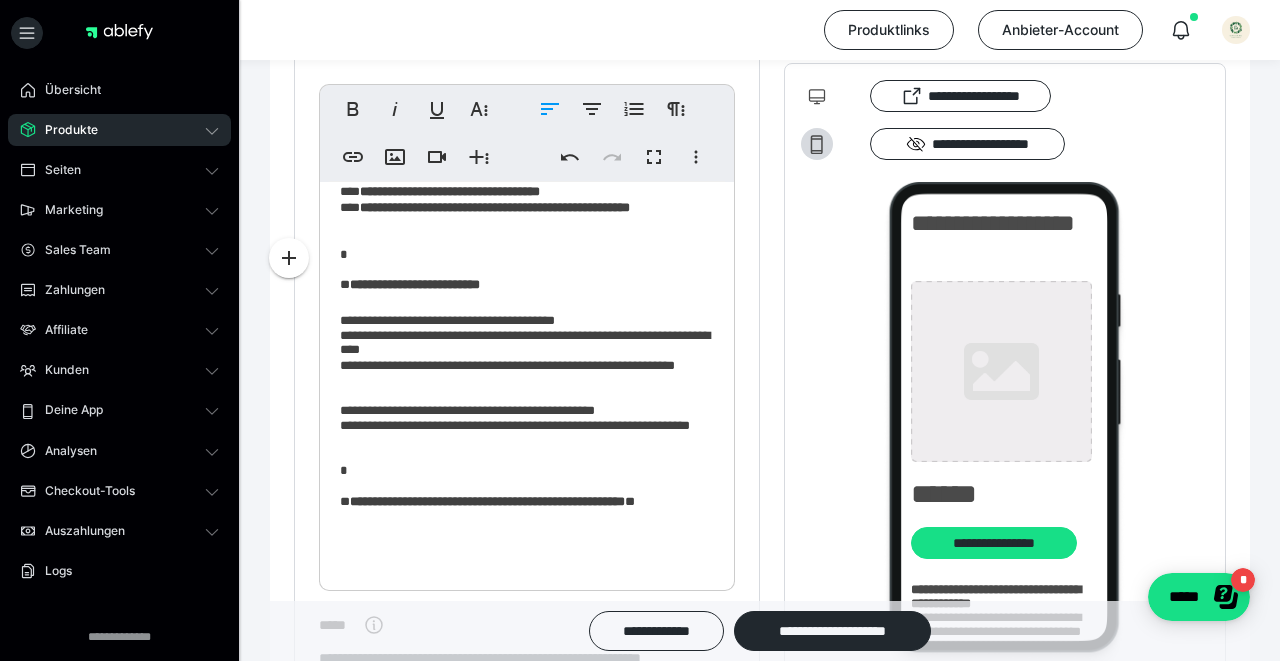 click on "*" at bounding box center [527, 472] 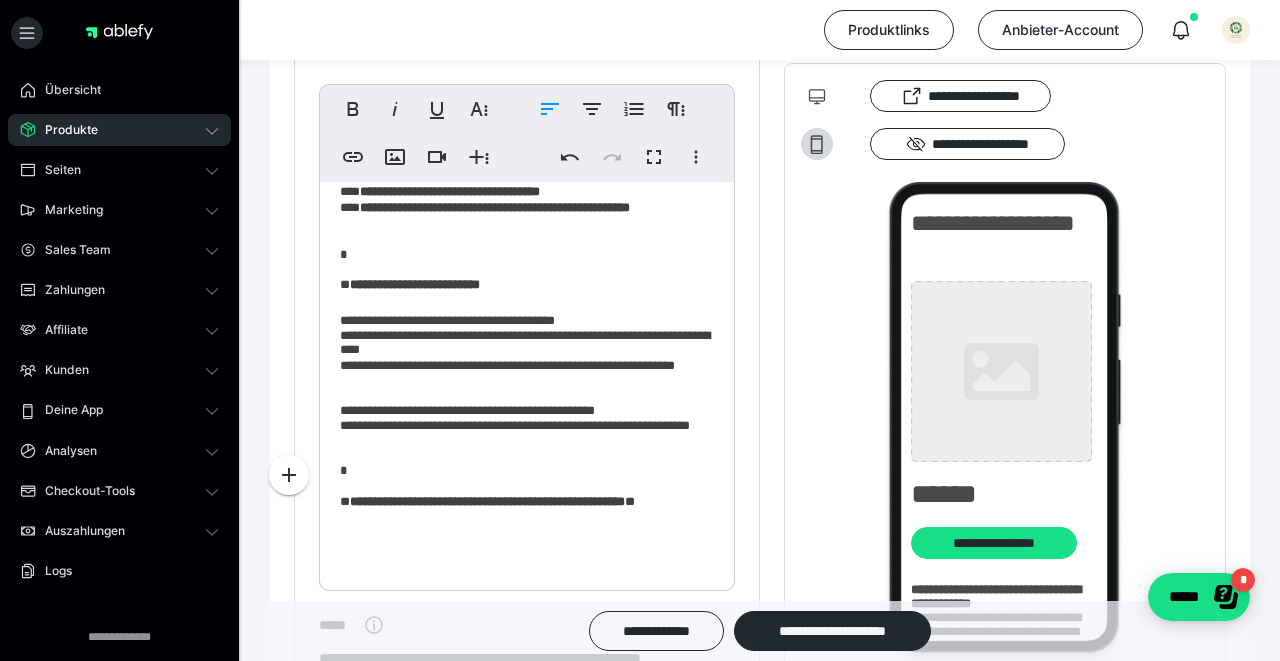 scroll, scrollTop: 602, scrollLeft: 0, axis: vertical 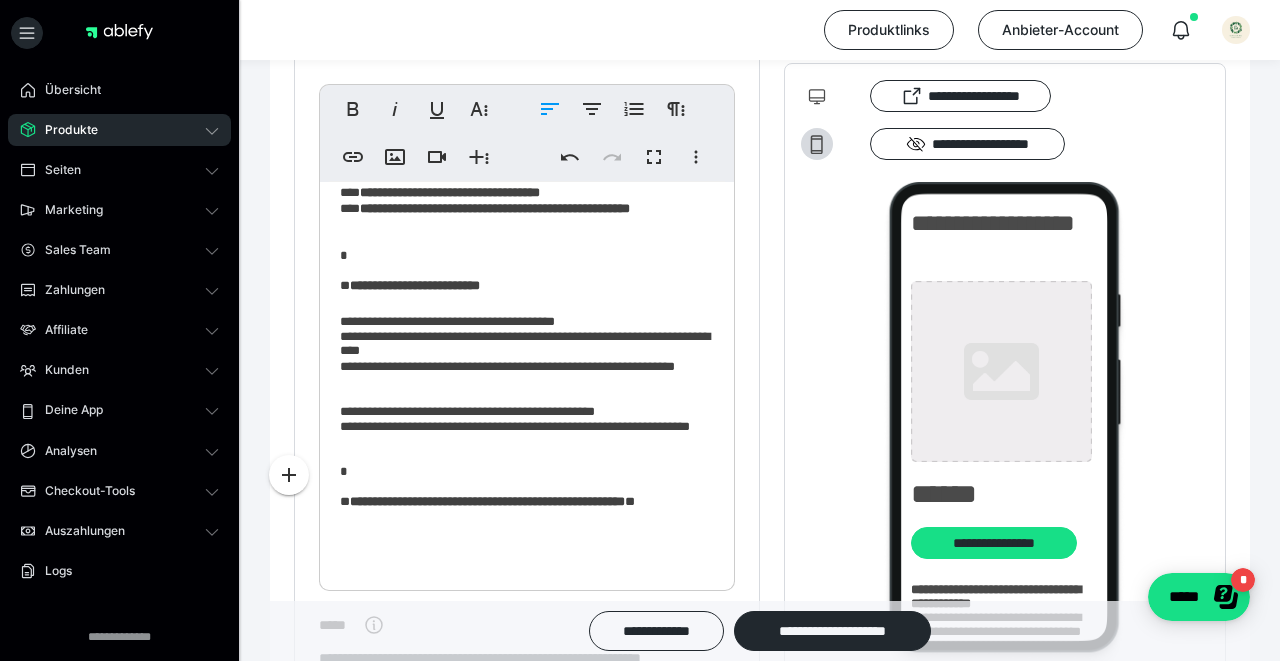click on "**********" at bounding box center (527, 516) 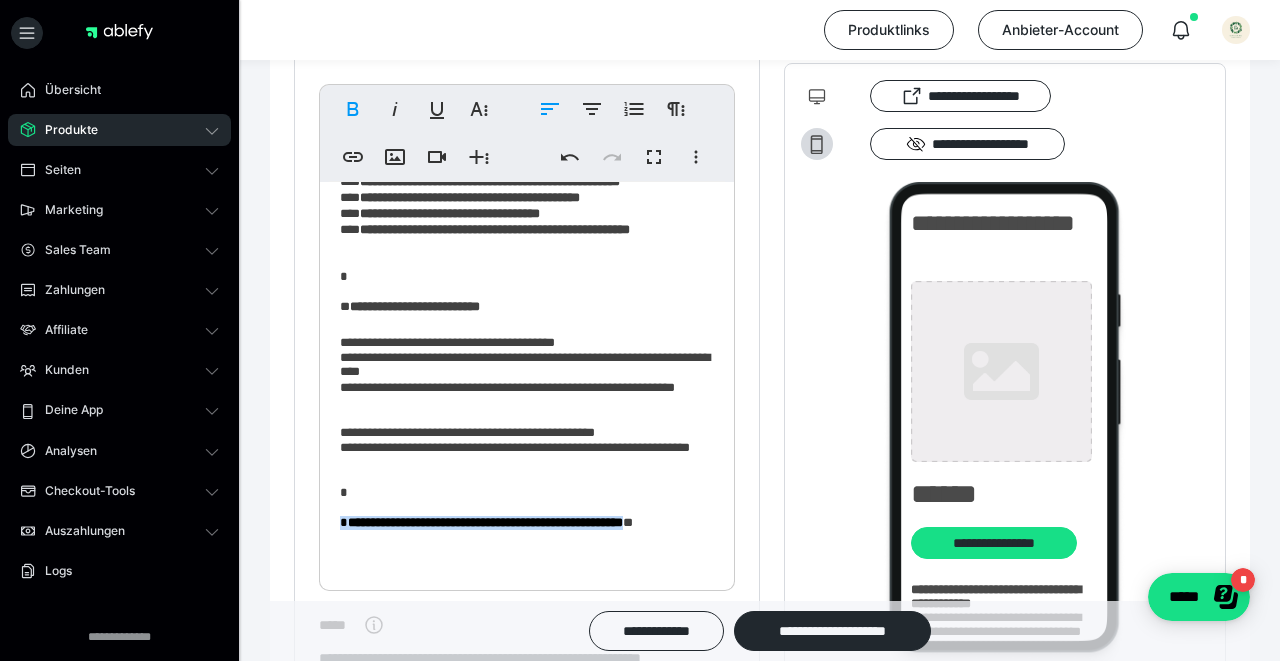 scroll, scrollTop: 581, scrollLeft: 0, axis: vertical 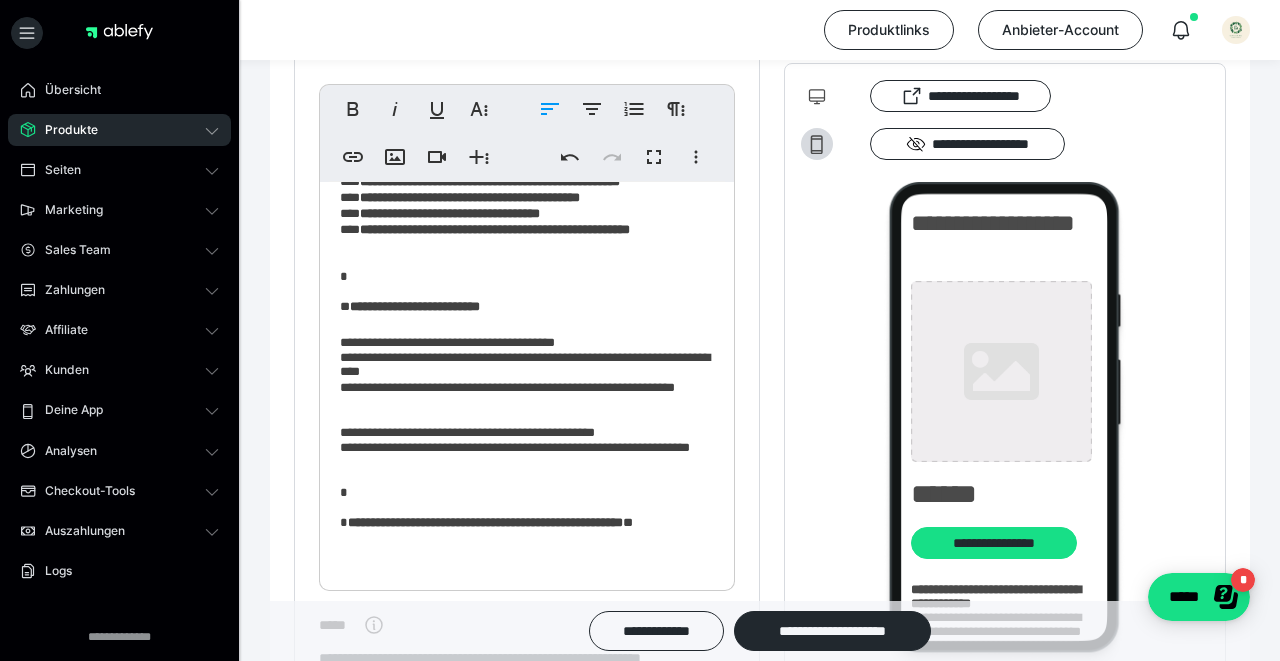 click on "**********" at bounding box center [527, 526] 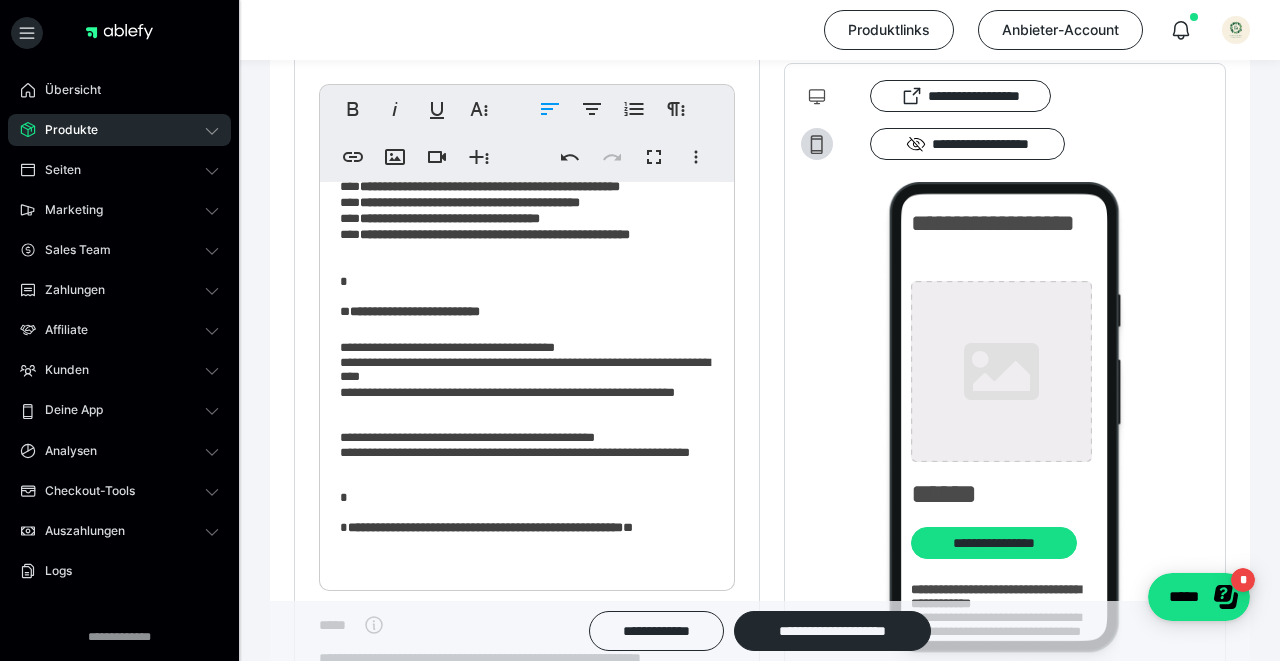 scroll, scrollTop: 576, scrollLeft: 0, axis: vertical 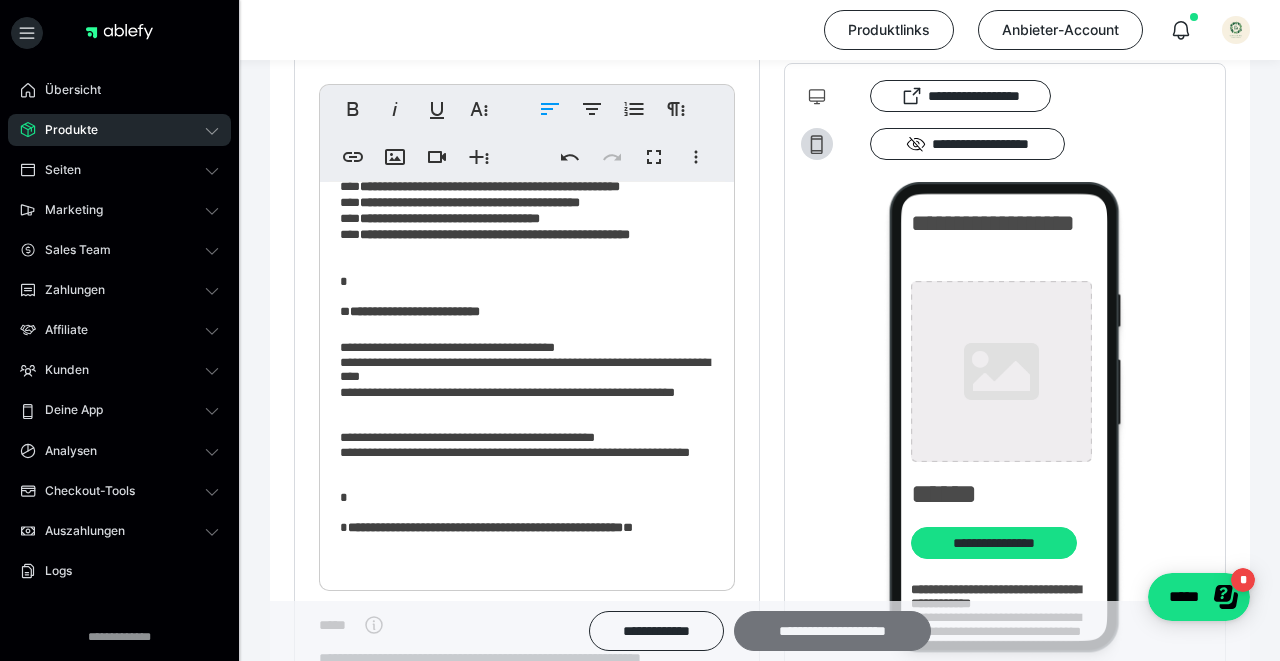 click on "**********" at bounding box center (832, 631) 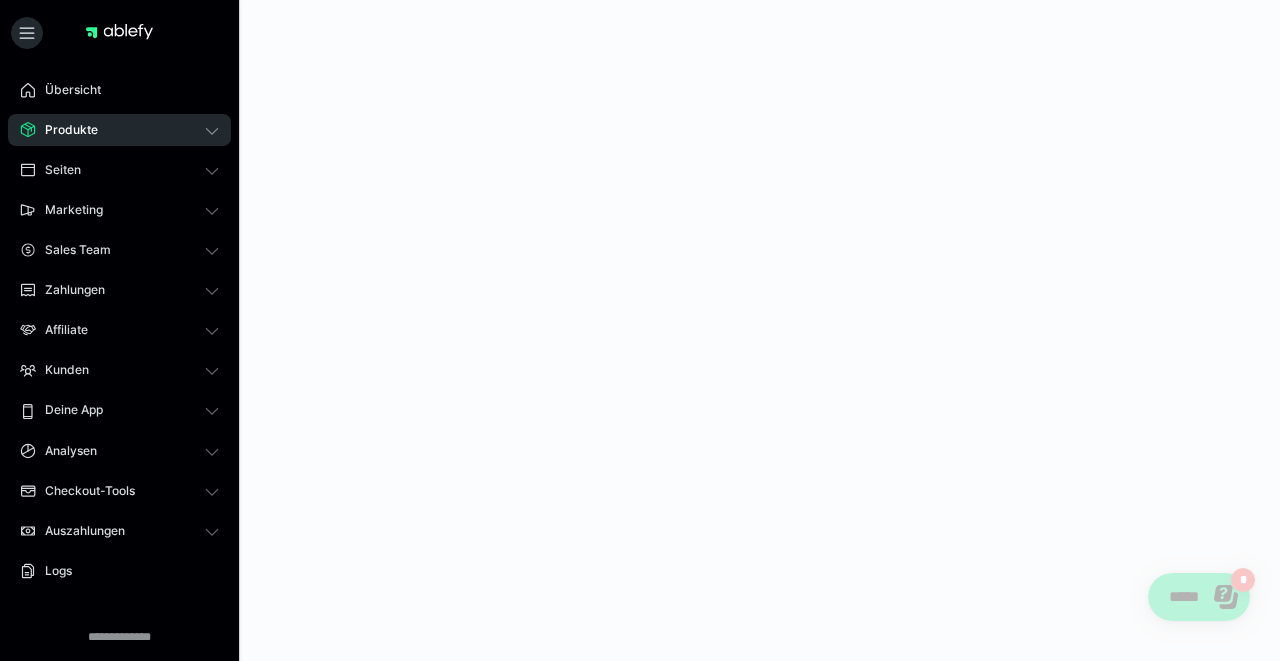 scroll, scrollTop: 0, scrollLeft: 0, axis: both 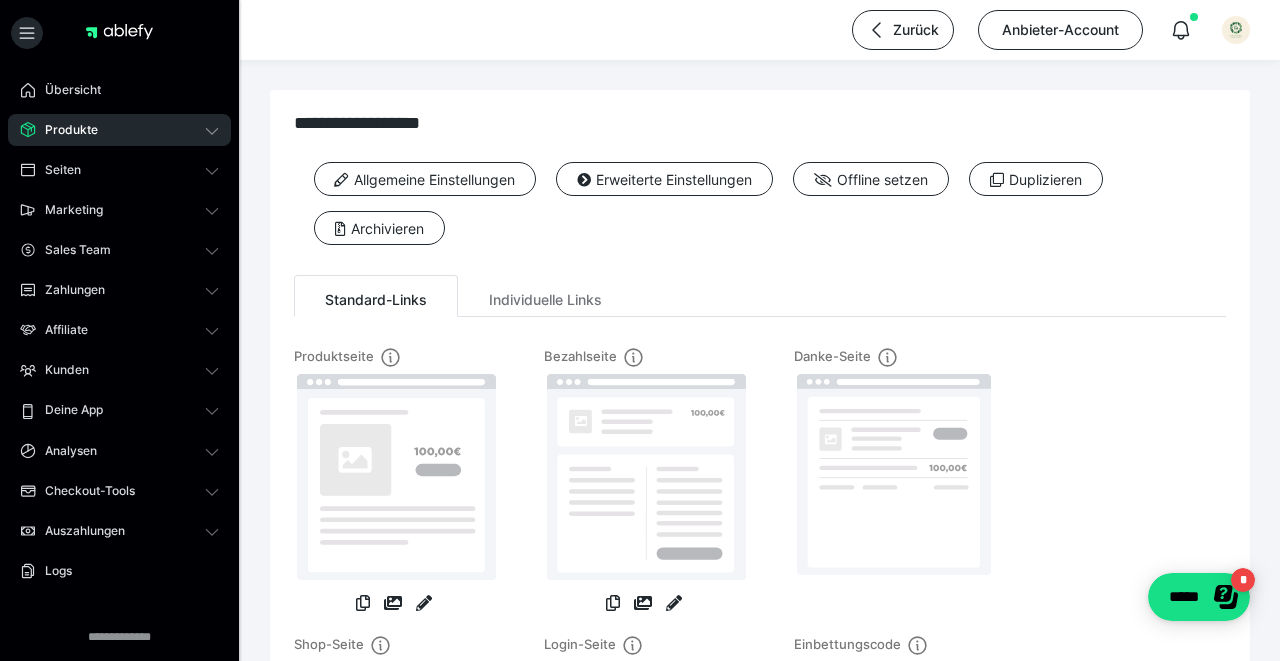 click 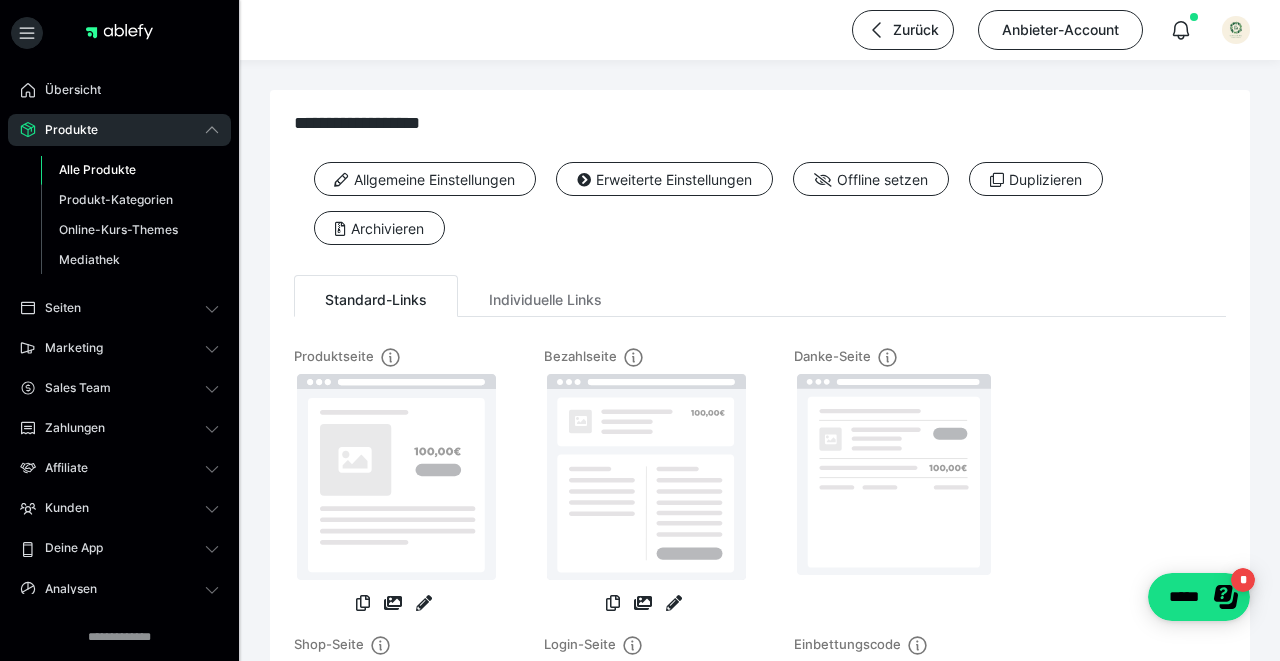 click on "Alle Produkte" at bounding box center (130, 170) 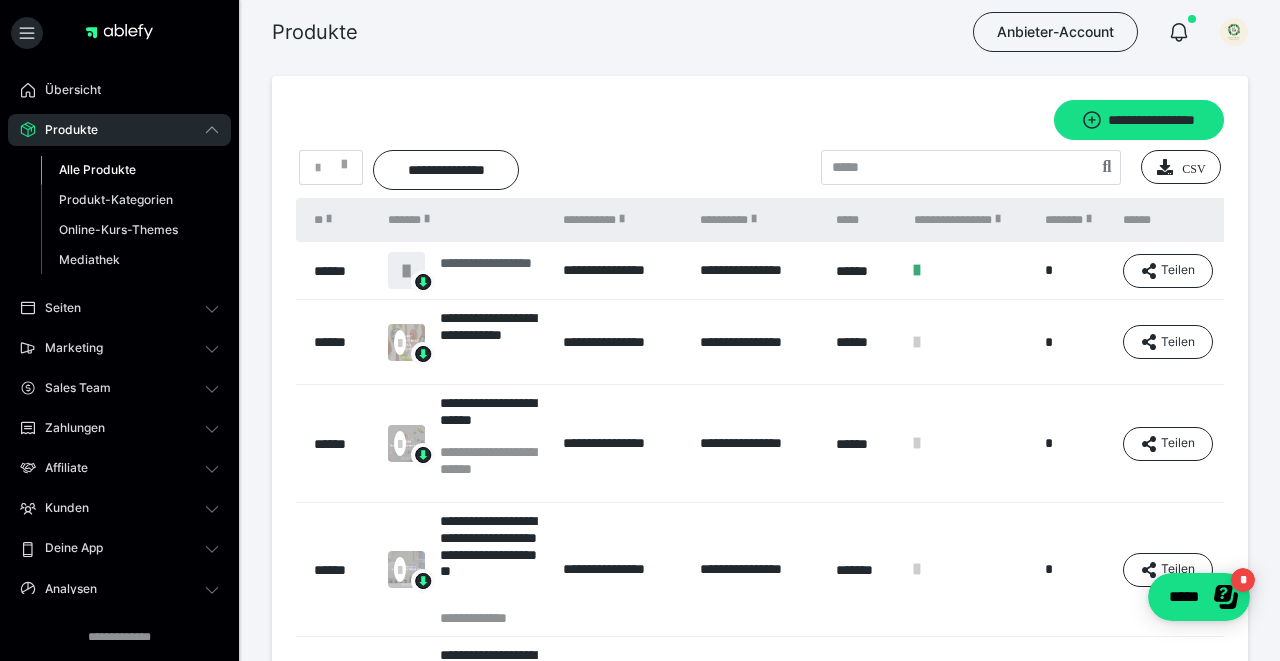 click on "**********" at bounding box center (491, 271) 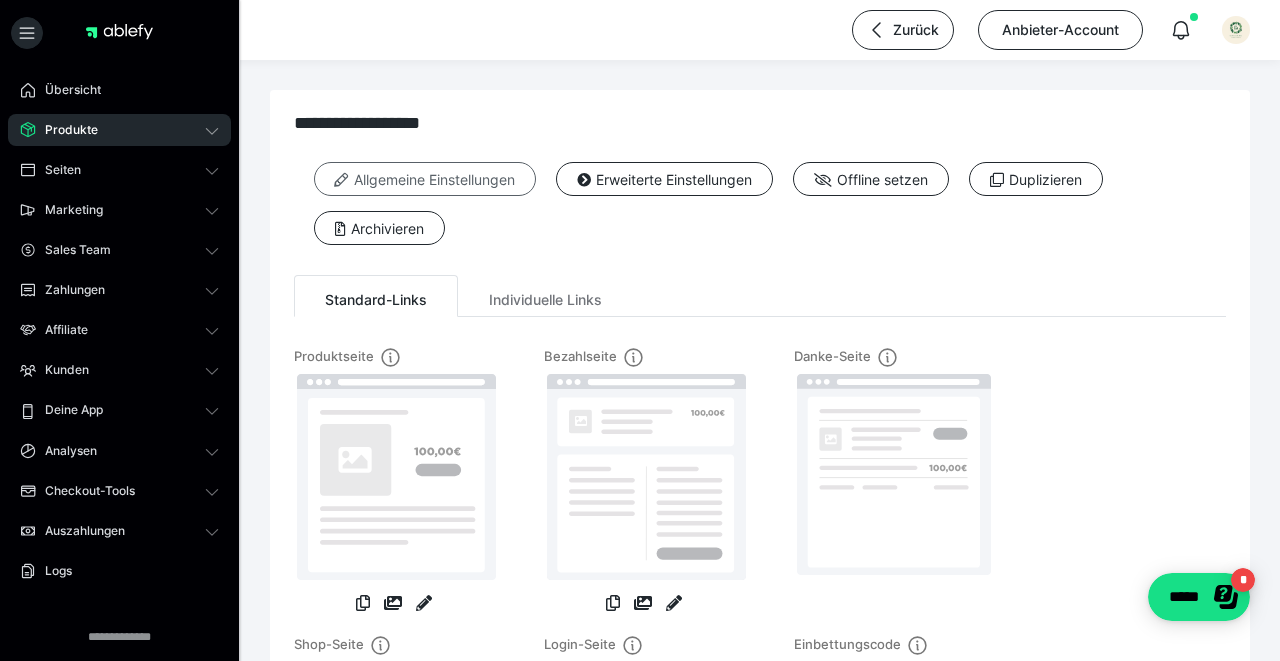 click on "Allgemeine Einstellungen" at bounding box center [425, 179] 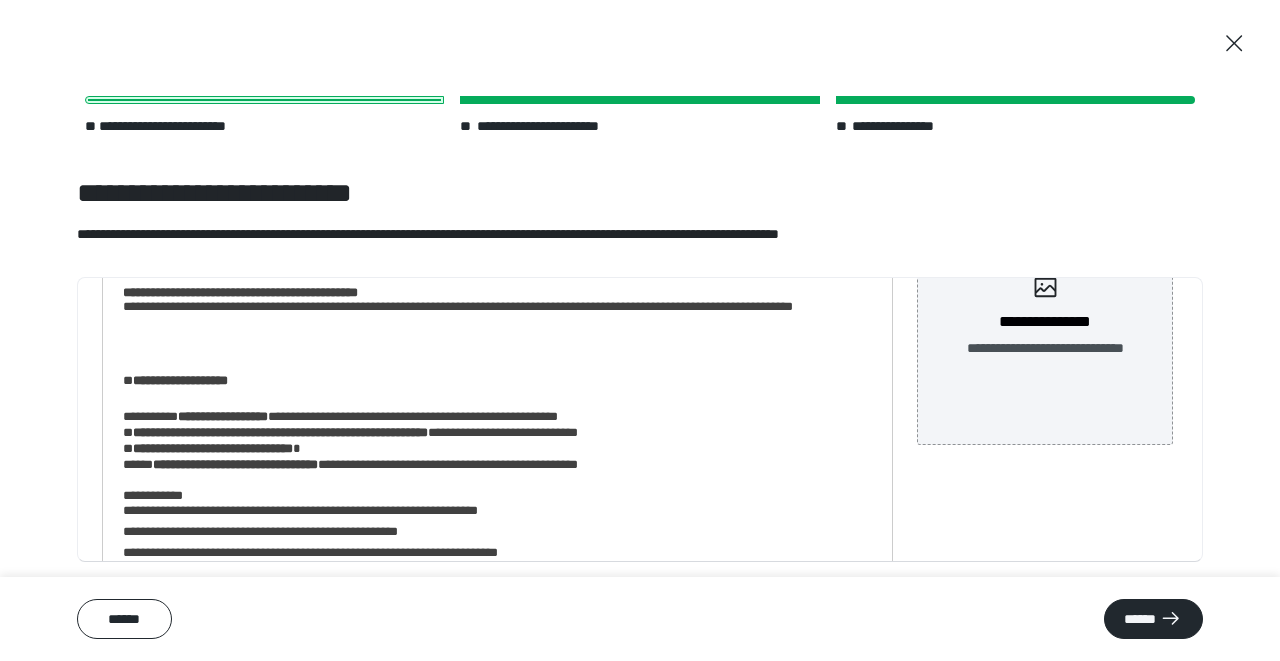 scroll, scrollTop: 231, scrollLeft: 0, axis: vertical 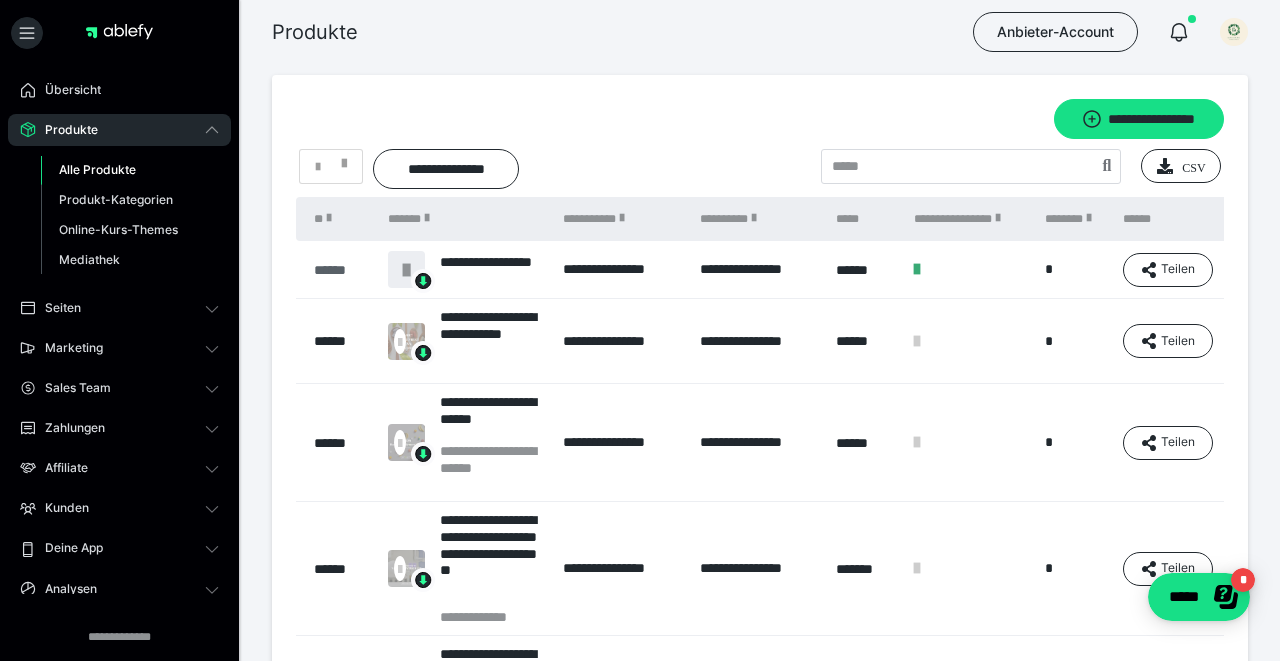 click on "******" at bounding box center [341, 270] 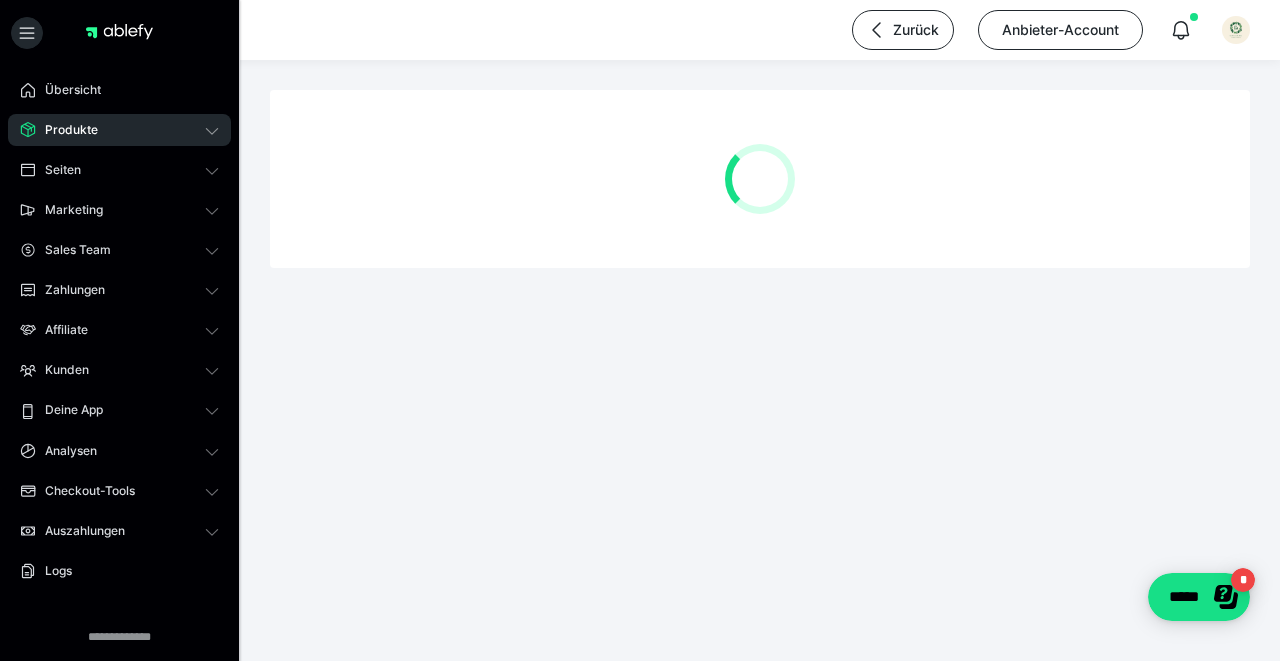 scroll, scrollTop: 0, scrollLeft: 0, axis: both 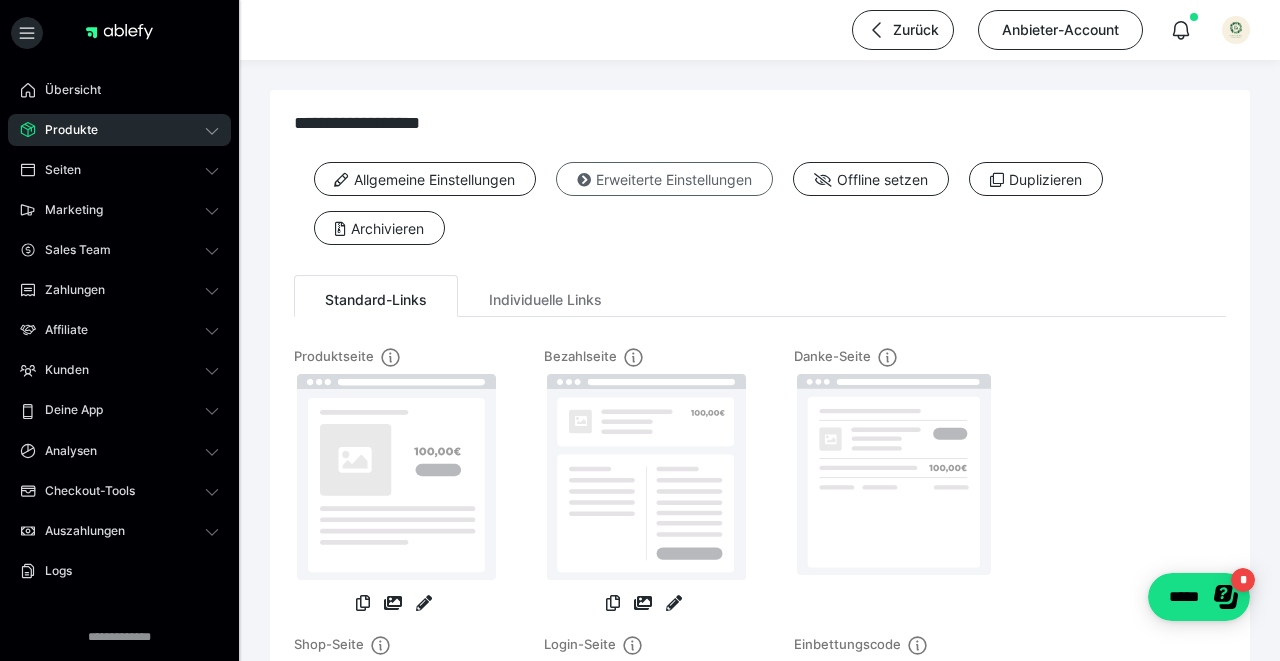 click on "Erweiterte Einstellungen" at bounding box center (664, 179) 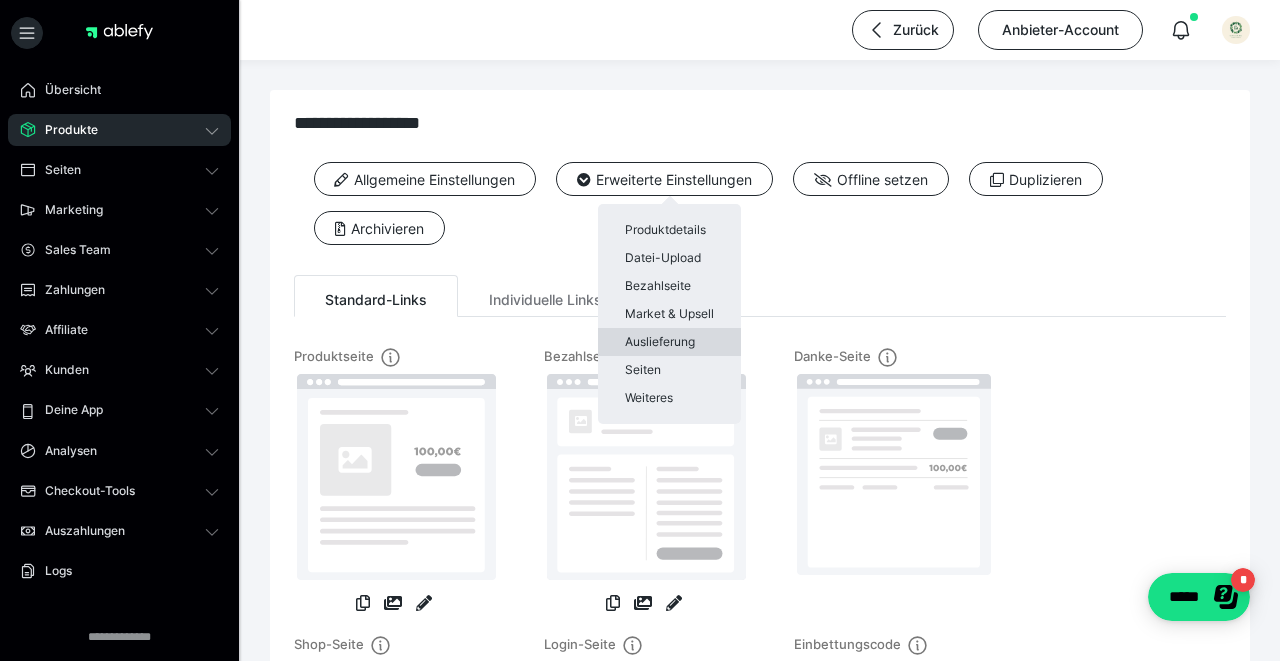 click on "Auslieferung" at bounding box center [669, 342] 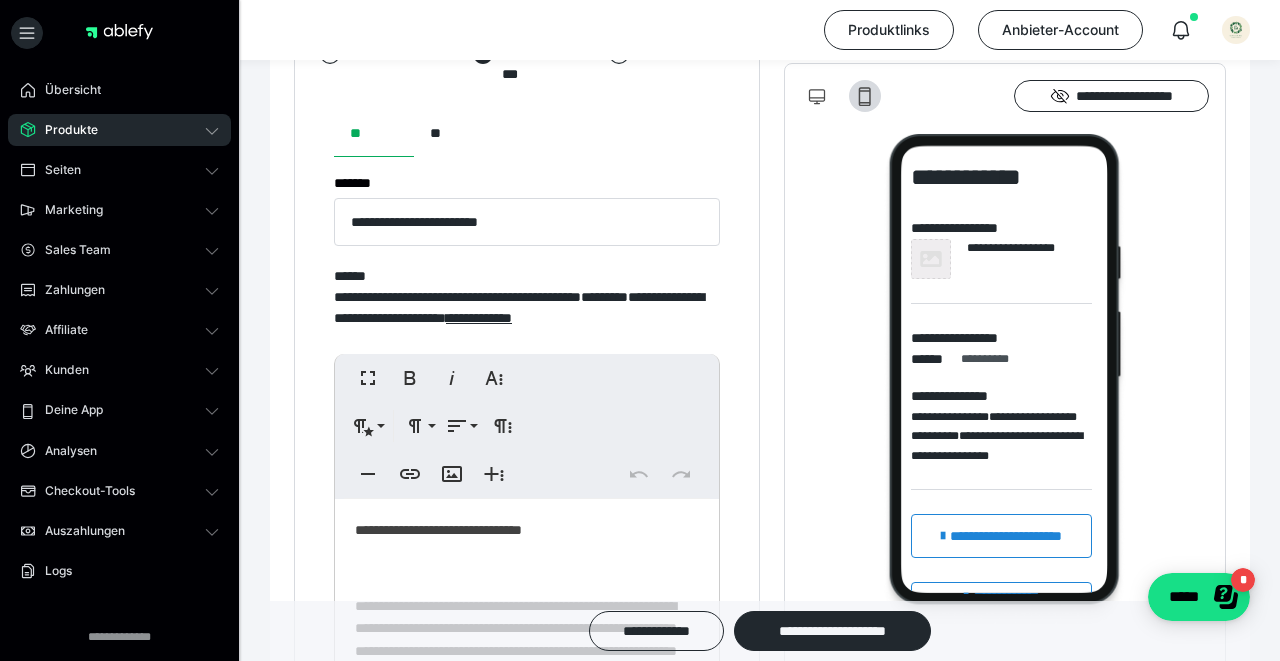 scroll, scrollTop: 914, scrollLeft: 0, axis: vertical 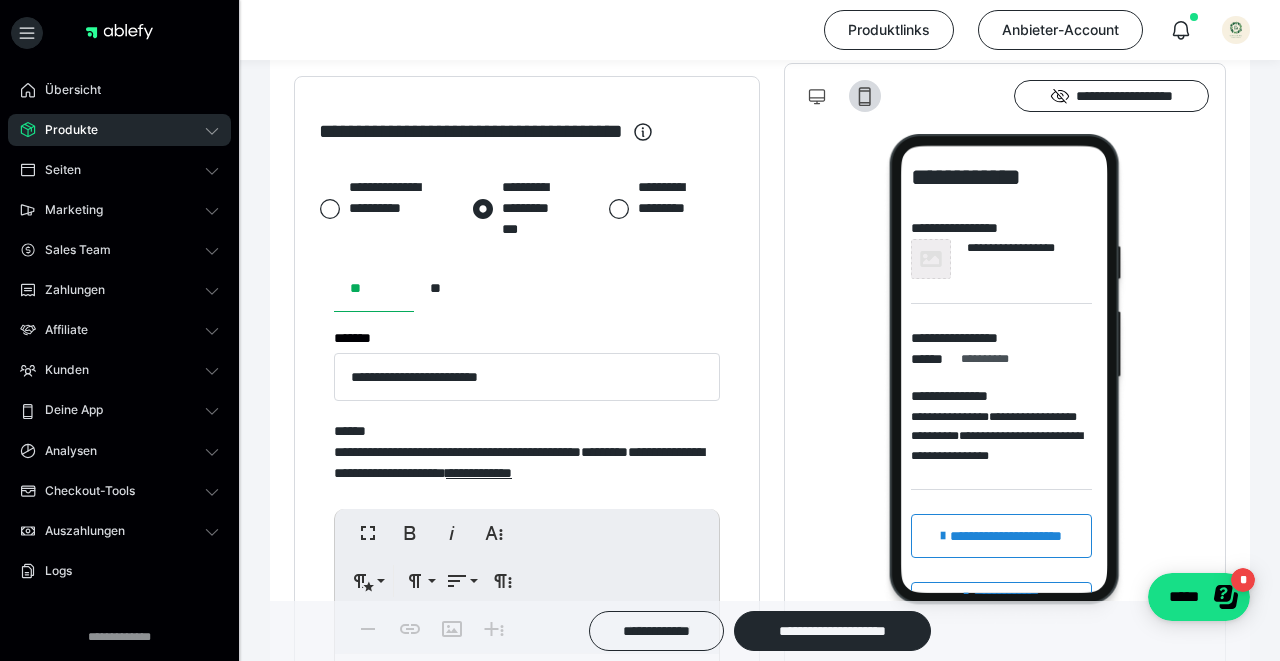 click 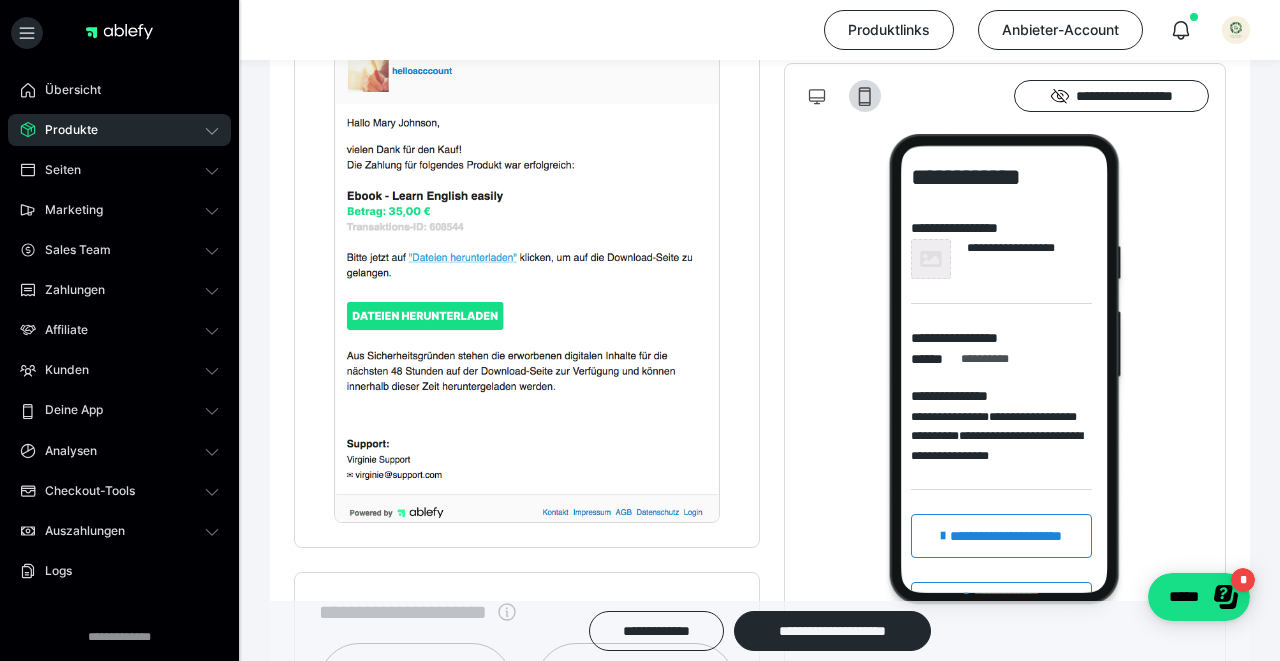 scroll, scrollTop: 1213, scrollLeft: 0, axis: vertical 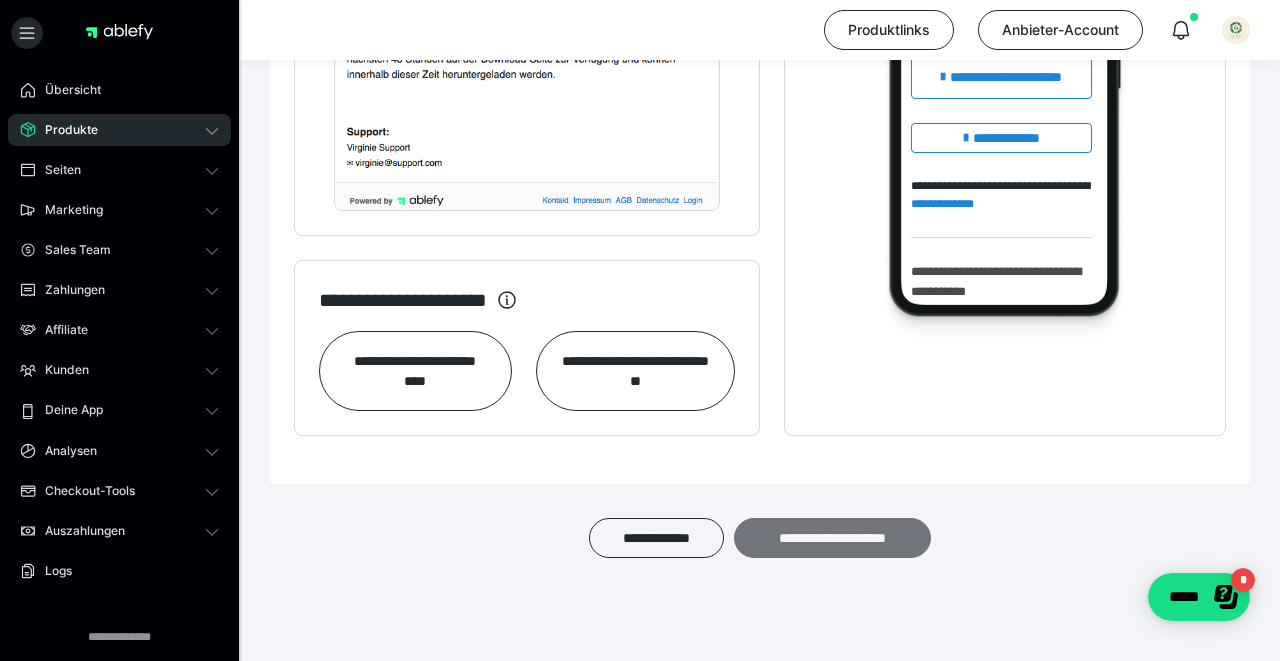 click on "**********" at bounding box center [832, 538] 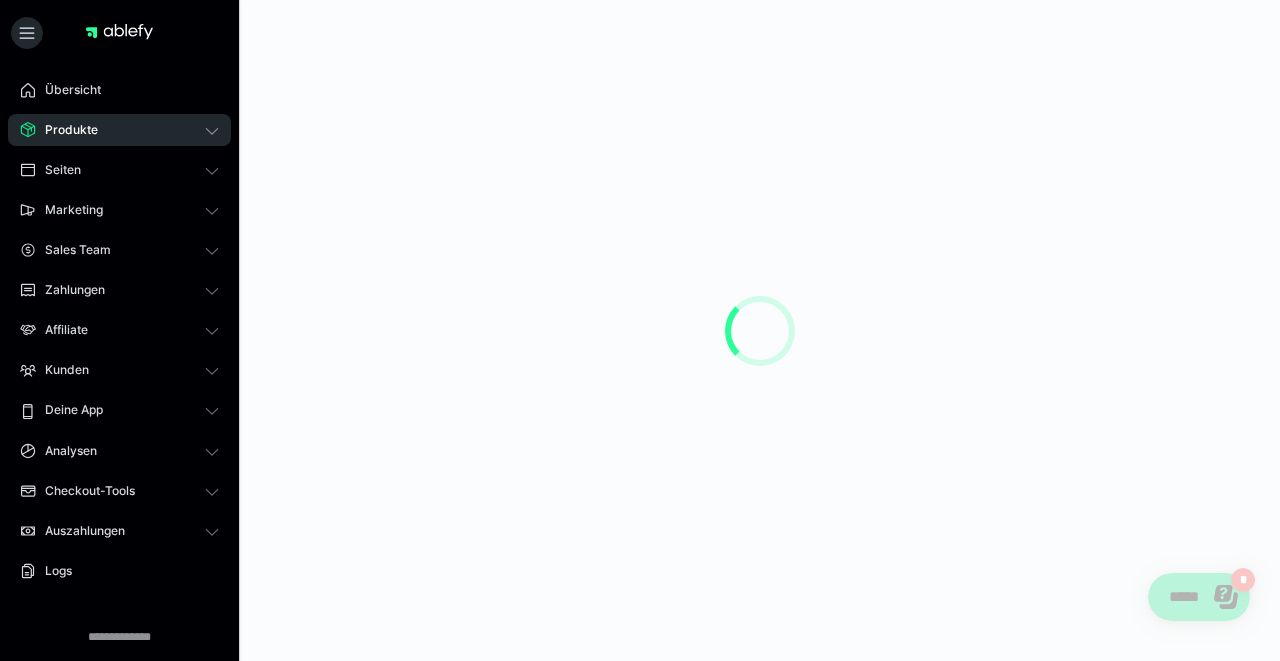 scroll, scrollTop: 0, scrollLeft: 0, axis: both 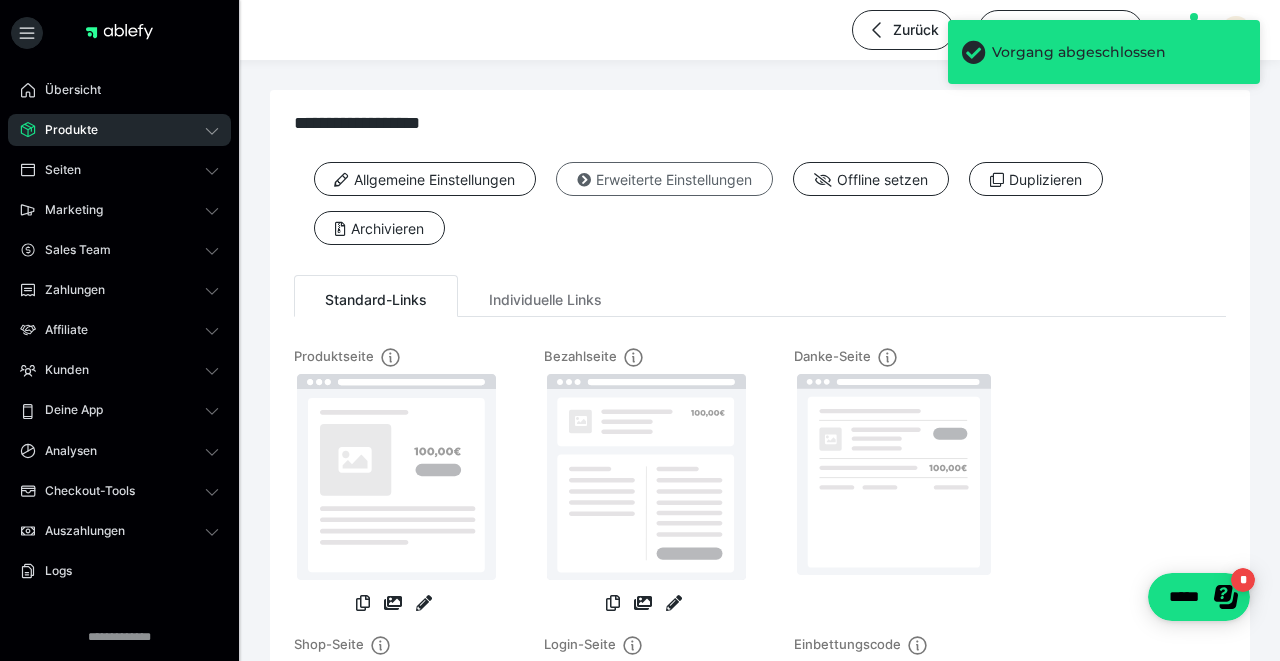 click on "Erweiterte Einstellungen" at bounding box center [664, 179] 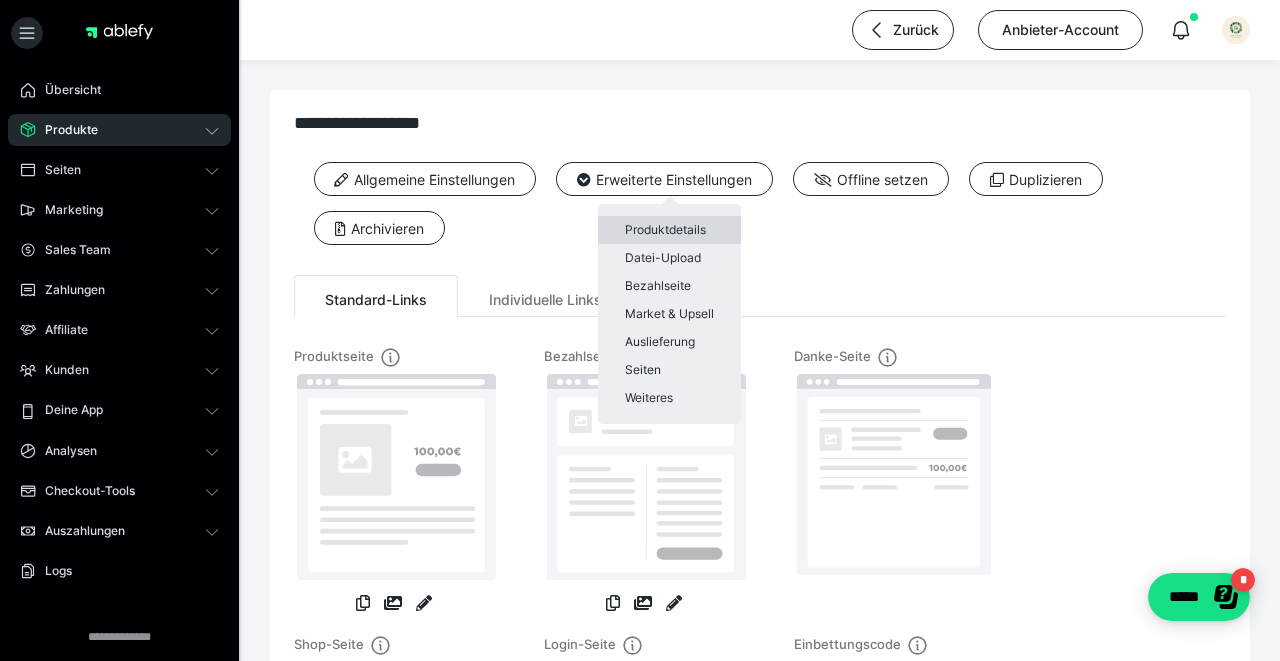 click on "Produktdetails" at bounding box center (669, 230) 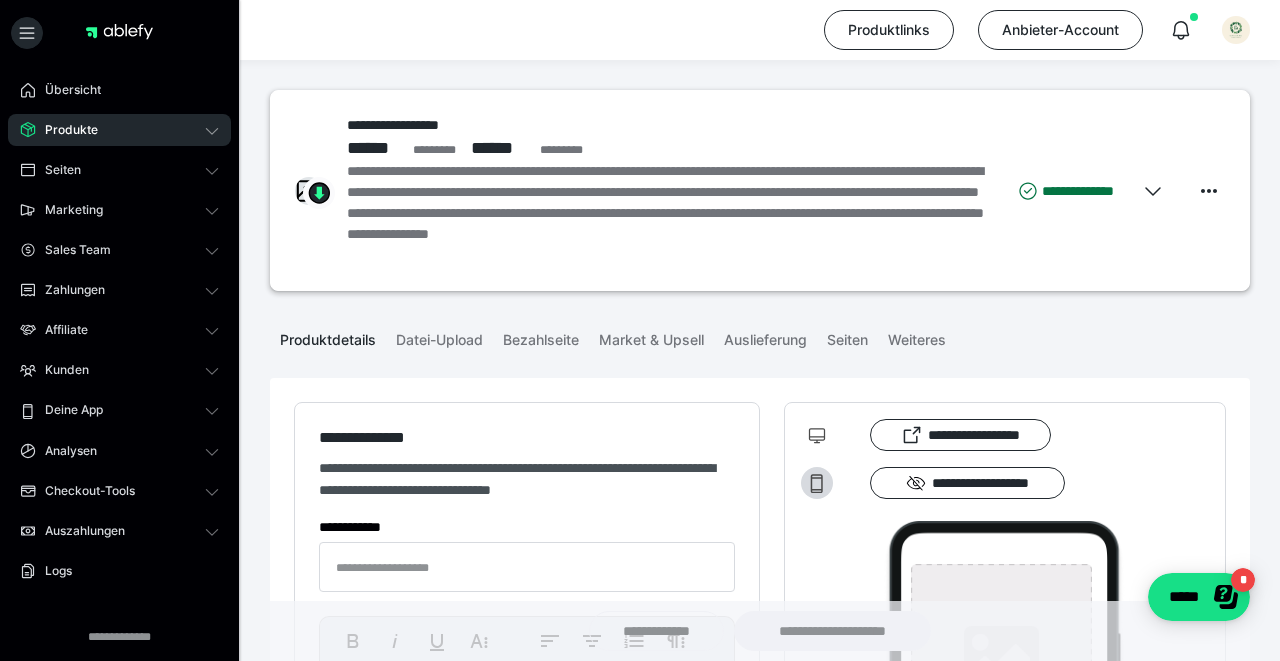type on "**********" 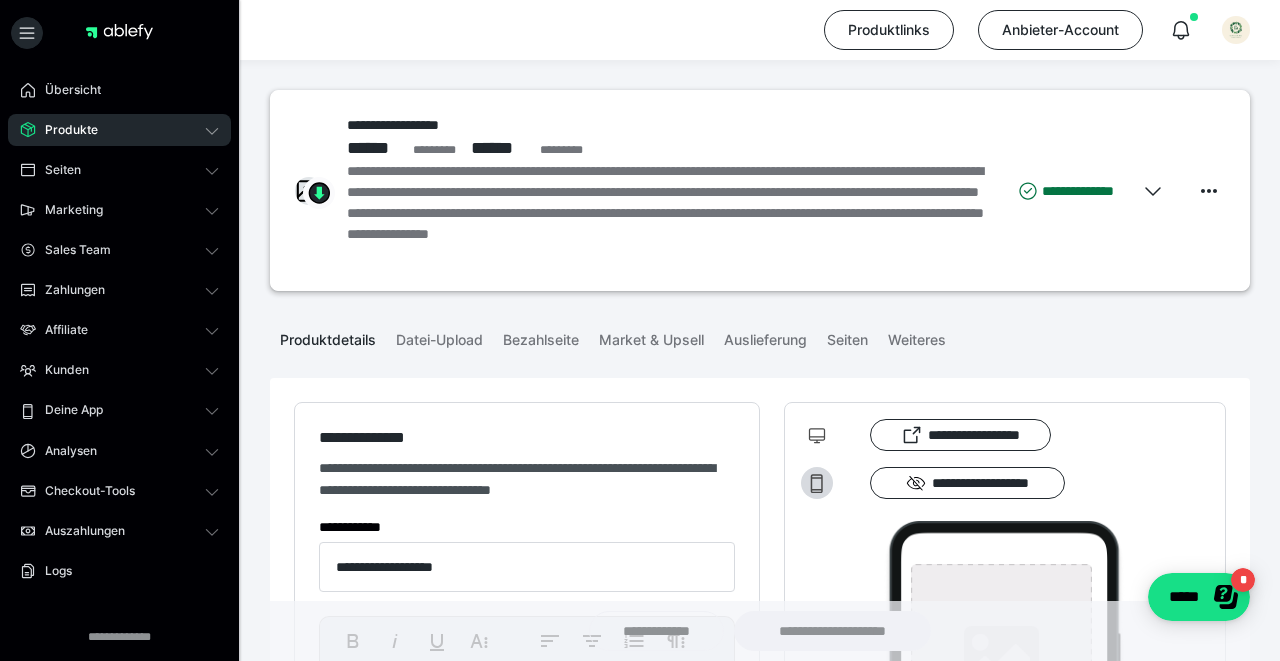 type on "*********" 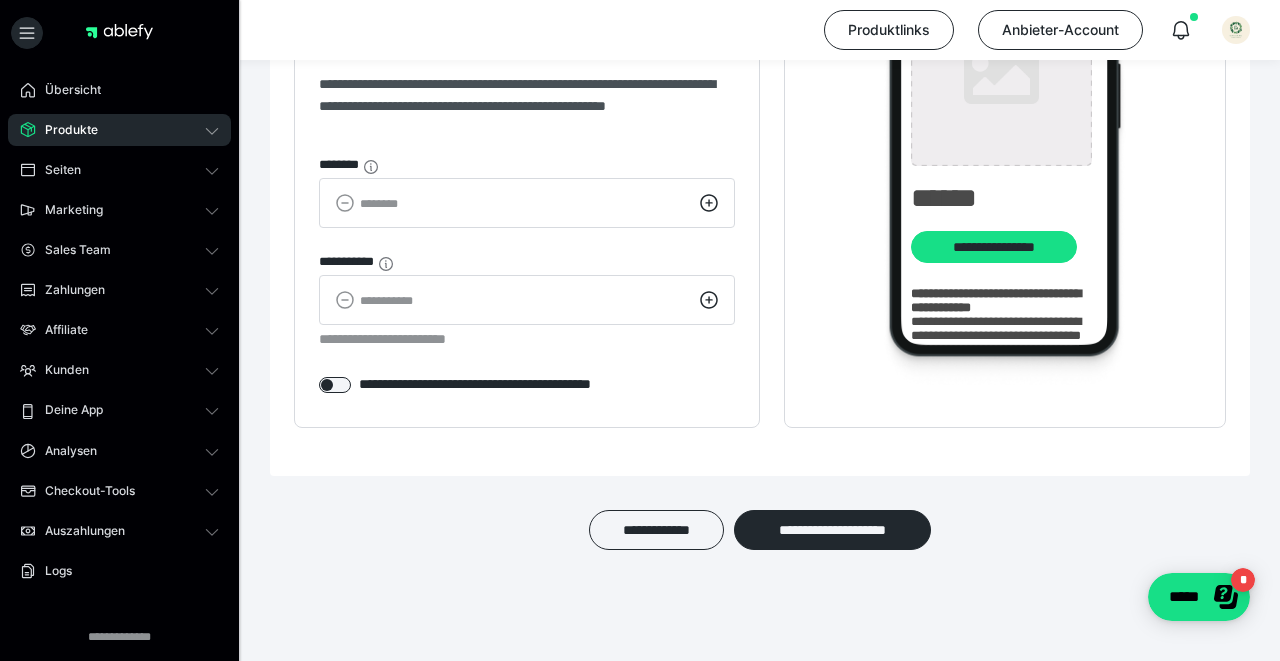 scroll, scrollTop: 2541, scrollLeft: 0, axis: vertical 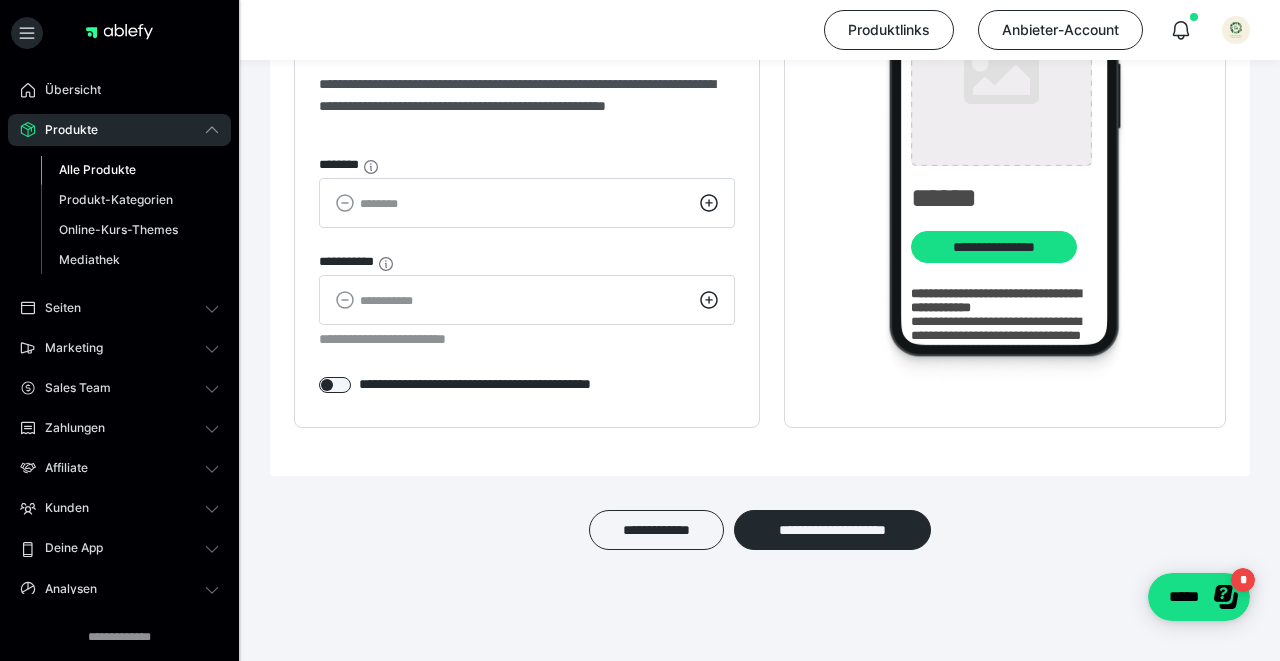 click on "Alle Produkte" at bounding box center [97, 169] 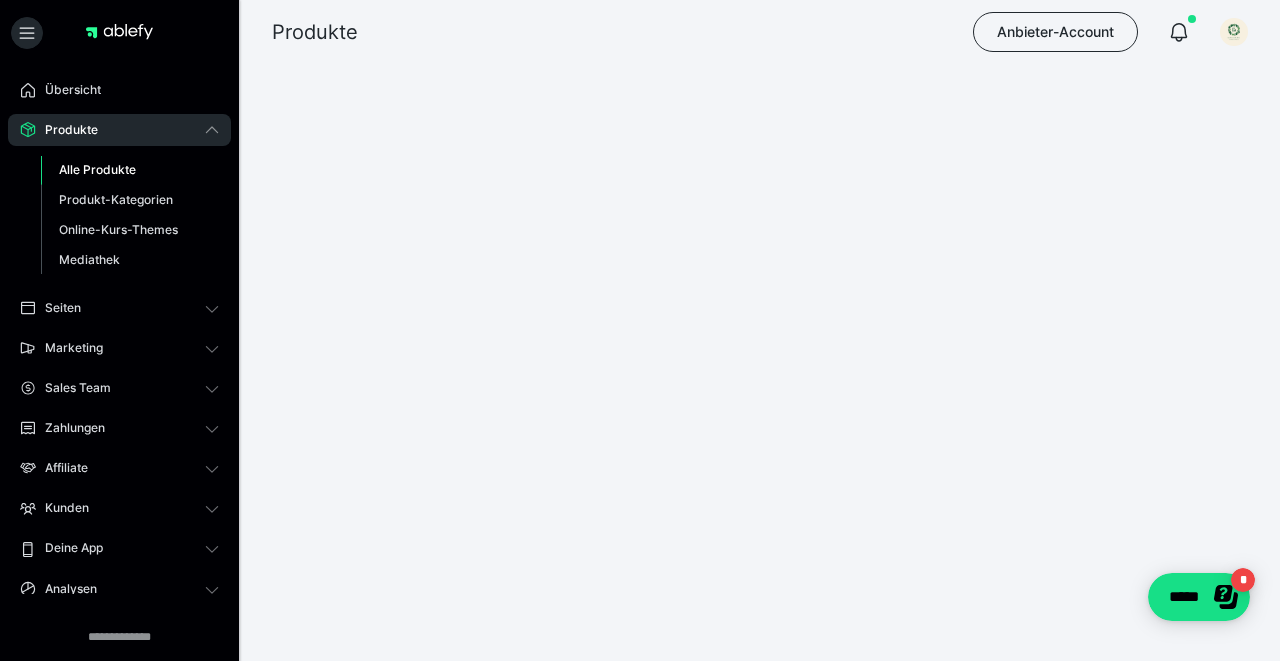 scroll, scrollTop: 0, scrollLeft: 0, axis: both 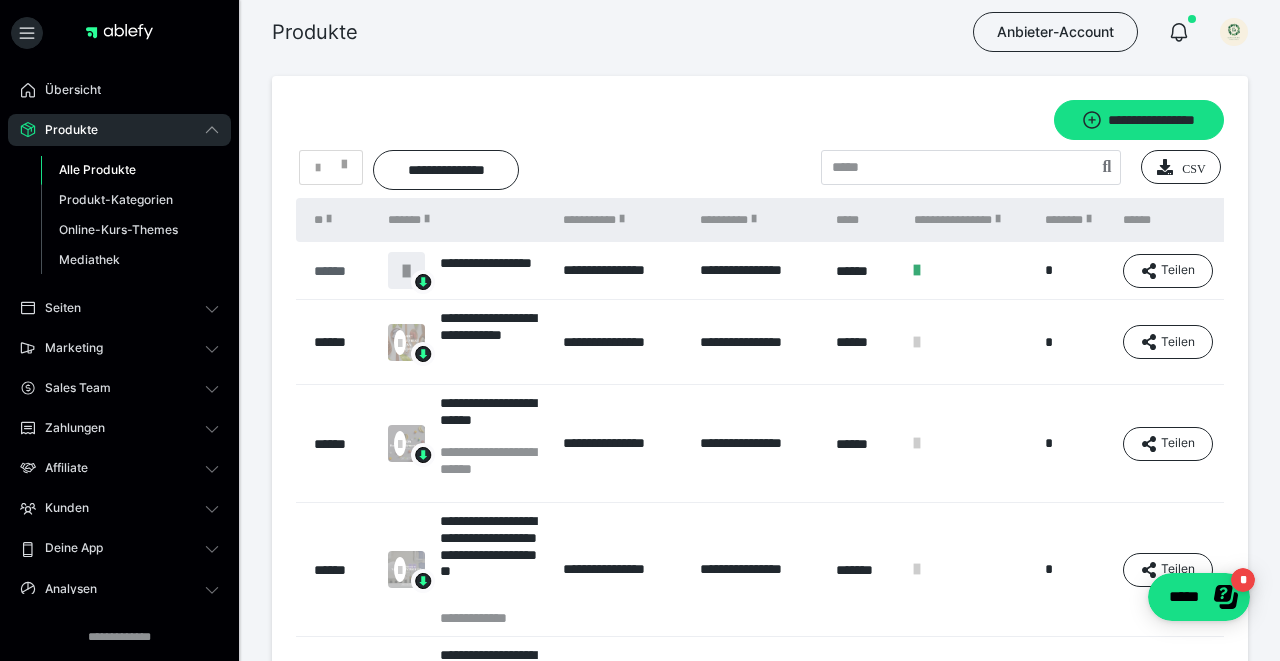 click on "******" at bounding box center (341, 271) 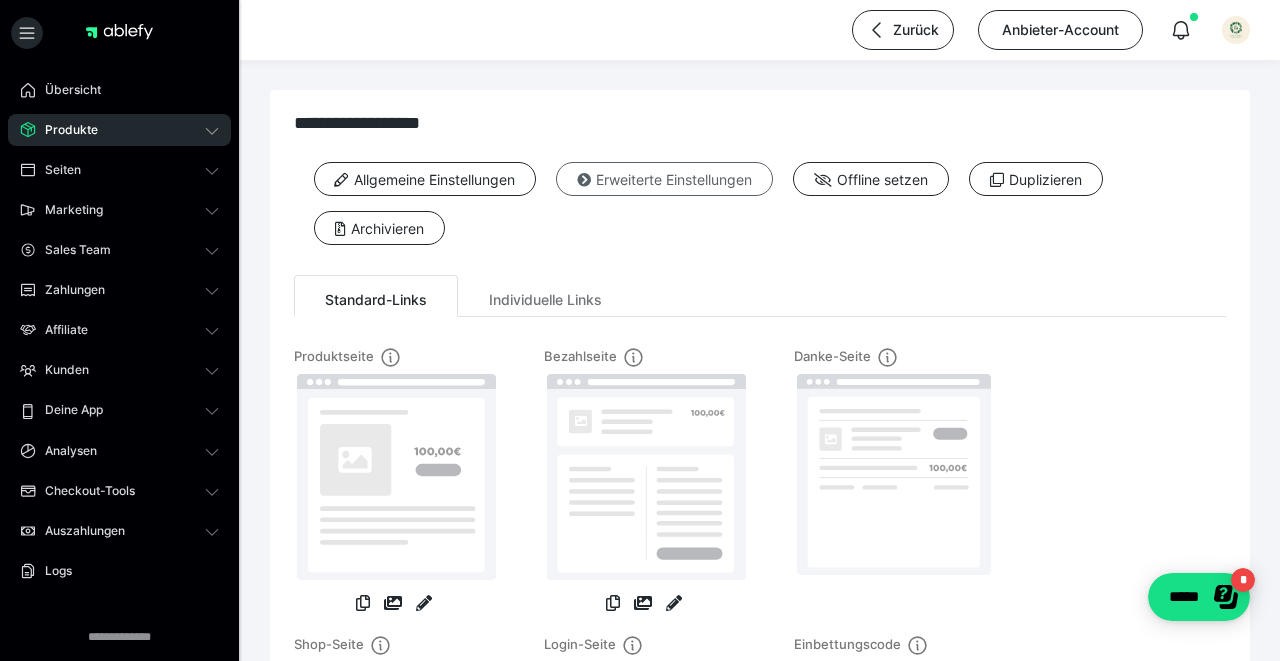 click on "Erweiterte Einstellungen" at bounding box center [664, 179] 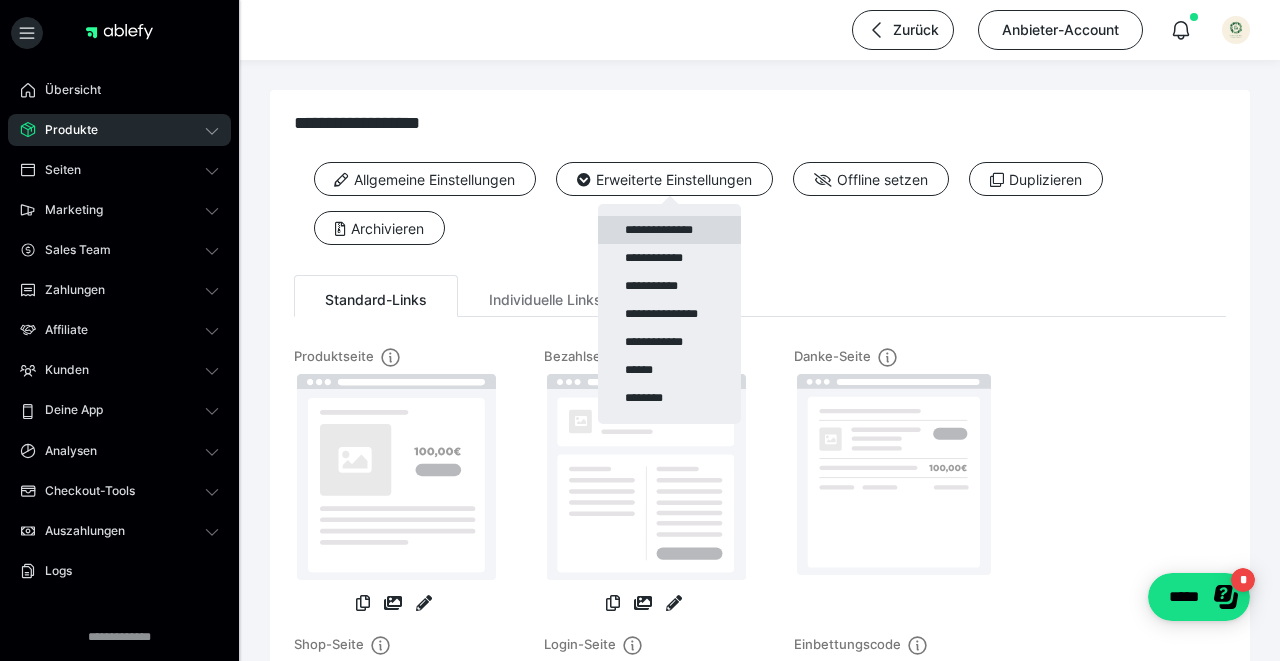 click on "**********" at bounding box center (669, 230) 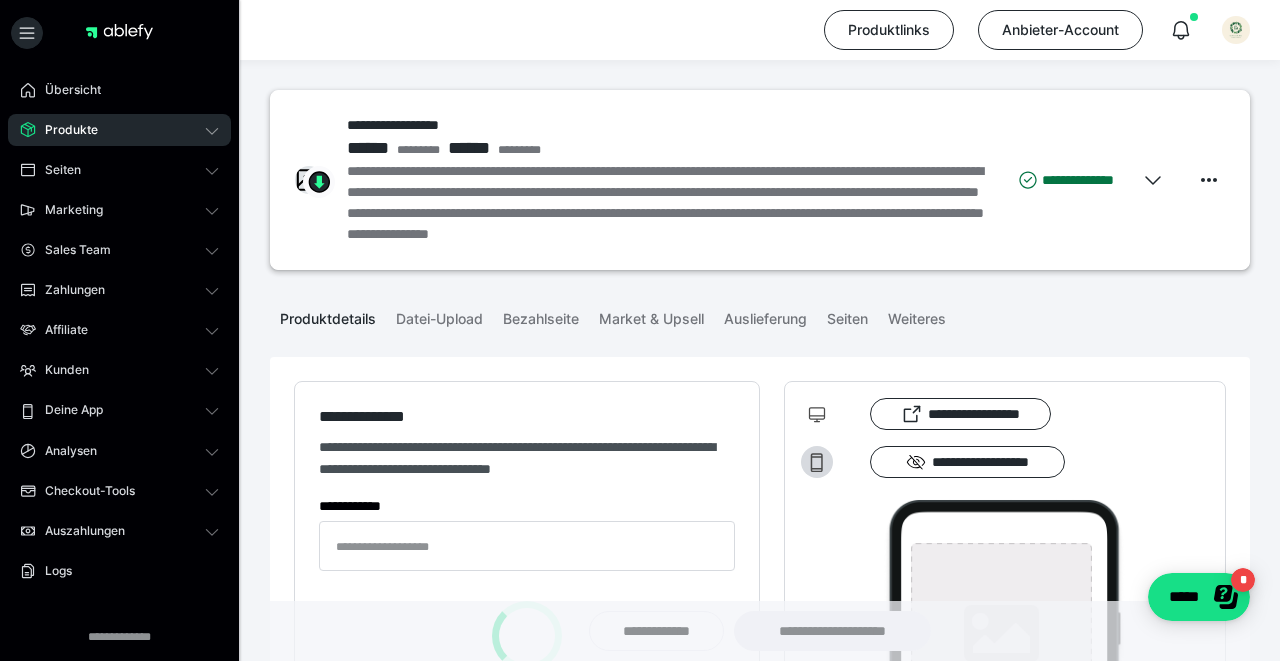 type on "**********" 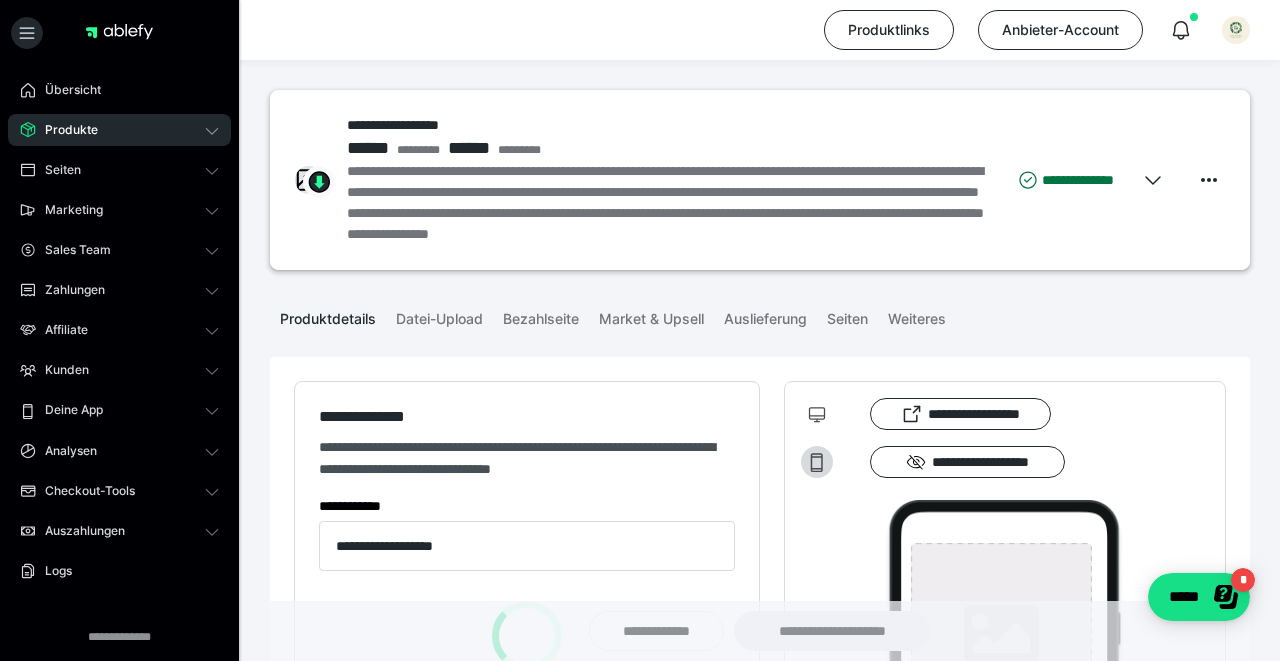 type on "*********" 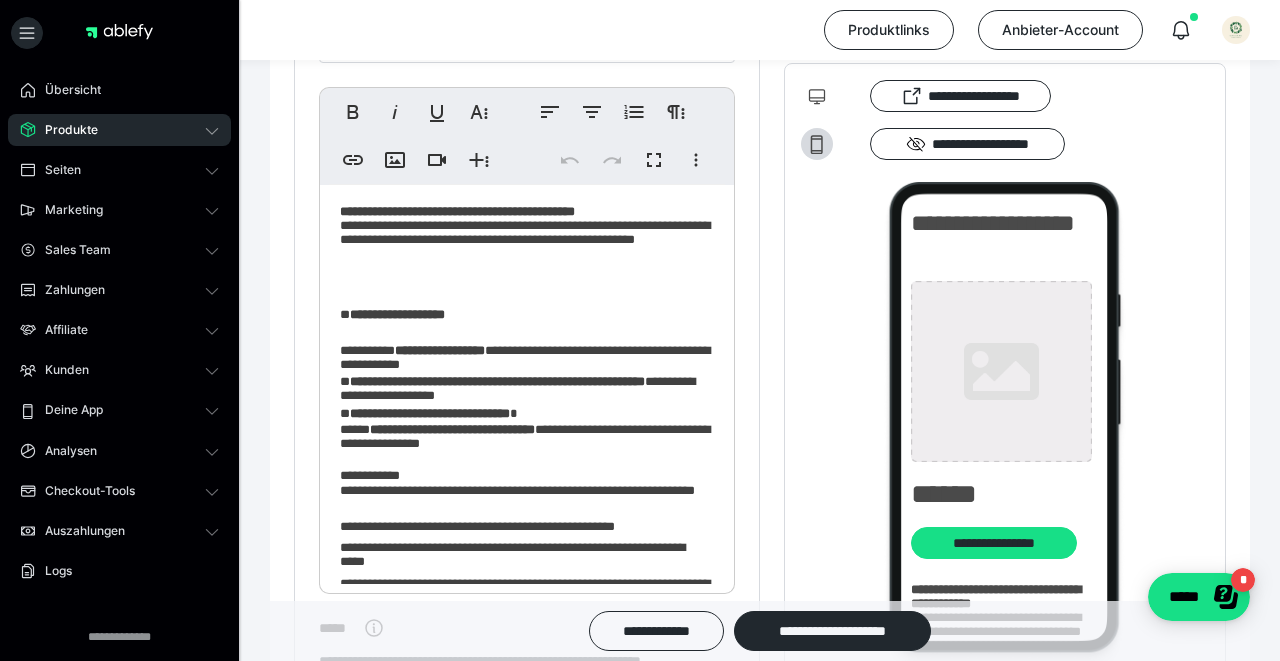 scroll, scrollTop: 589, scrollLeft: 0, axis: vertical 